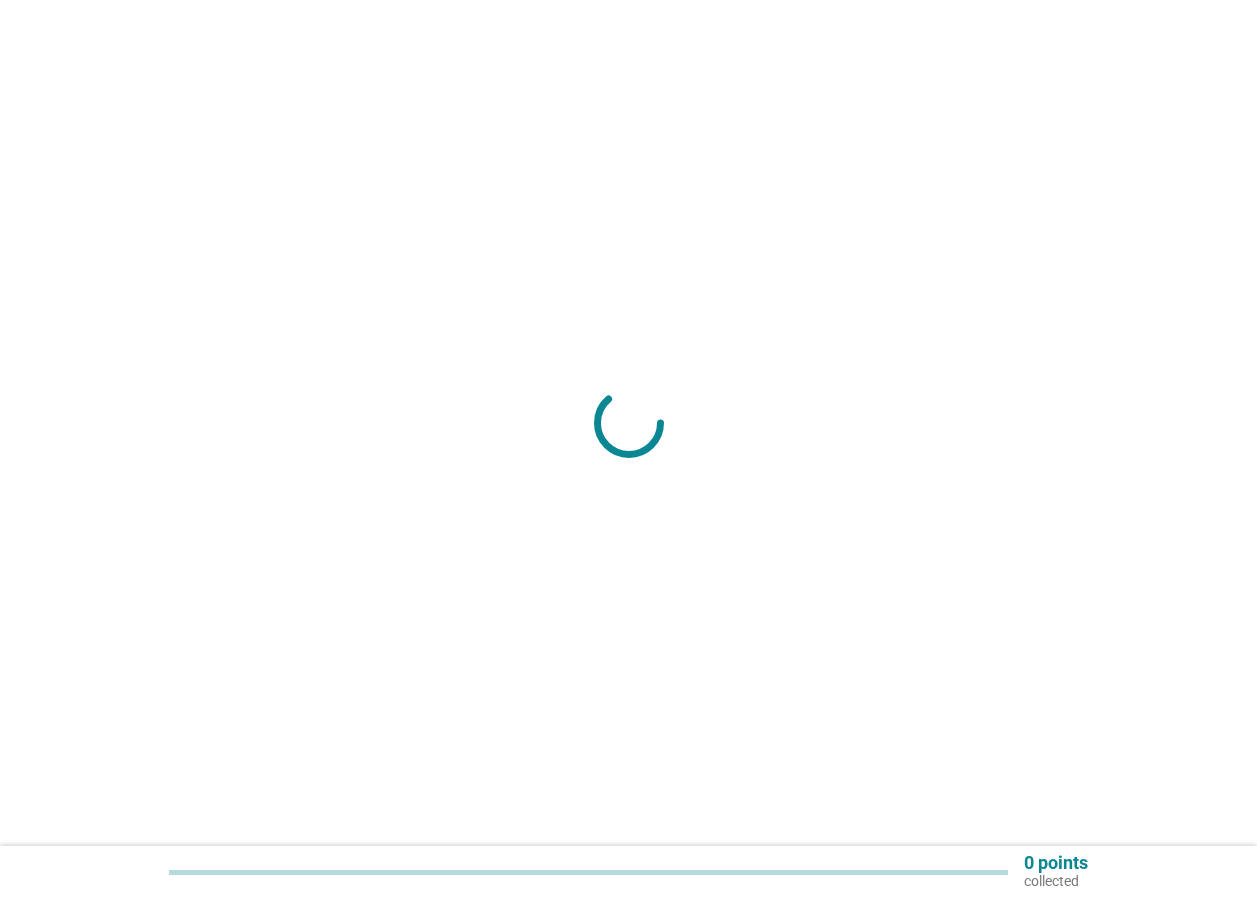 scroll, scrollTop: 0, scrollLeft: 0, axis: both 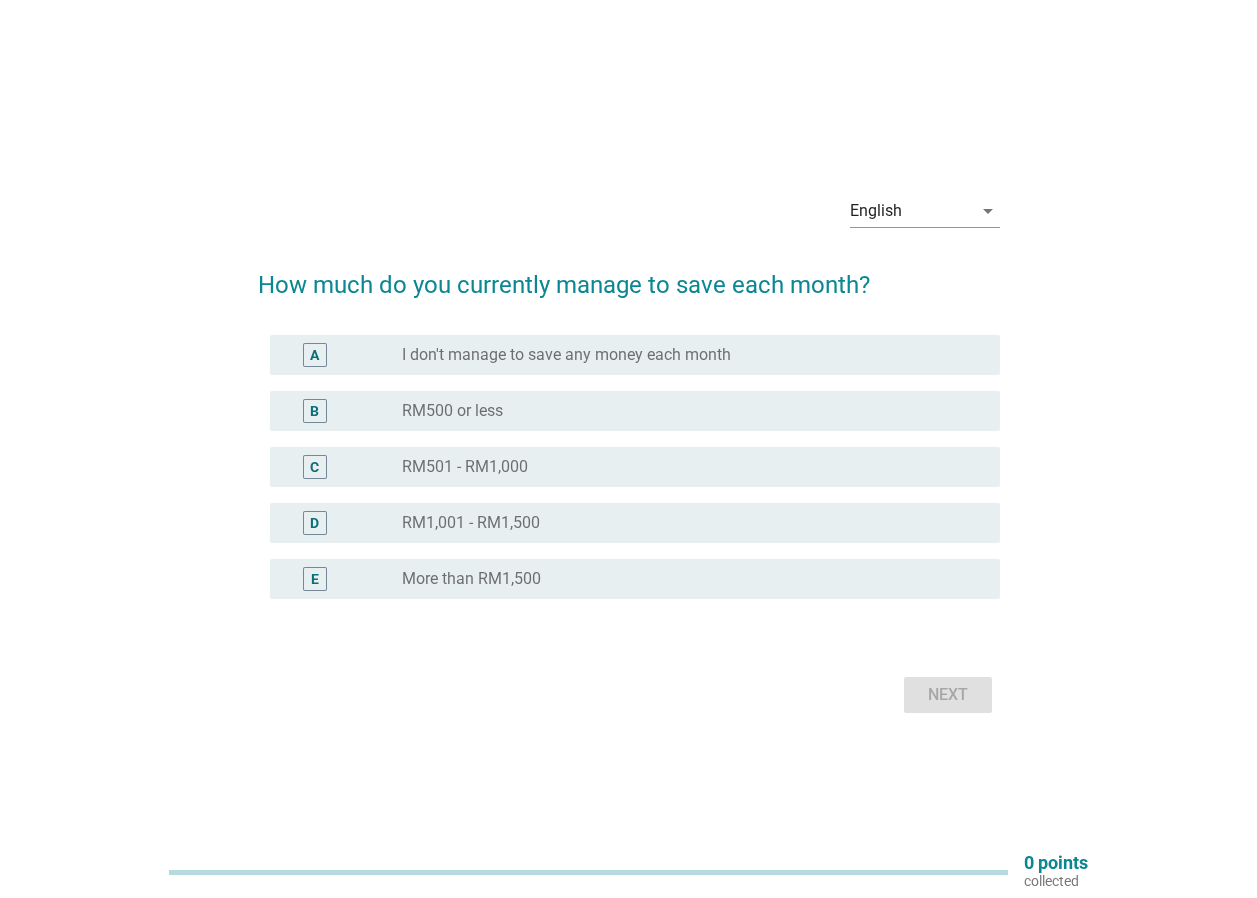 click on "radio_button_unchecked RM501 - RM1,000" at bounding box center (693, 467) 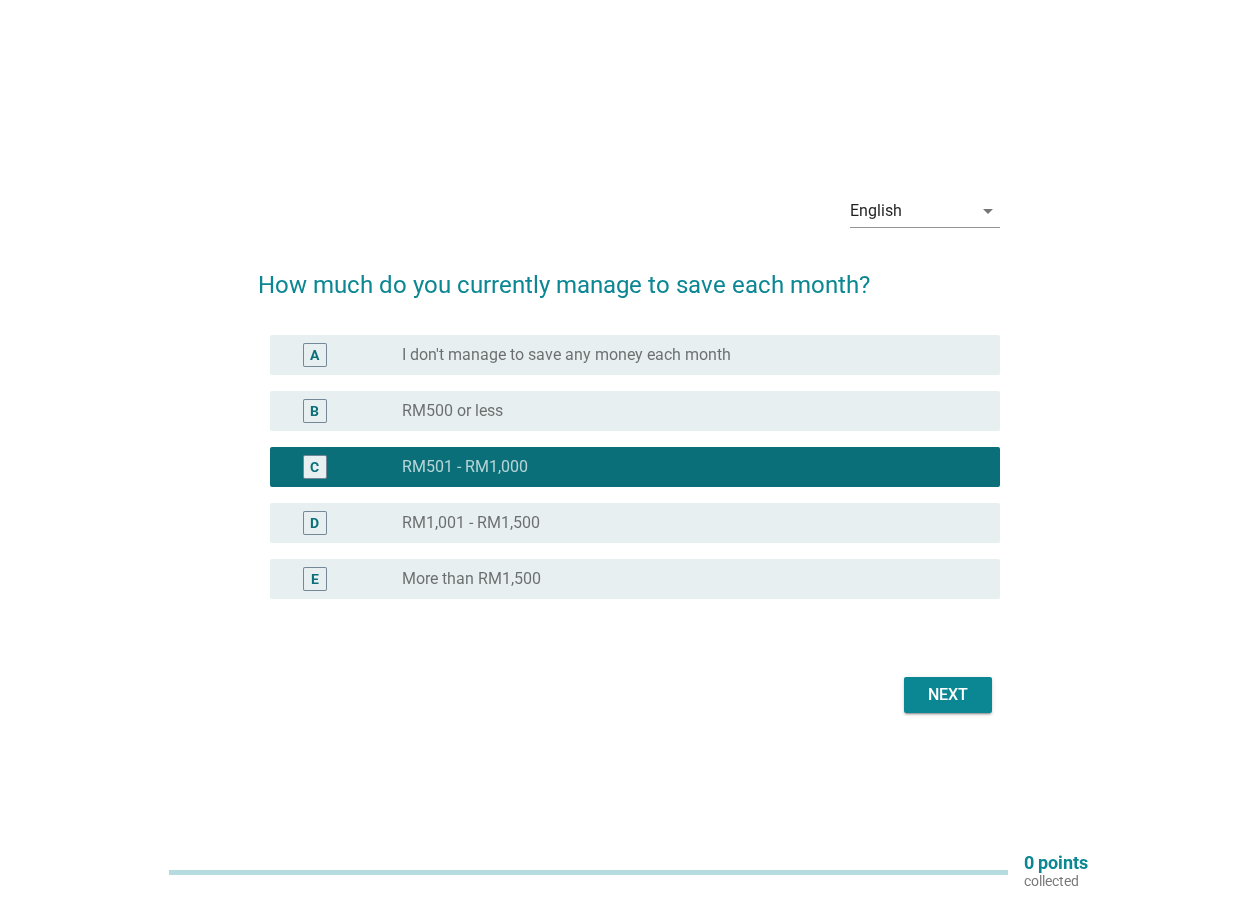 click on "Next" at bounding box center (948, 695) 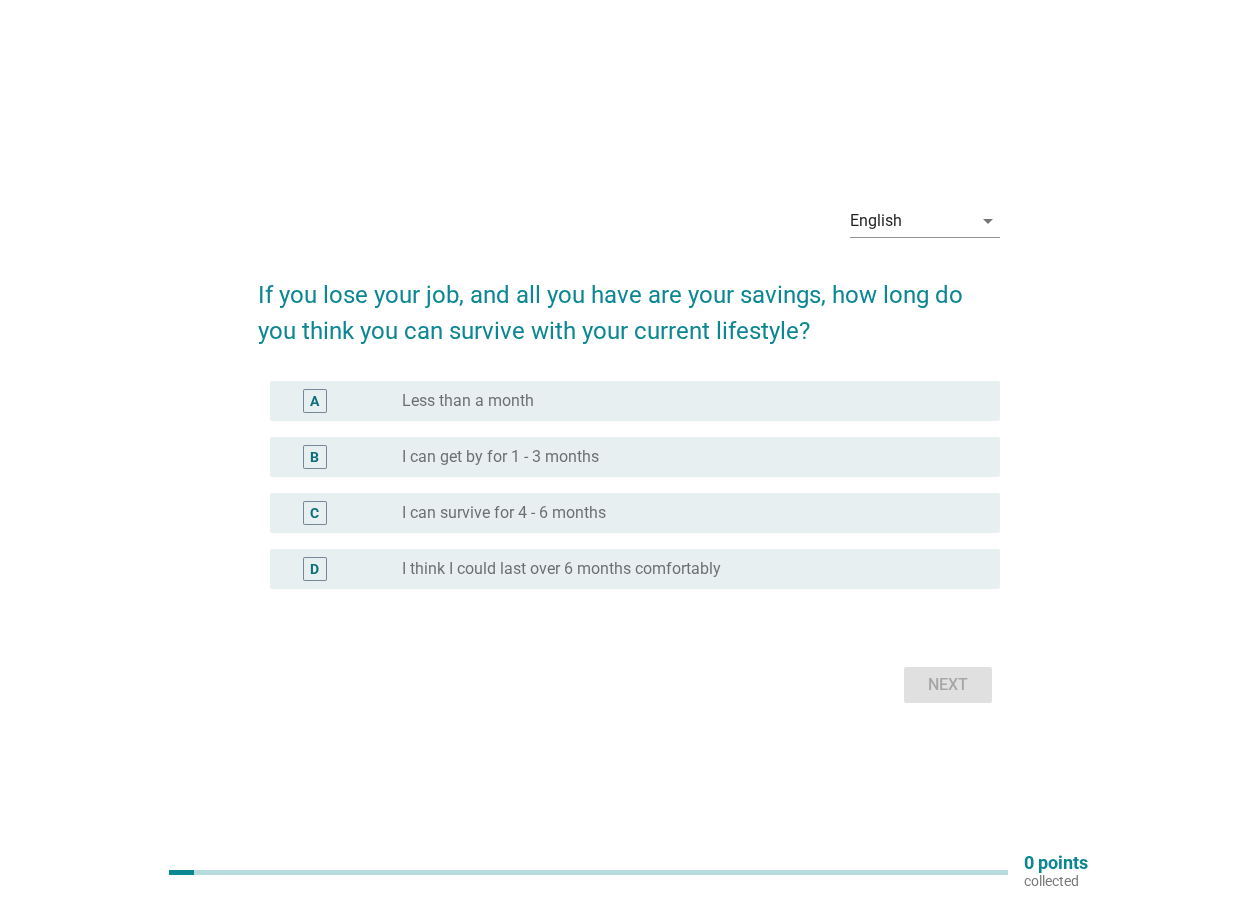 scroll, scrollTop: 0, scrollLeft: 0, axis: both 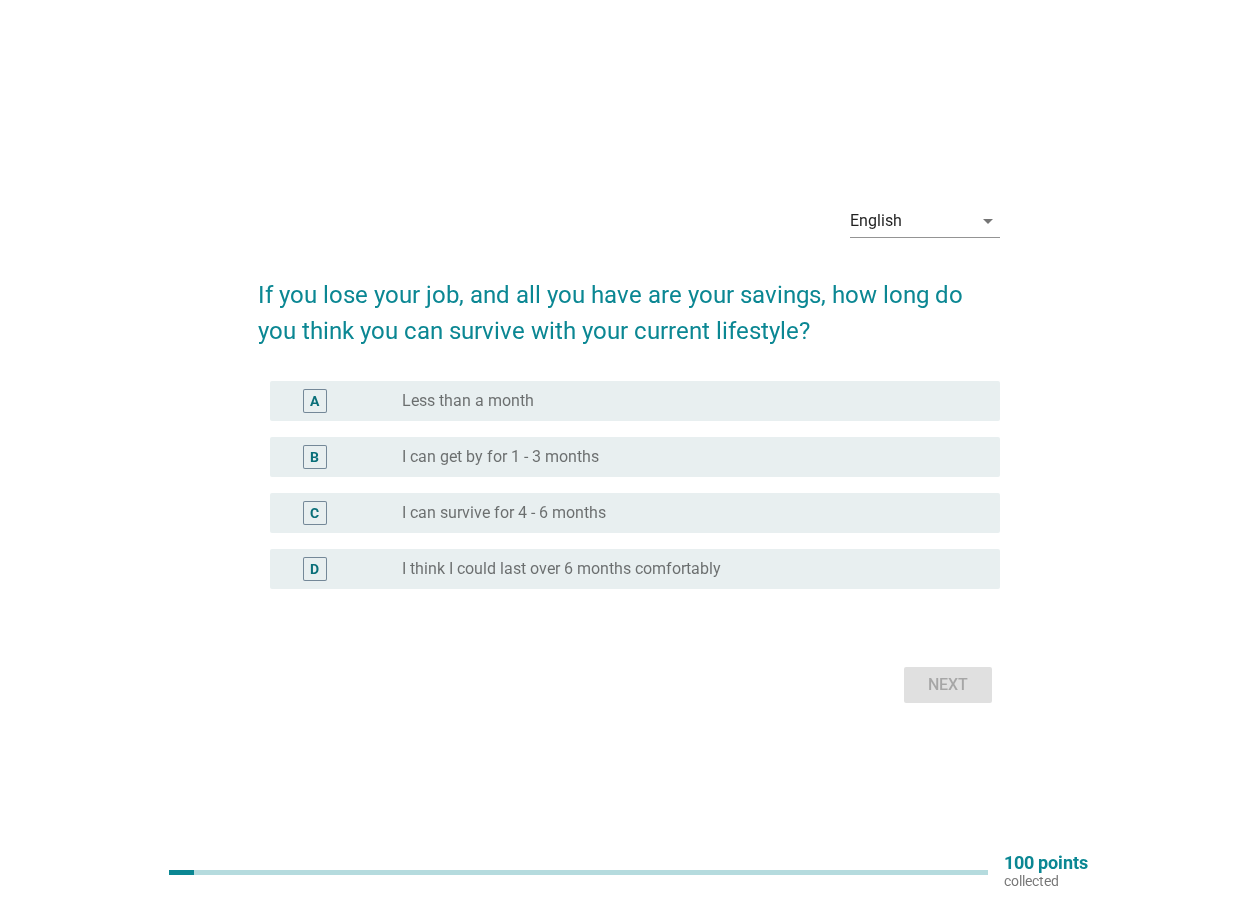 click on "English arrow_drop_down   If you lose your job, and all you have are your savings, how long do you think you can survive with your current lifestyle?     A     radio_button_unchecked Less than a month   B     radio_button_unchecked I can get by for [NUMBER] - [NUMBER] months   C     radio_button_unchecked I can survive for [NUMBER] - [NUMBER] months   D     radio_button_unchecked I think I could last over [NUMBER] months comfortably     Next" at bounding box center (628, 449) 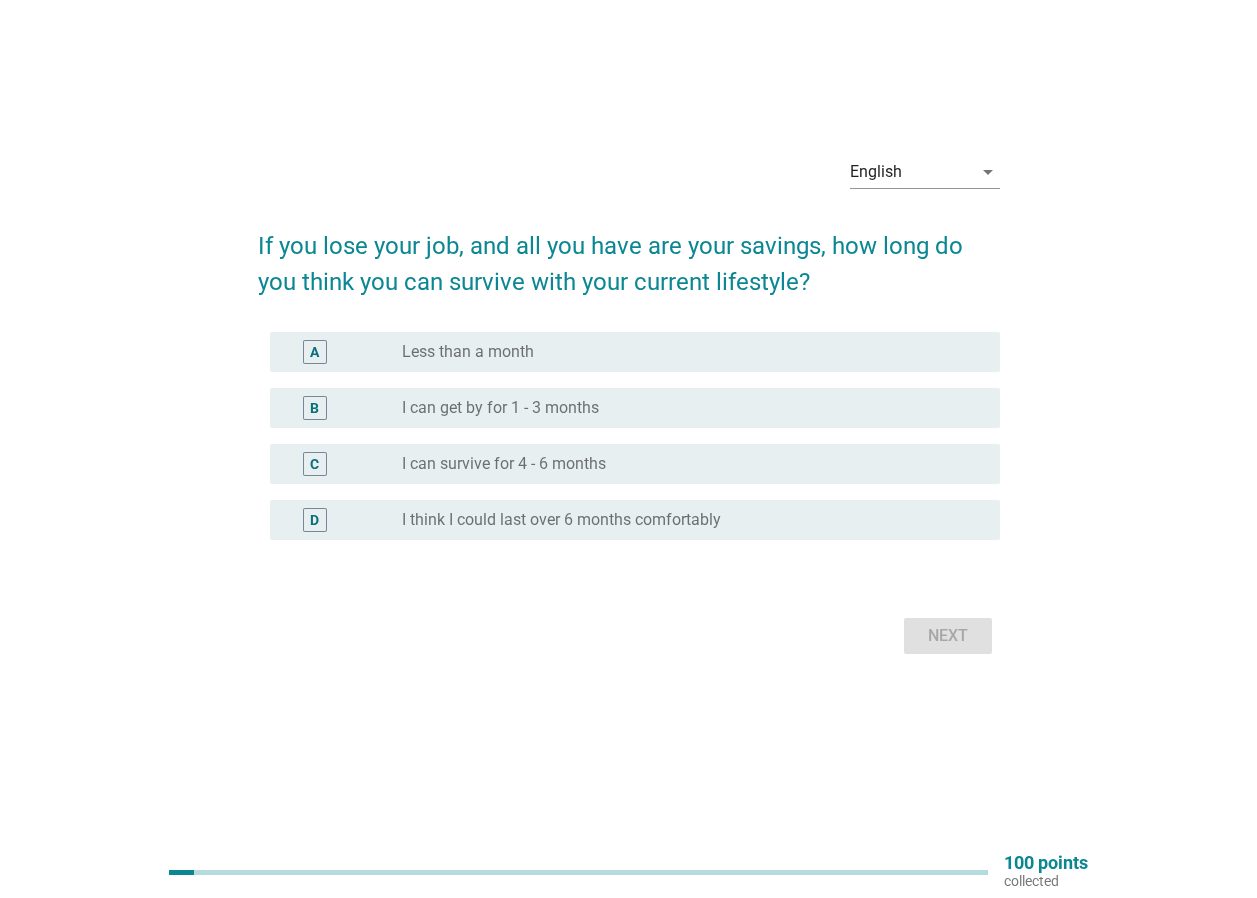 scroll, scrollTop: 52, scrollLeft: 0, axis: vertical 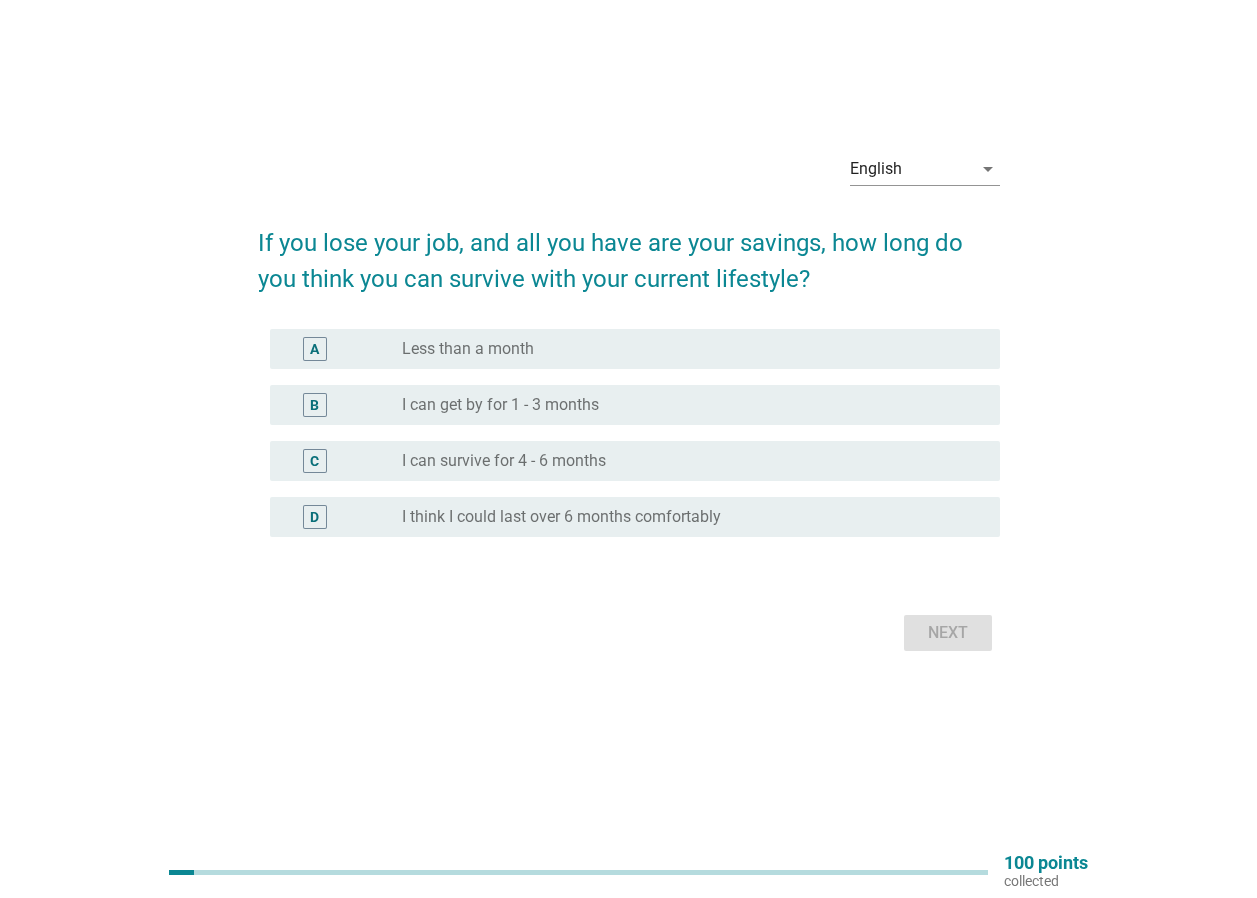 click on "Next" at bounding box center (629, 633) 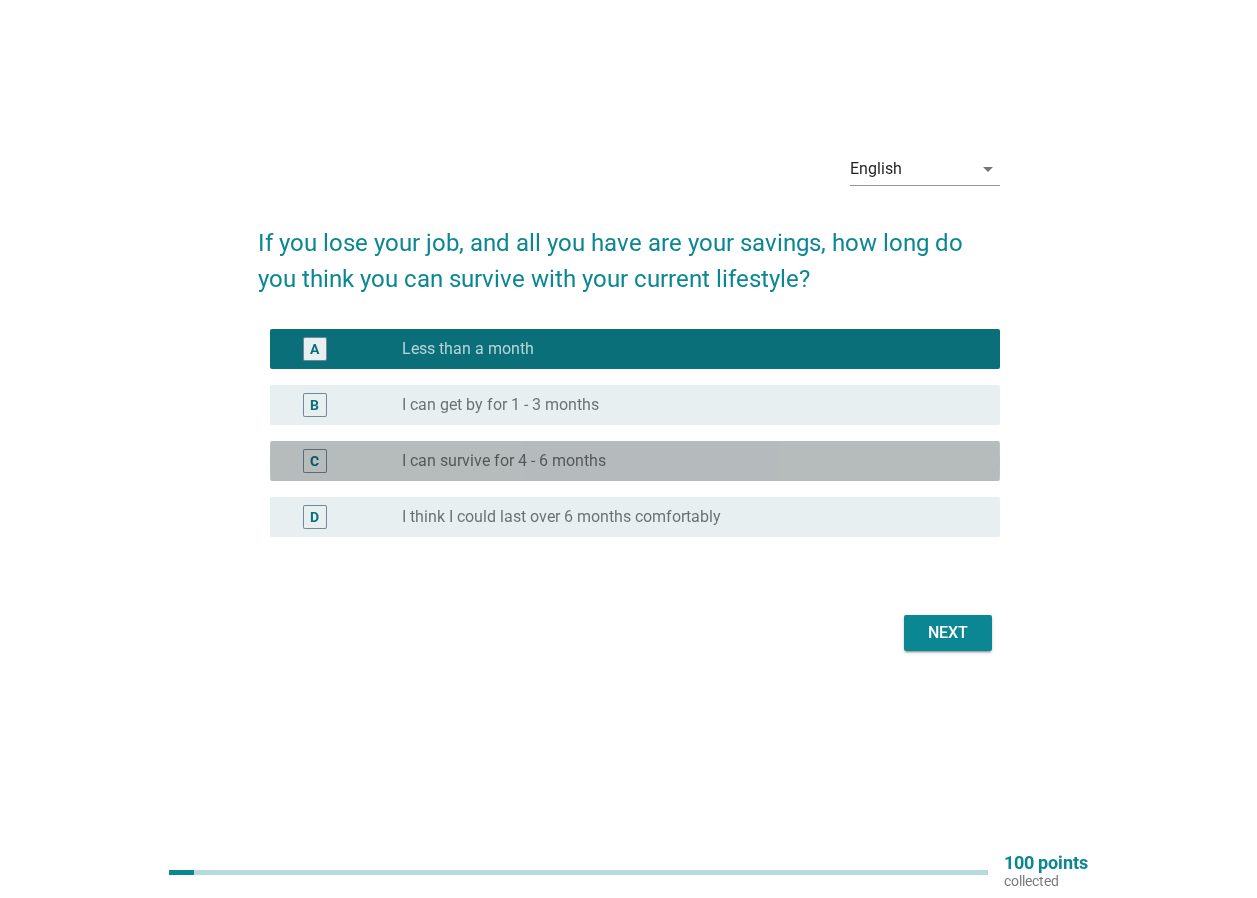 click on "I can survive for 4 - 6 months" at bounding box center (504, 461) 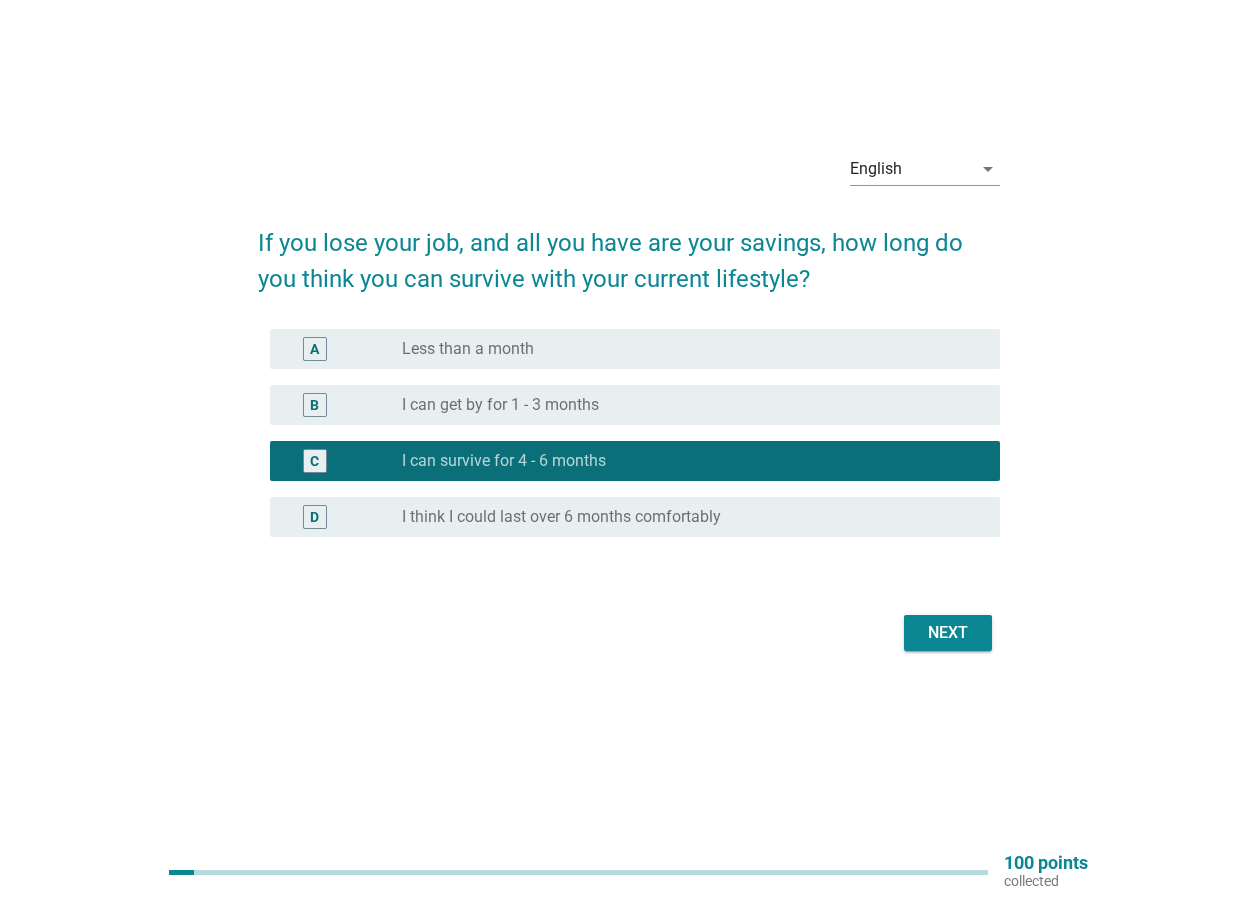 click on "I think I could last over 6 months comfortably" at bounding box center [561, 517] 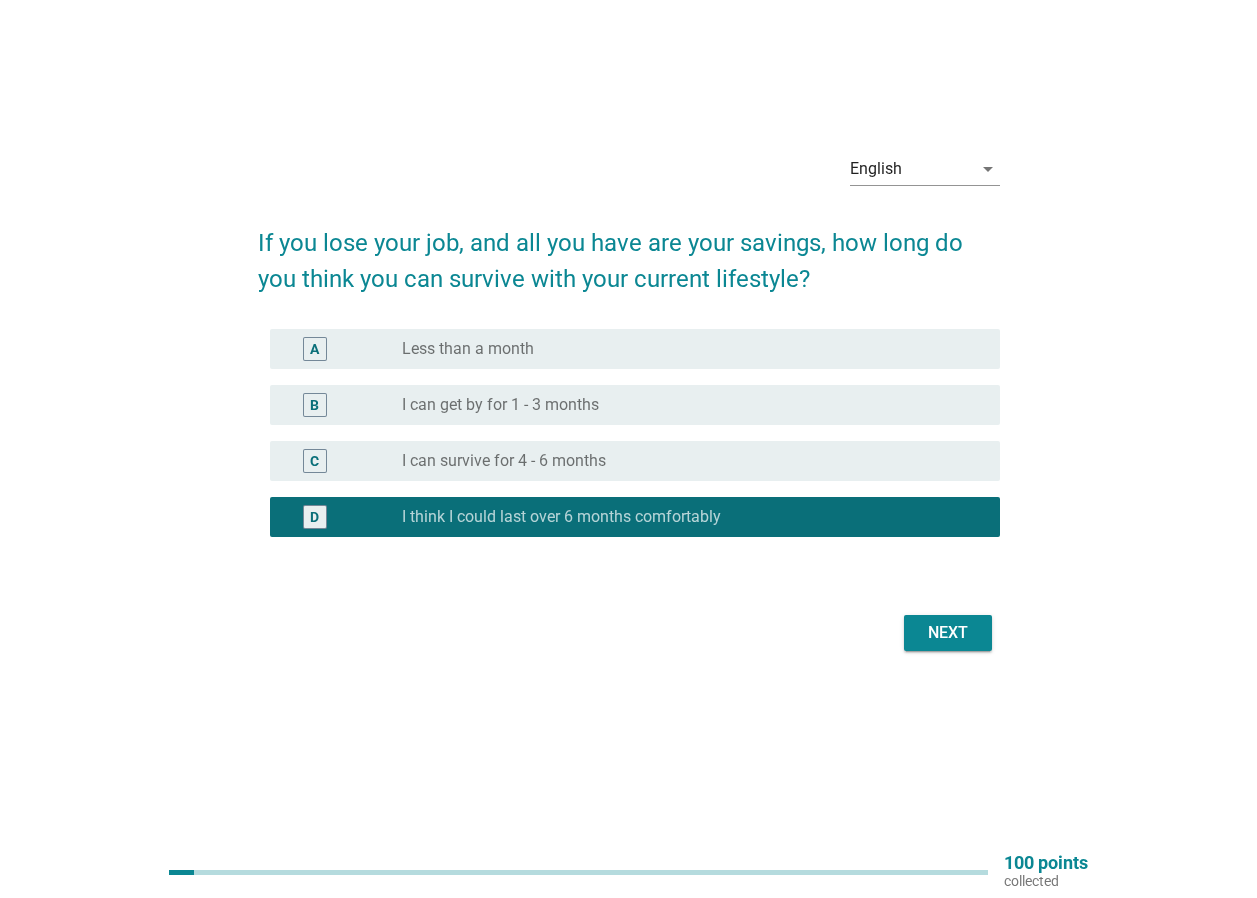 click on "Next" at bounding box center [948, 633] 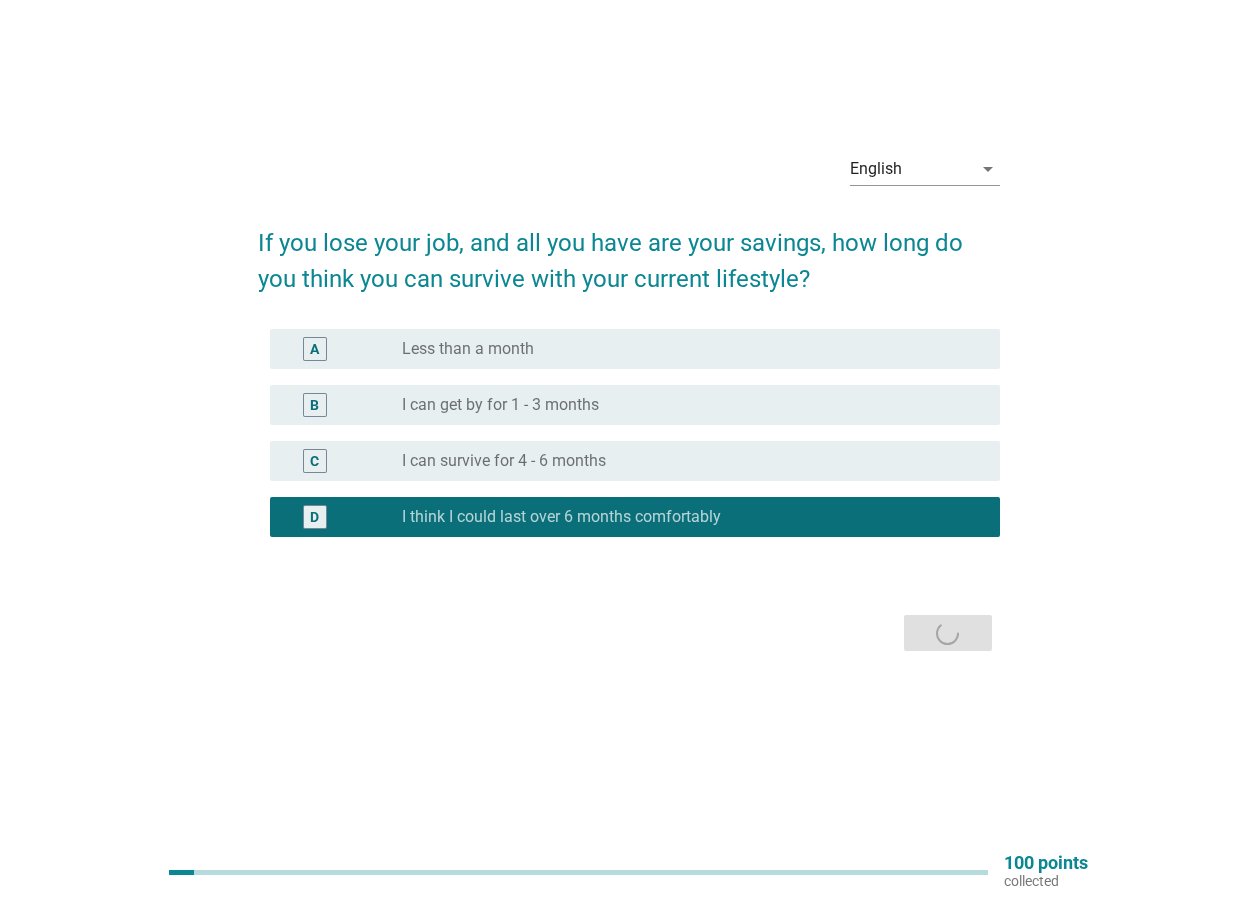 scroll, scrollTop: 0, scrollLeft: 0, axis: both 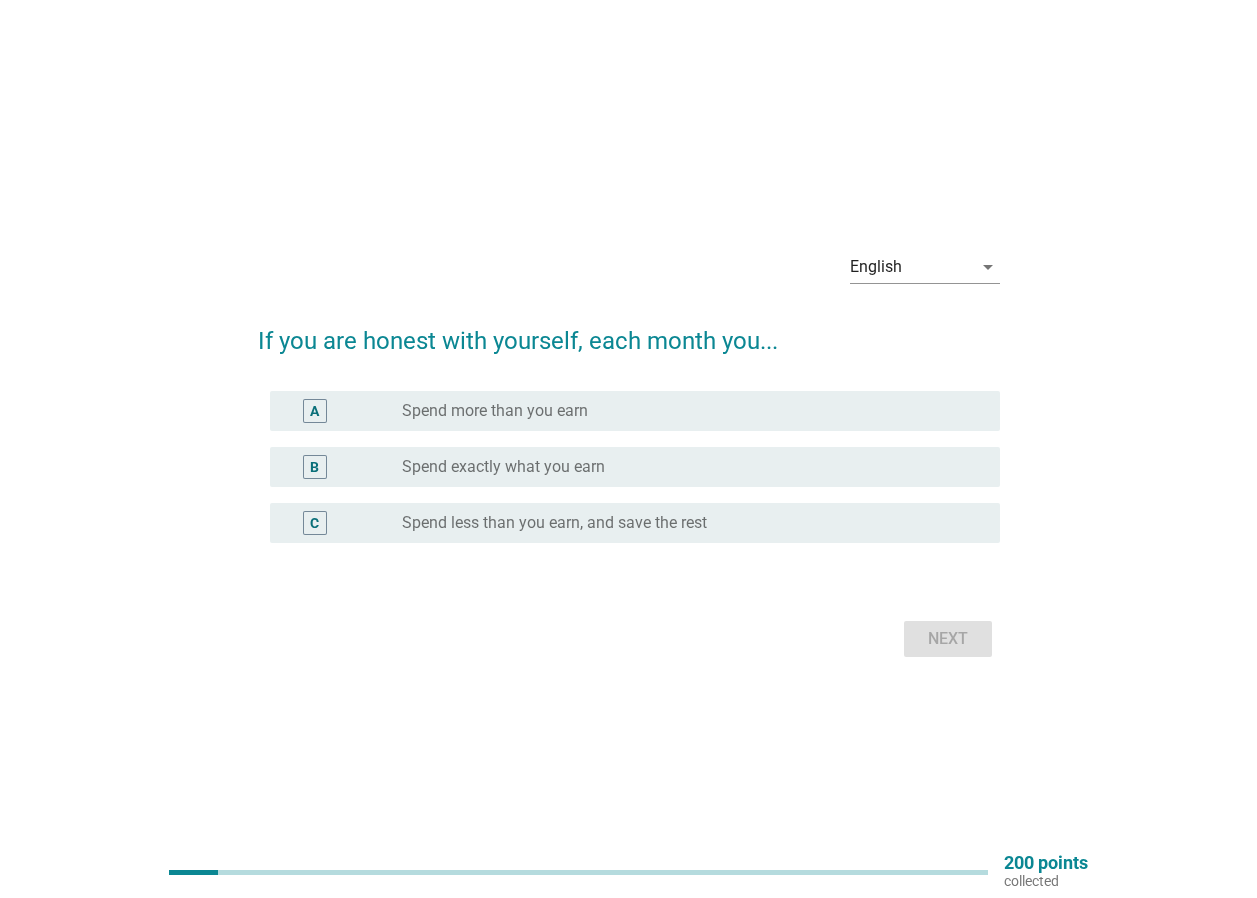 click on "Spend less than you earn, and save the rest" at bounding box center [554, 523] 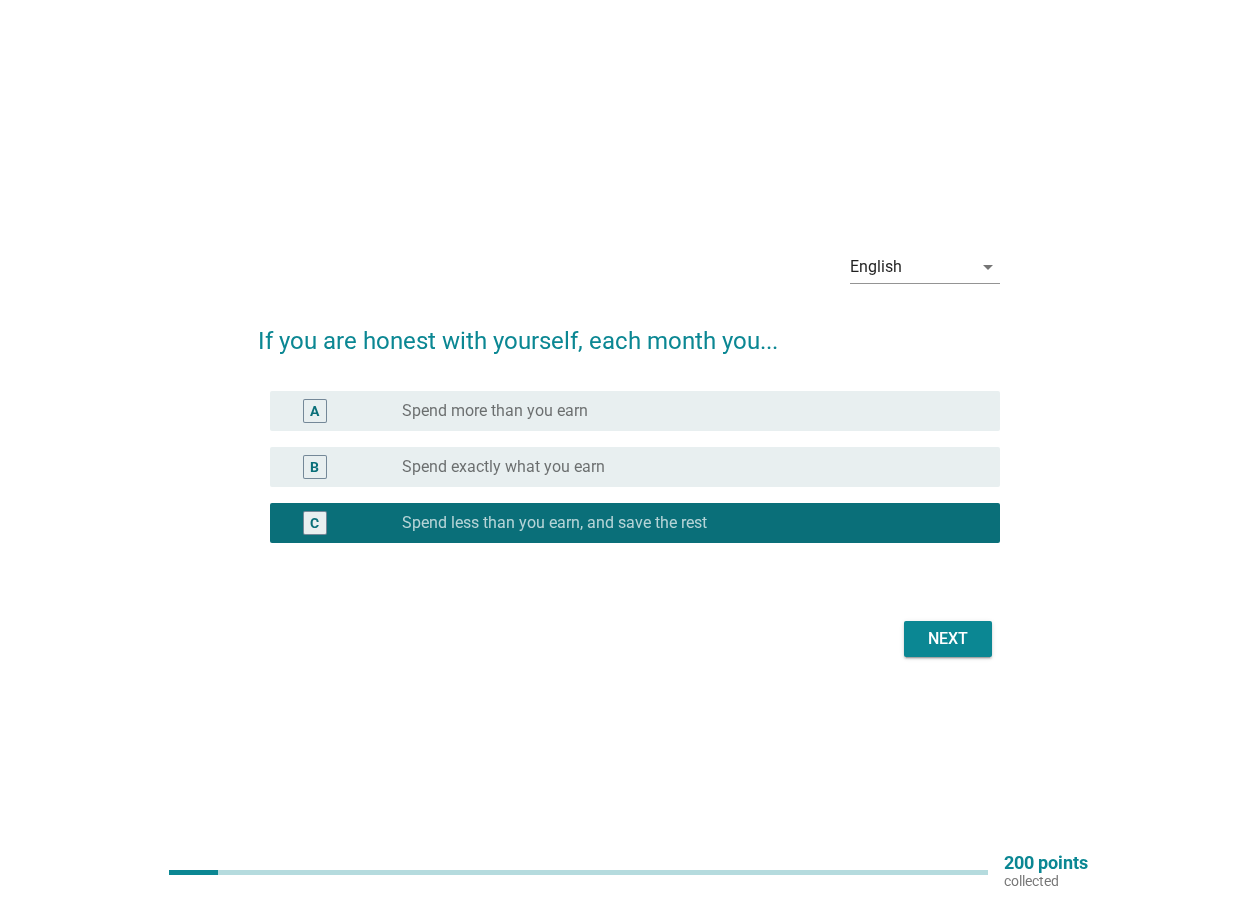 click on "Next" at bounding box center (948, 639) 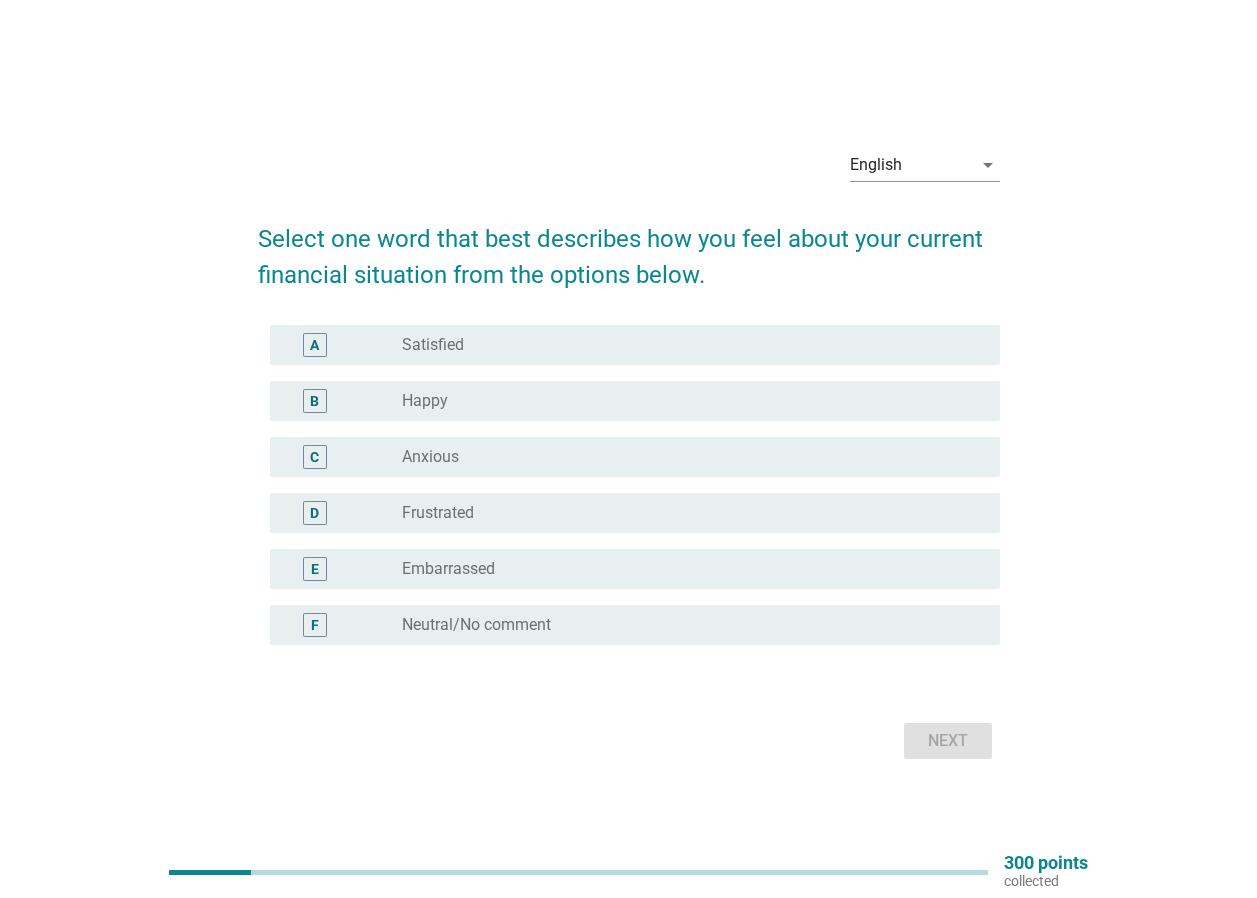 click on "radio_button_unchecked Satisfied" at bounding box center (685, 345) 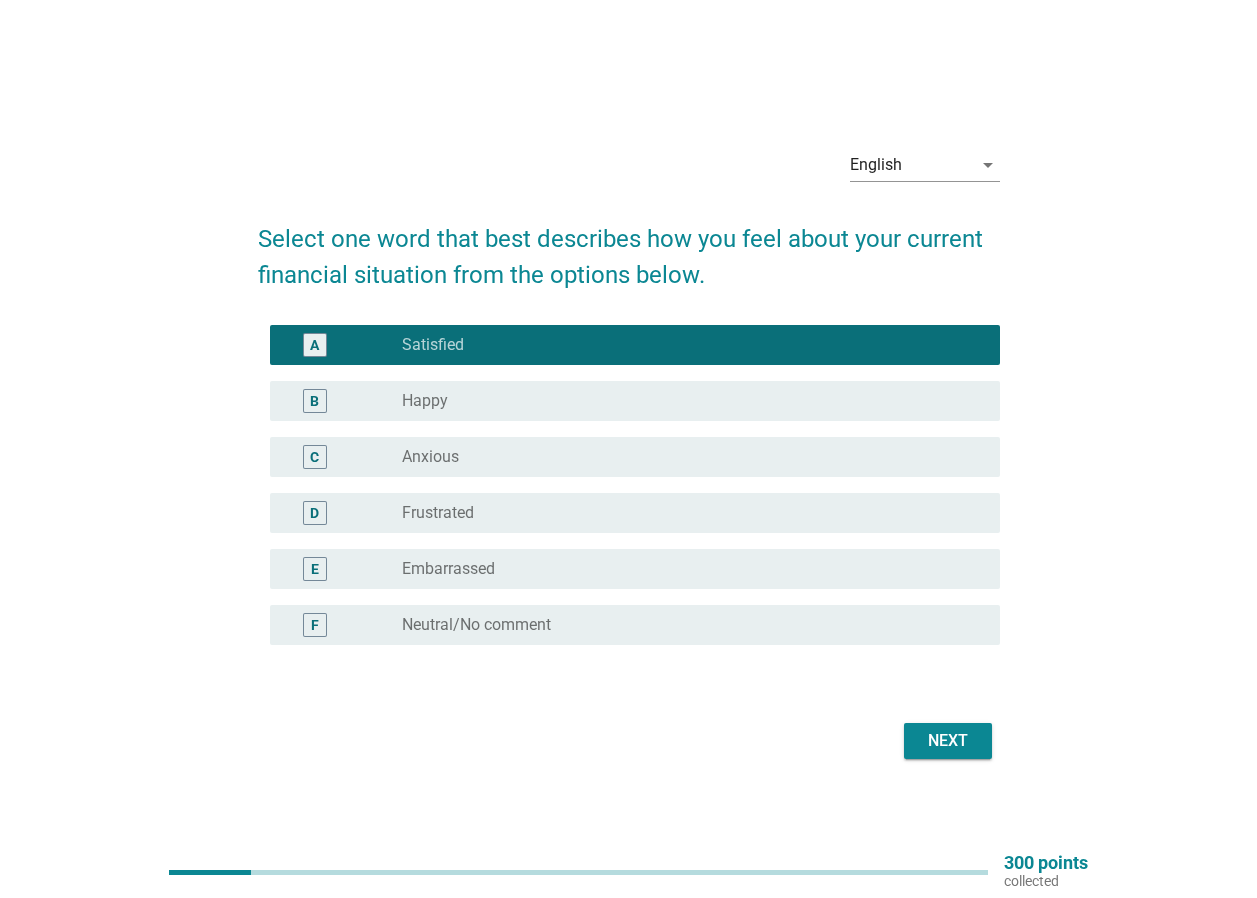 click on "radio_button_unchecked Neutral/No comment" at bounding box center [685, 625] 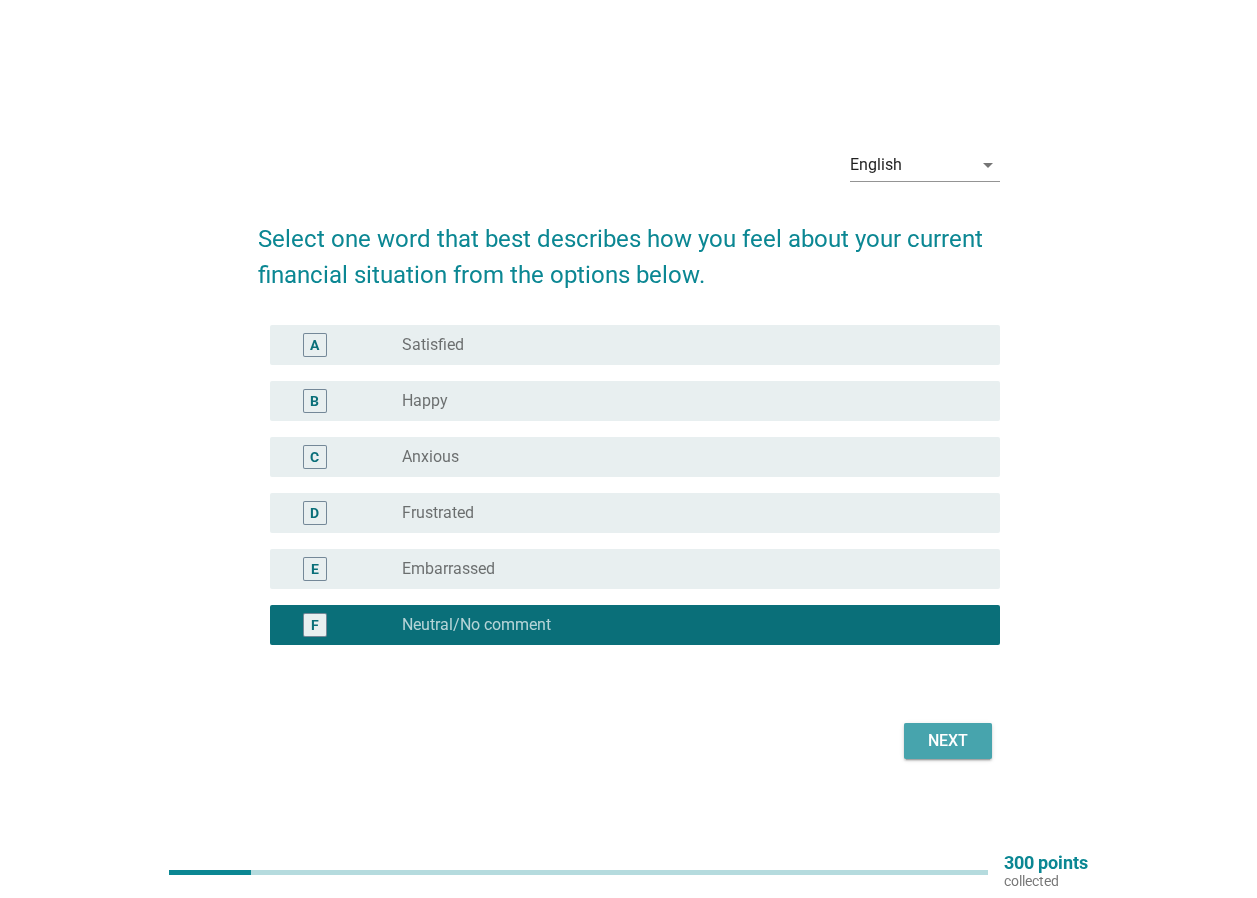 click on "Next" at bounding box center [948, 741] 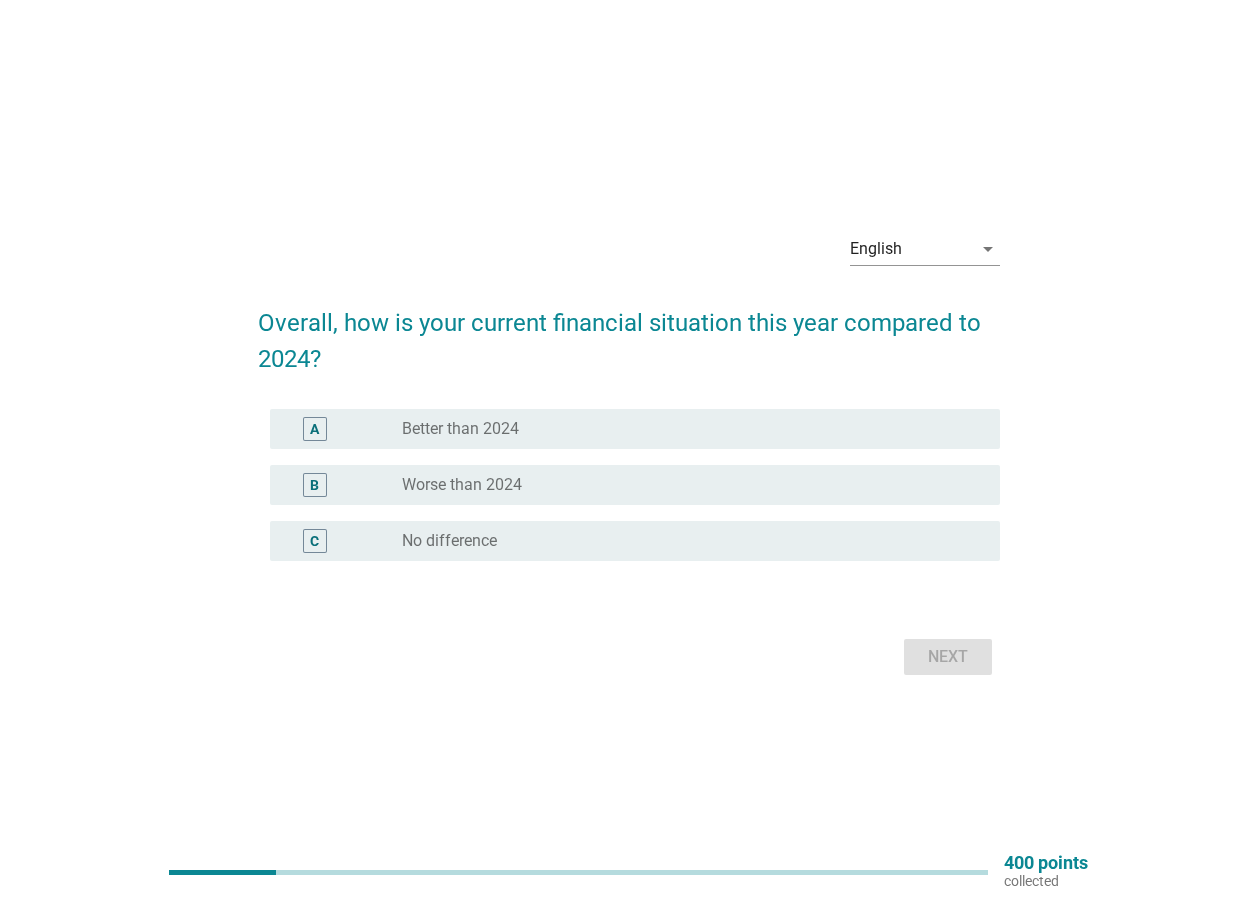click on "radio_button_unchecked Worse than 2024" at bounding box center [685, 485] 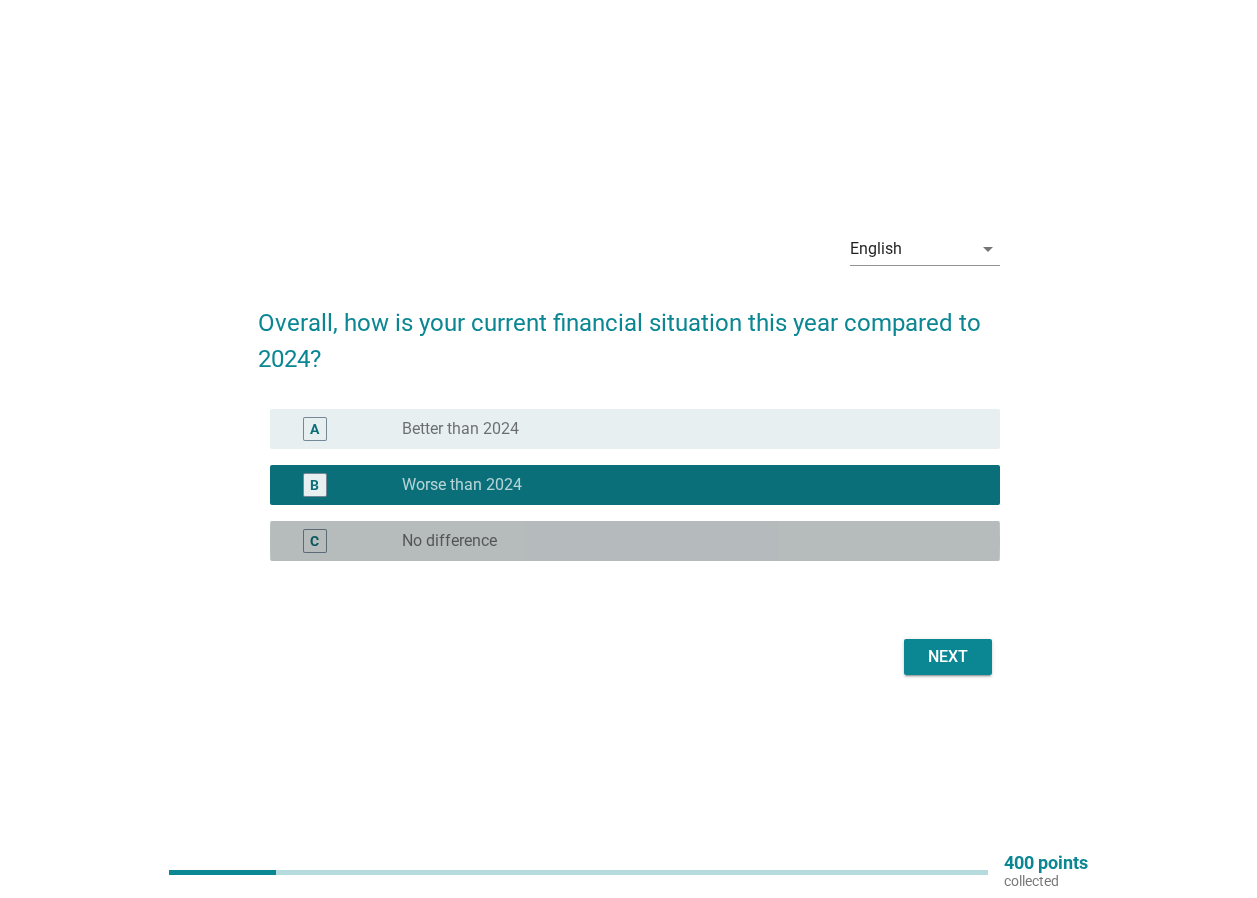 click on "C     radio_button_unchecked No difference" at bounding box center (635, 541) 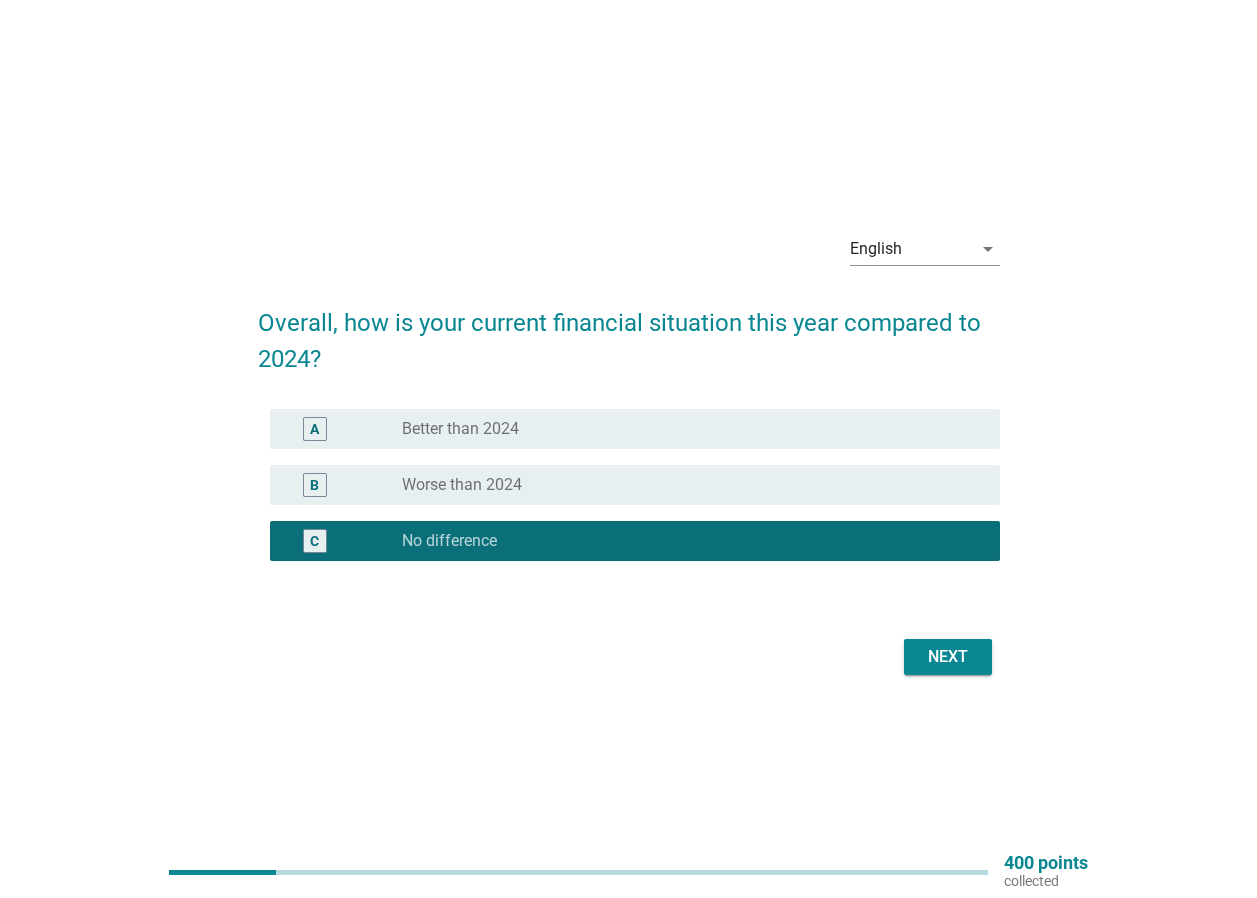 click on "Next" at bounding box center (948, 657) 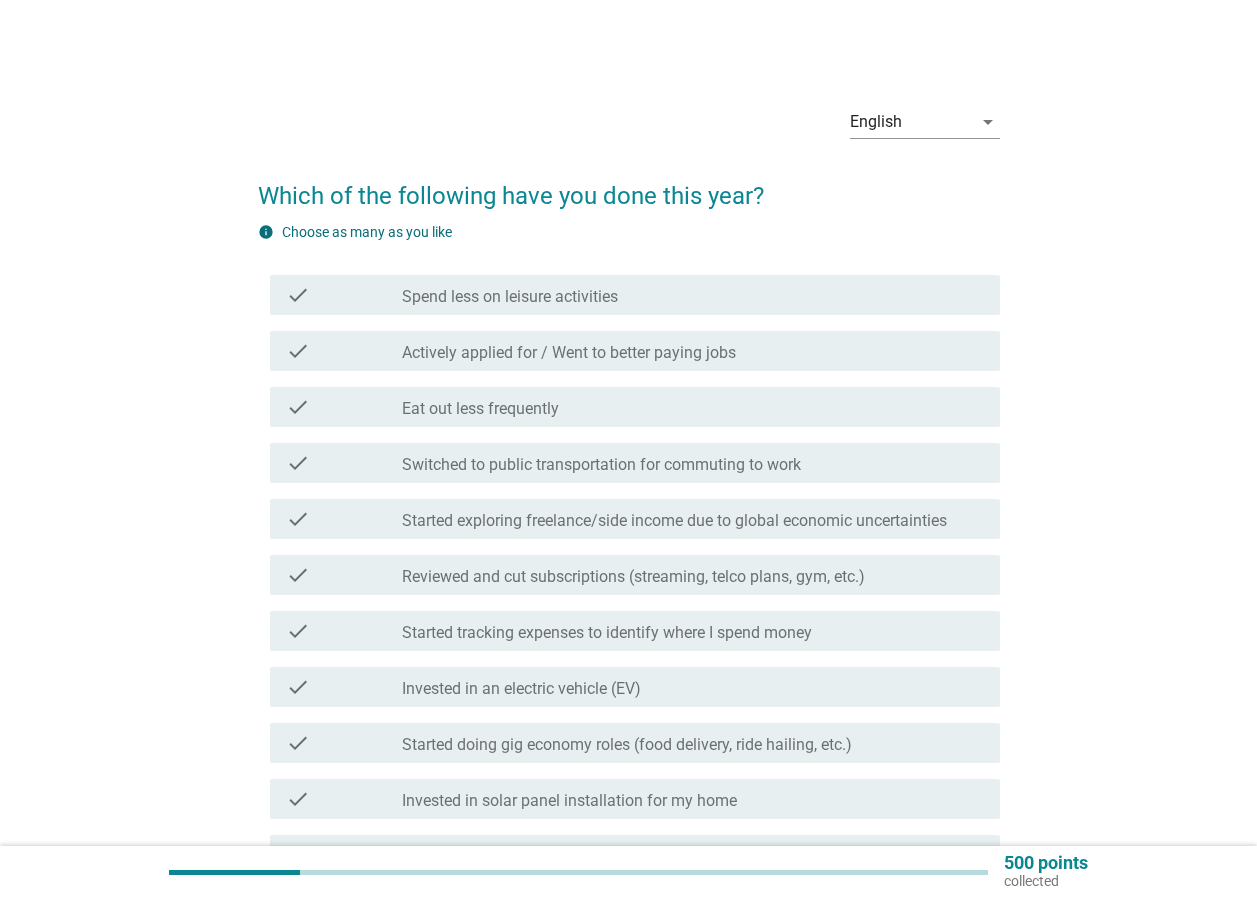 click on "check_box_outline_blank Actively applied for / Went to better paying jobs" at bounding box center [693, 351] 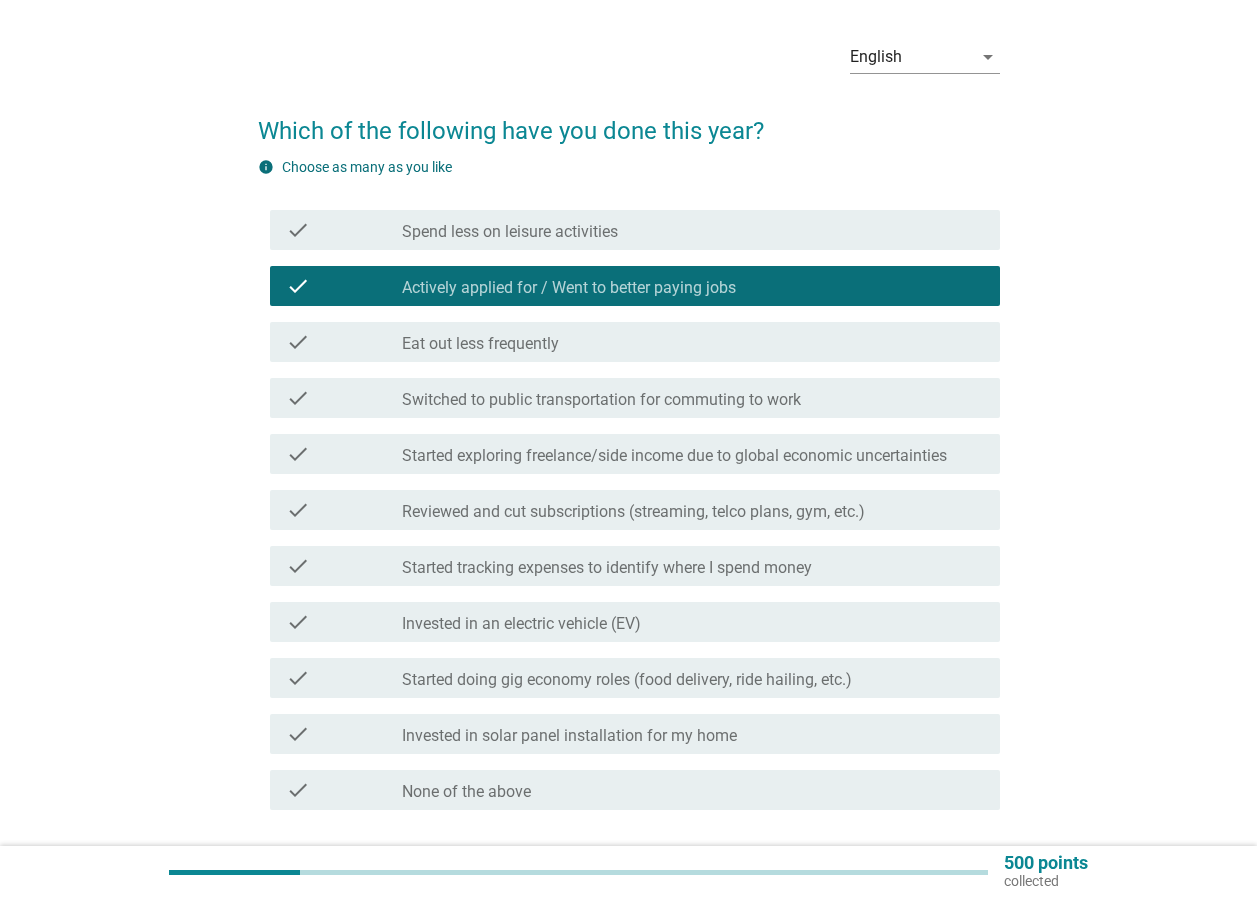 scroll, scrollTop: 100, scrollLeft: 0, axis: vertical 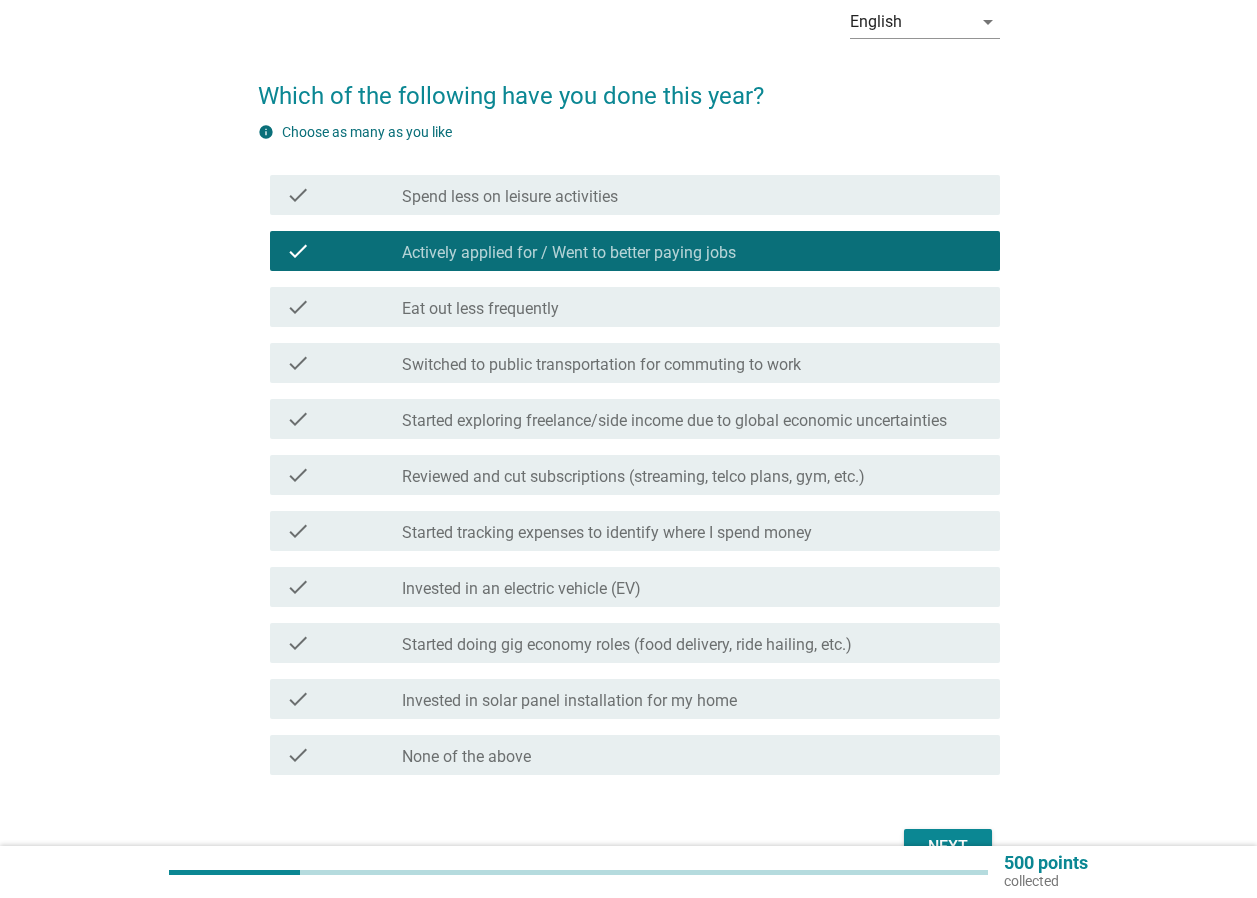 click on "check_box_outline_blank None of the above" at bounding box center [693, 755] 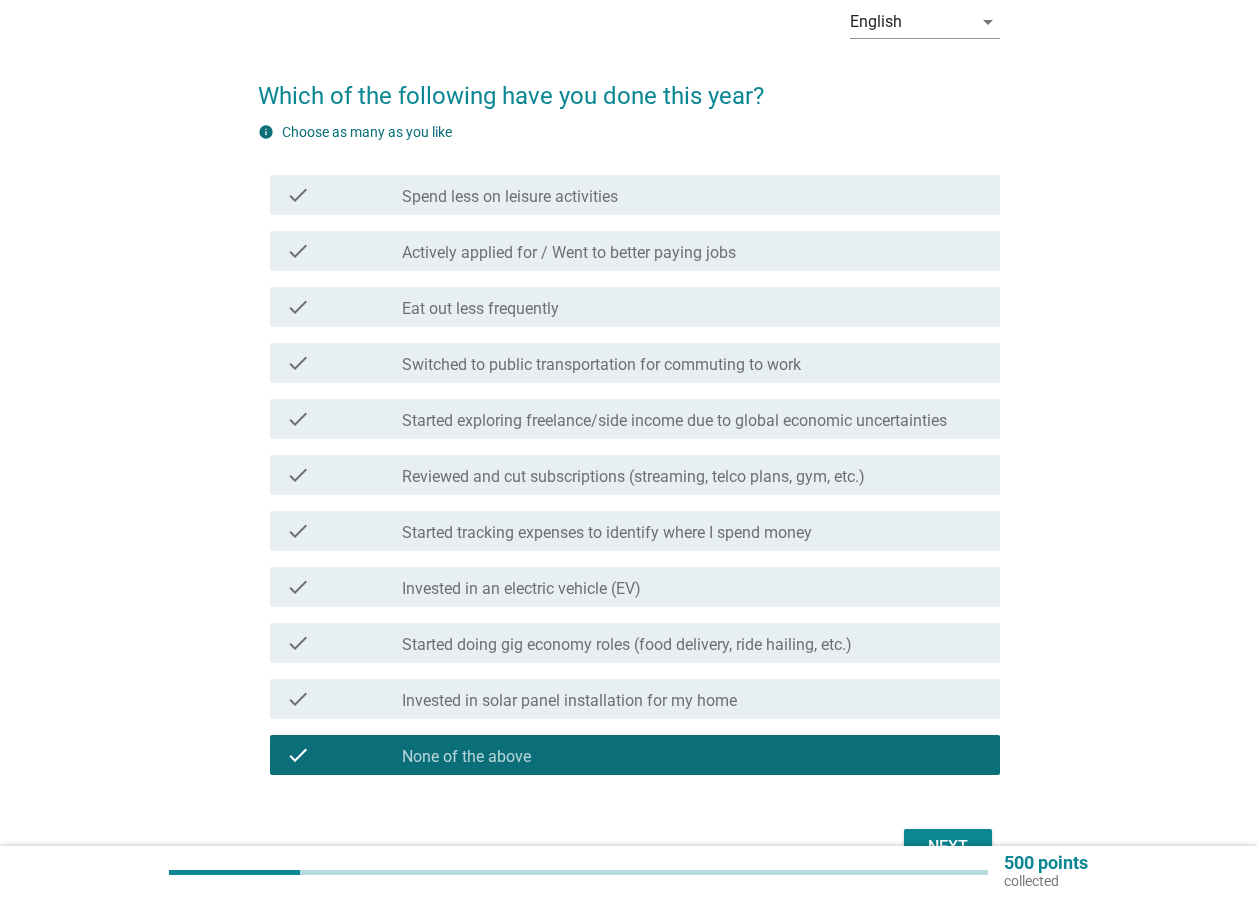click on "Actively applied for / Went to better paying jobs" at bounding box center (569, 253) 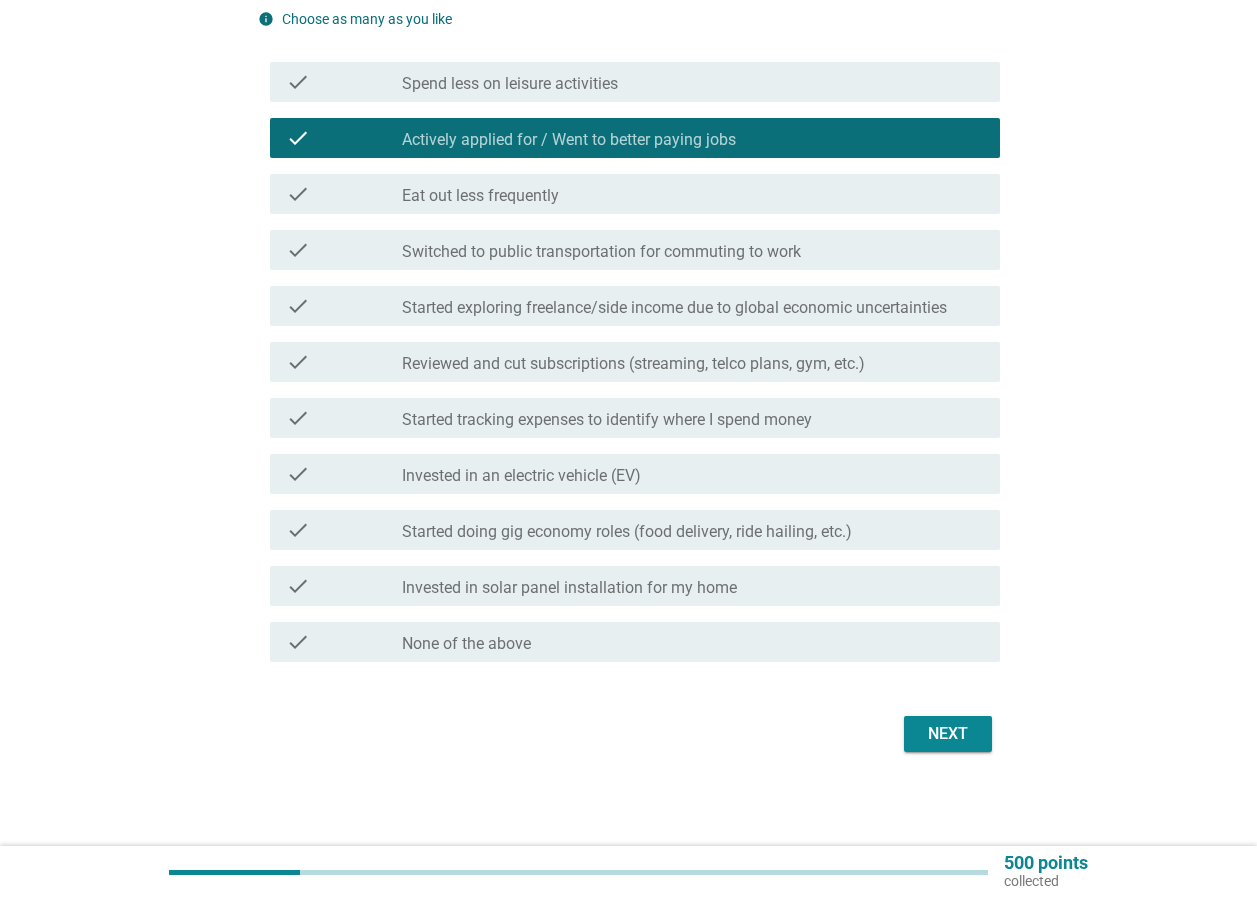 scroll, scrollTop: 215, scrollLeft: 0, axis: vertical 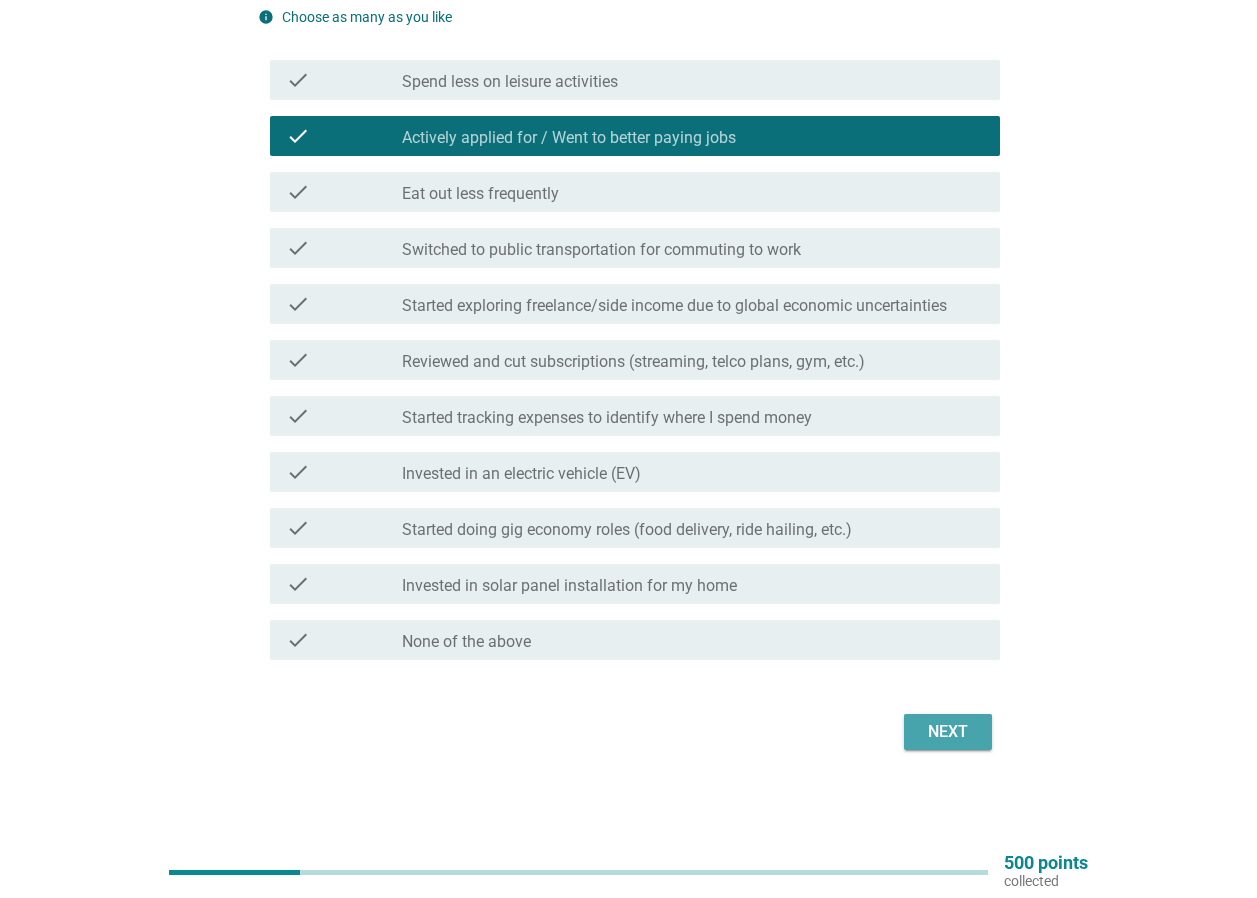 click on "Next" at bounding box center (948, 732) 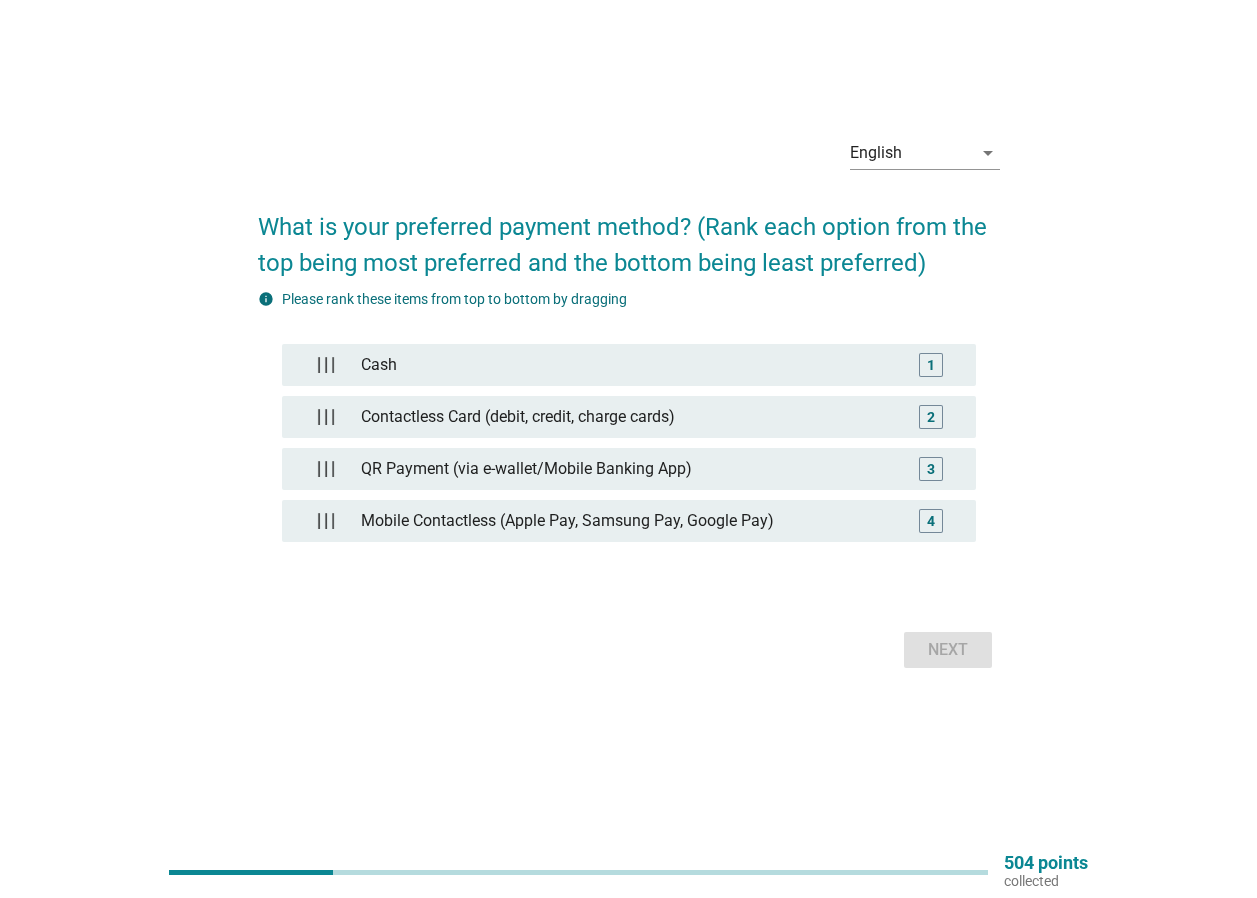 scroll, scrollTop: 0, scrollLeft: 0, axis: both 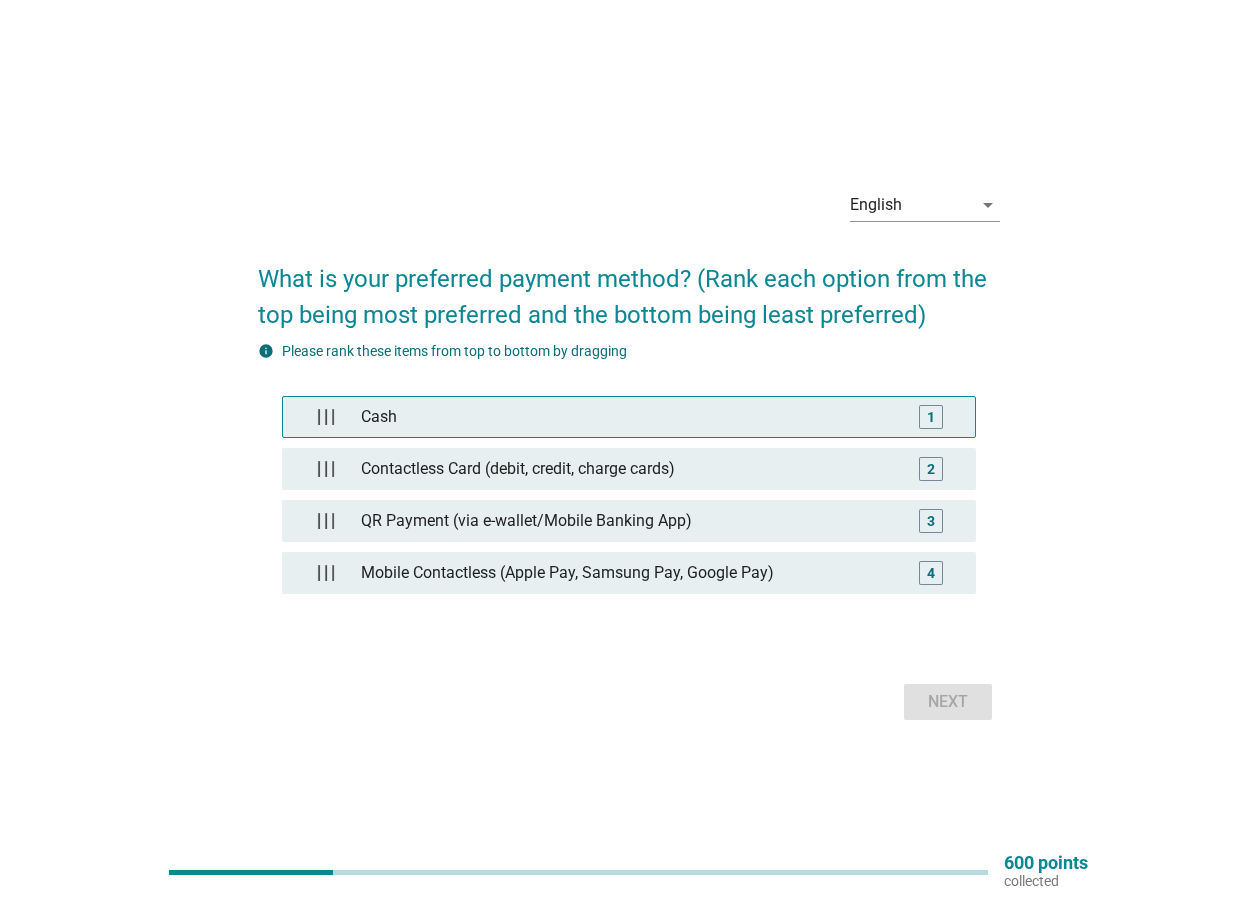 click on "Cash" at bounding box center (628, 417) 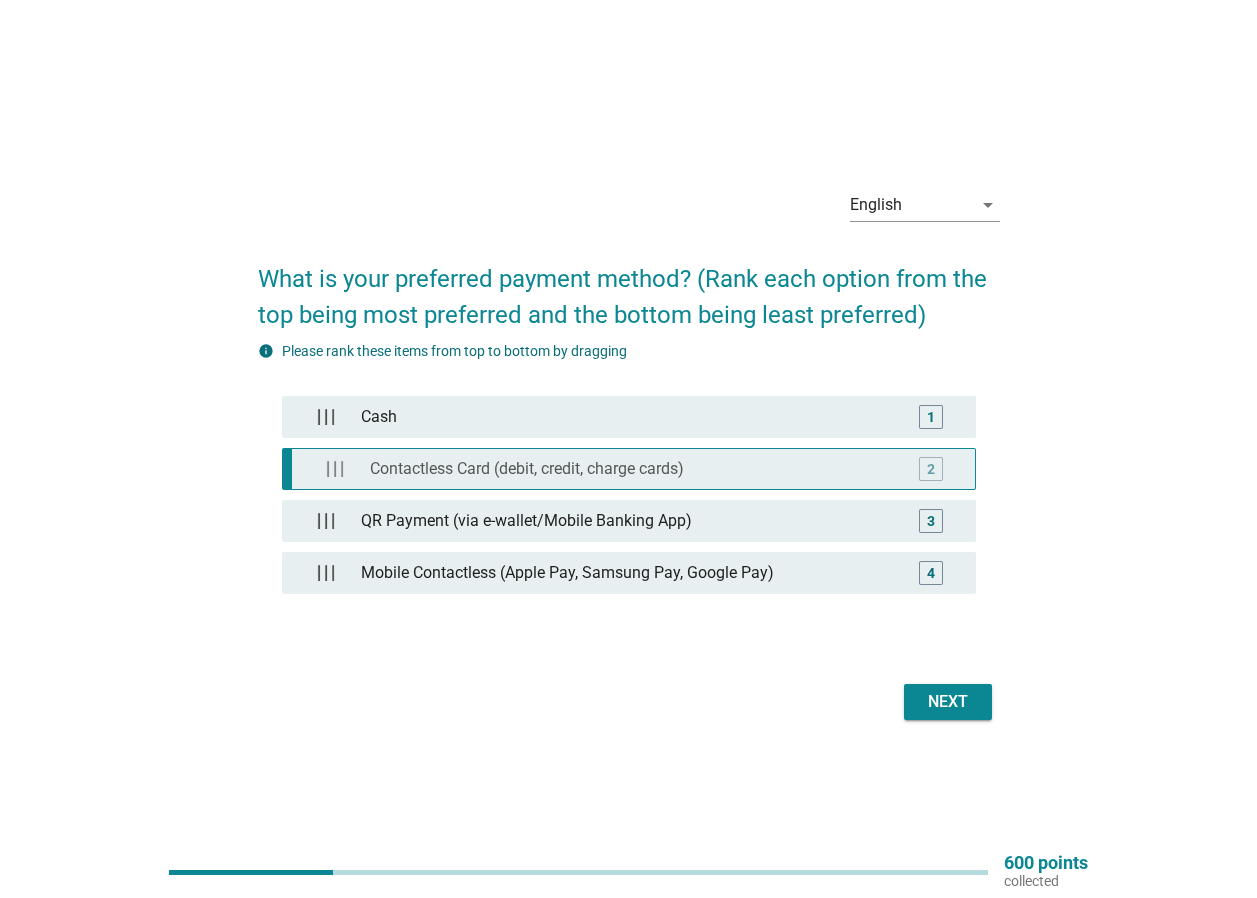 type 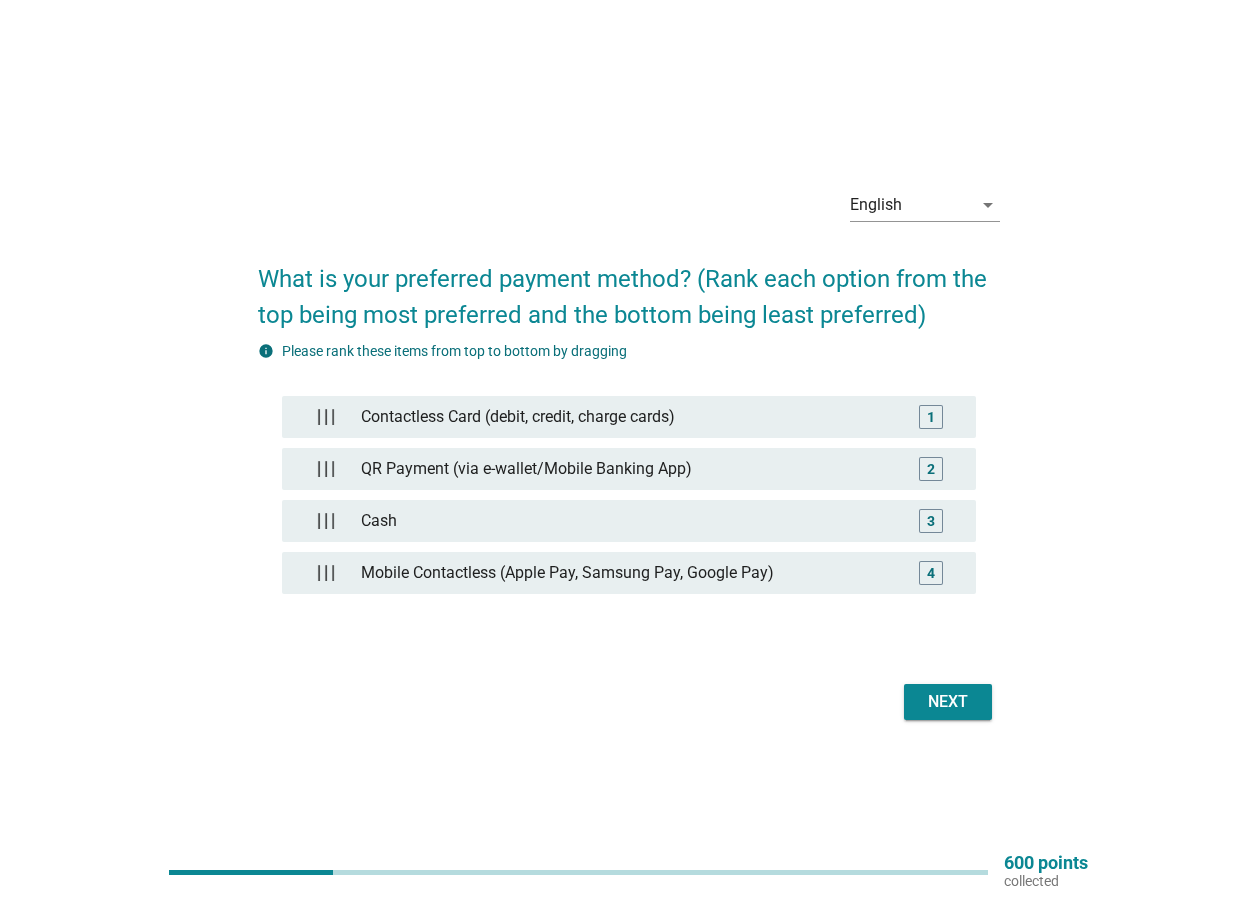 click on "Next" at bounding box center [948, 702] 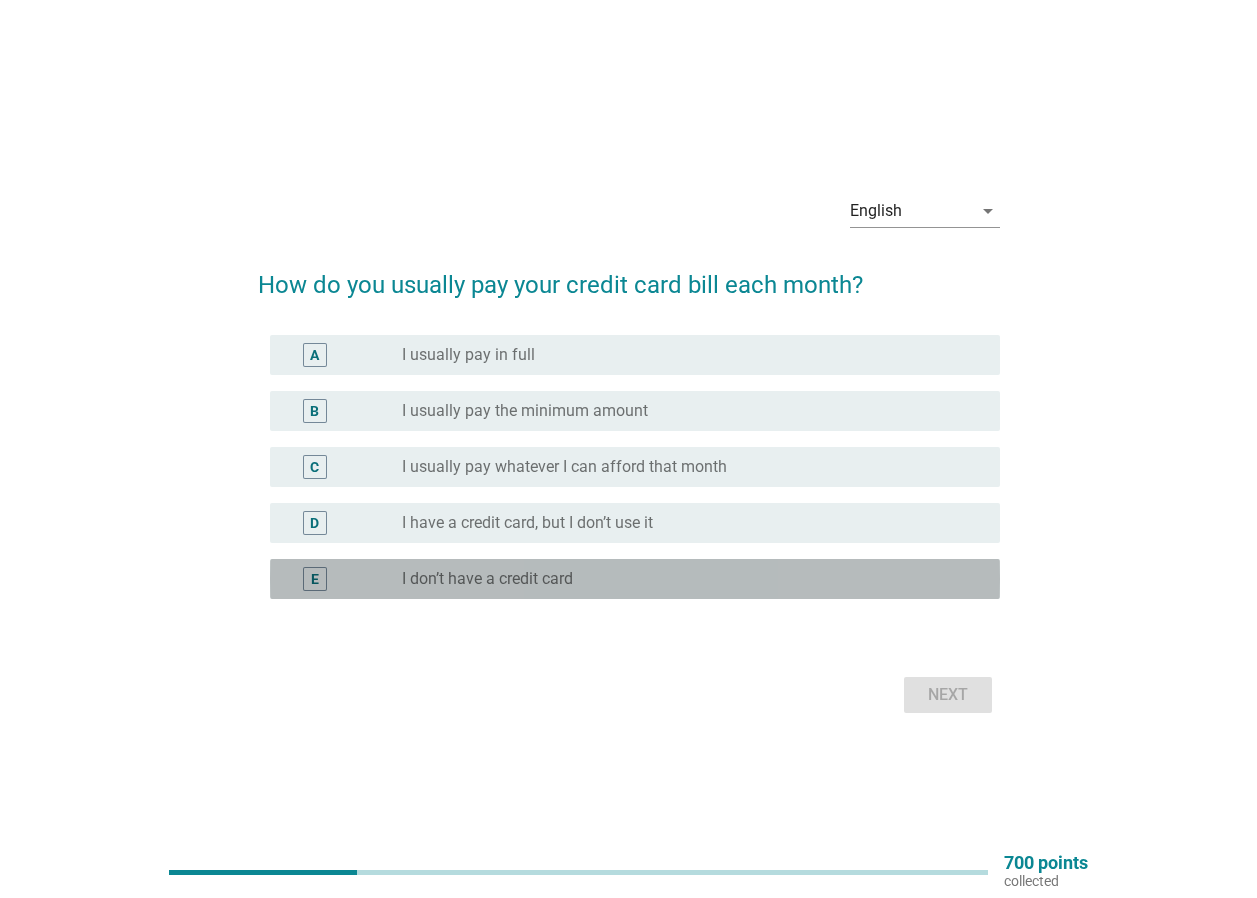 click on "radio_button_unchecked I don’t have a credit card" at bounding box center [685, 579] 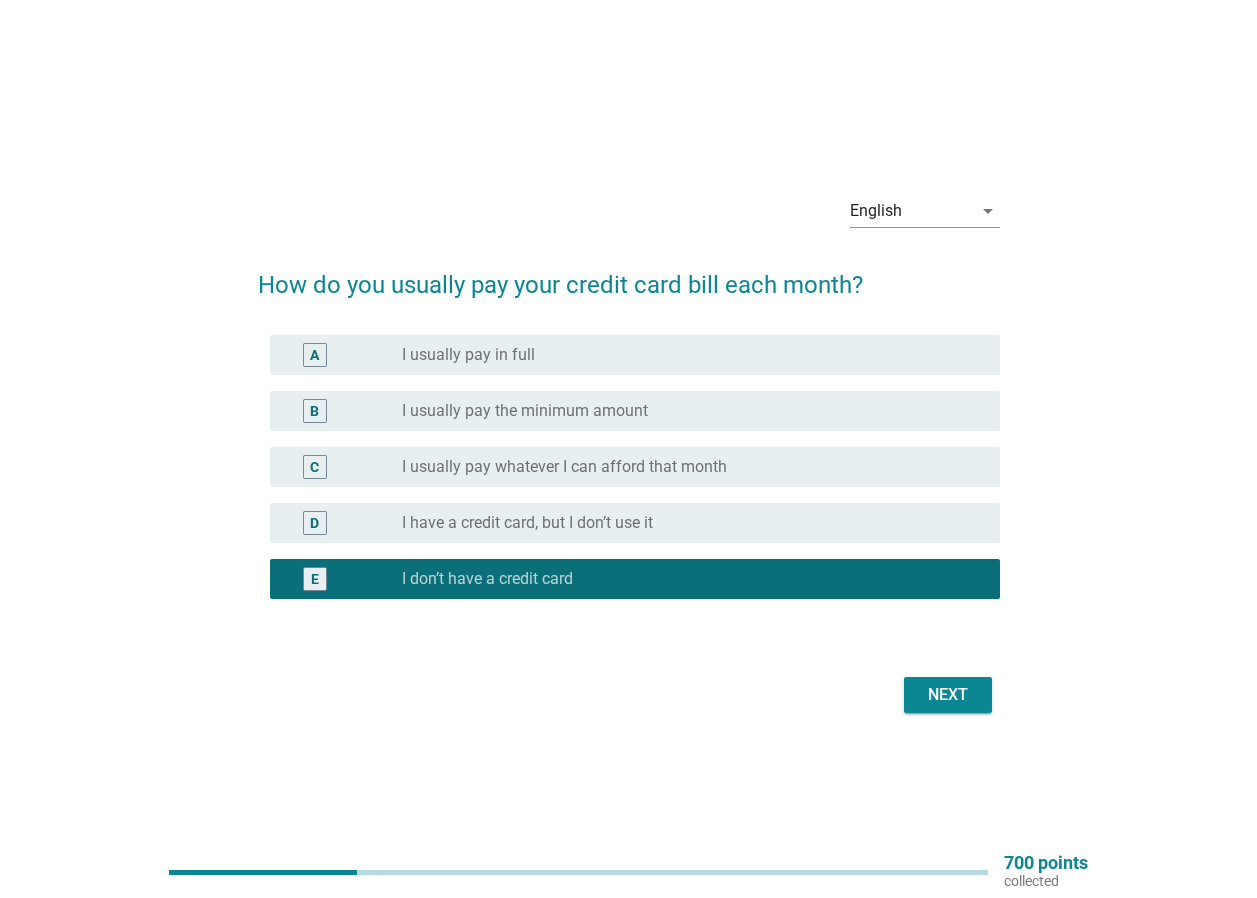 click on "Next" at bounding box center (948, 695) 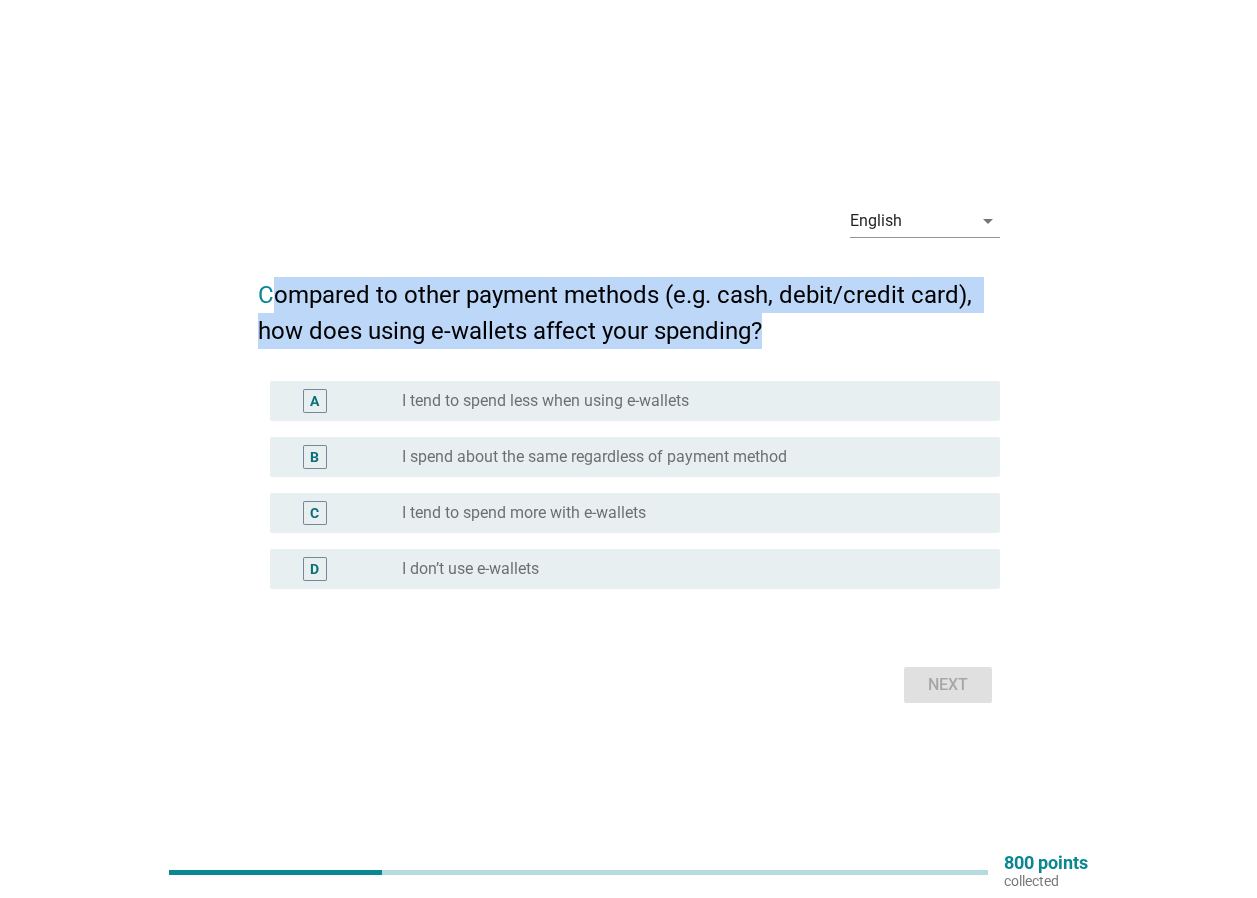 drag, startPoint x: 270, startPoint y: 301, endPoint x: 875, endPoint y: 339, distance: 606.1922 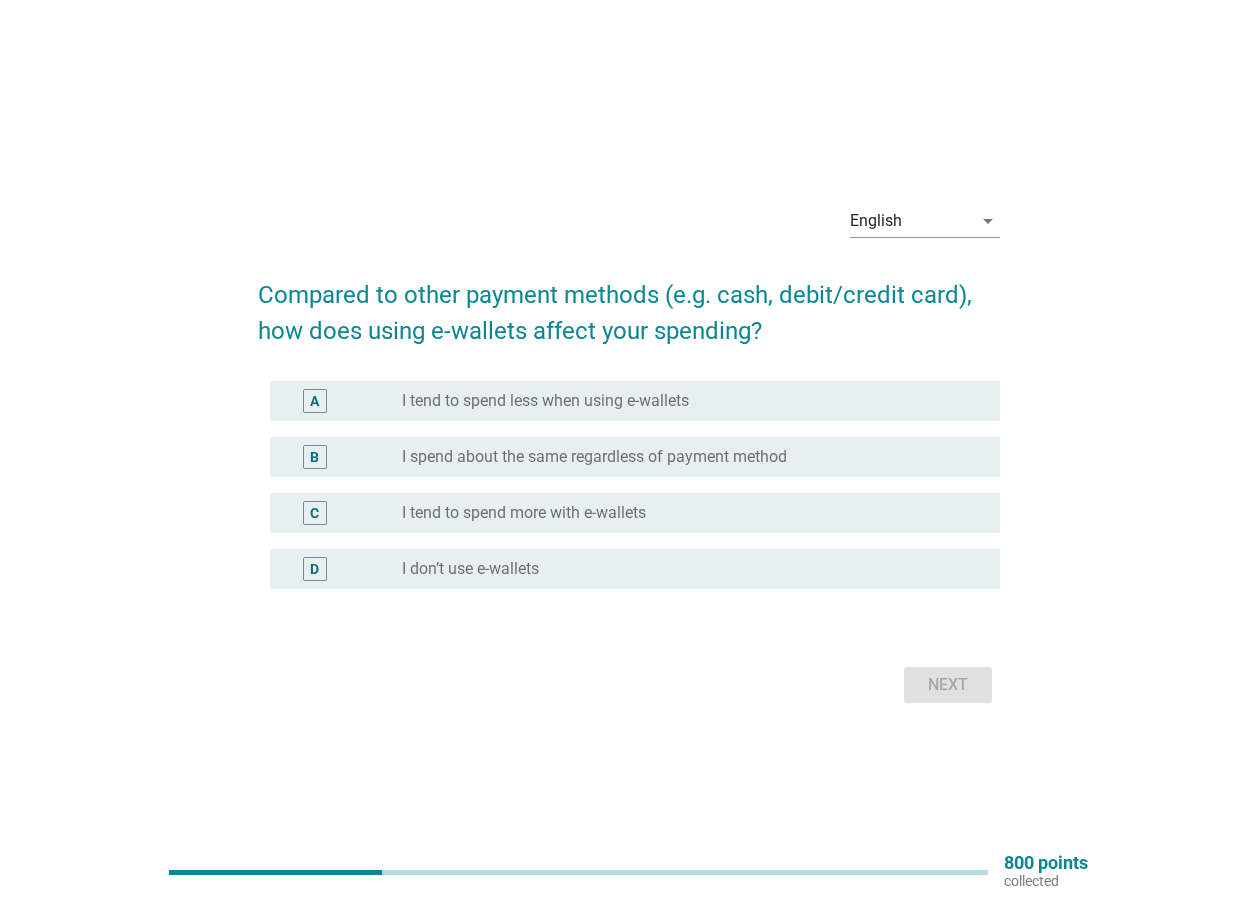 click on "I spend about the same regardless of payment method" at bounding box center [594, 457] 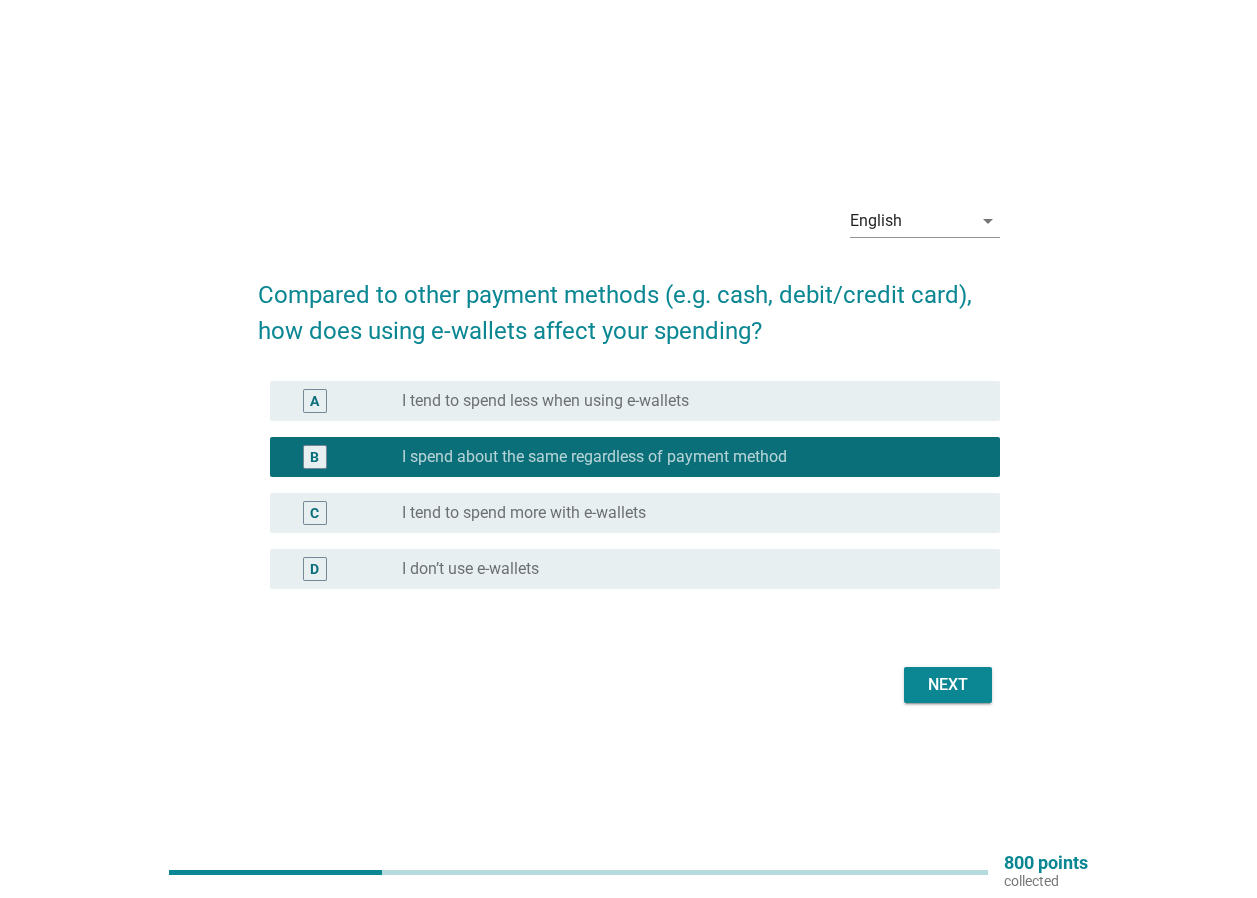 click on "Next" at bounding box center [948, 685] 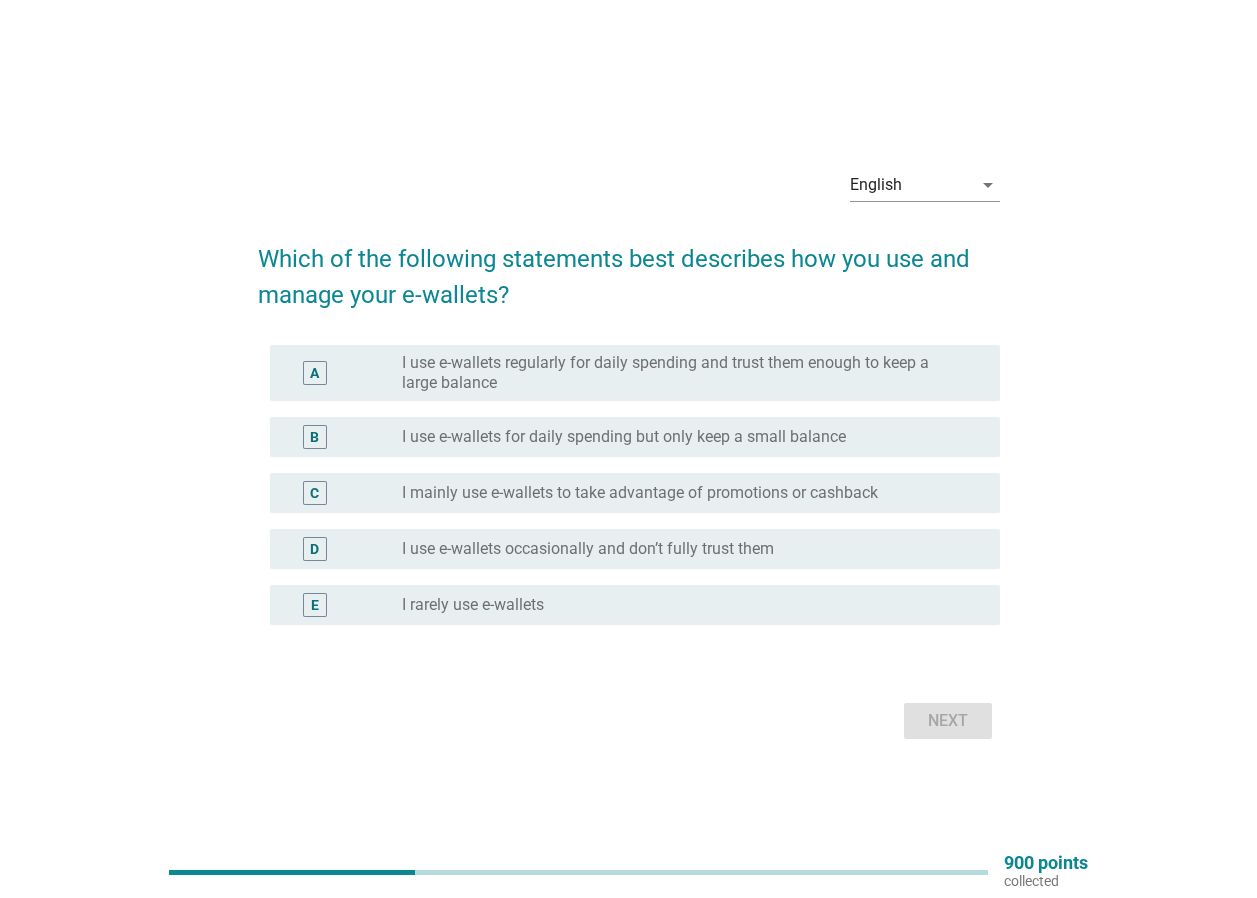 click on "I use e-wallets for daily spending but only keep a small balance" at bounding box center (624, 437) 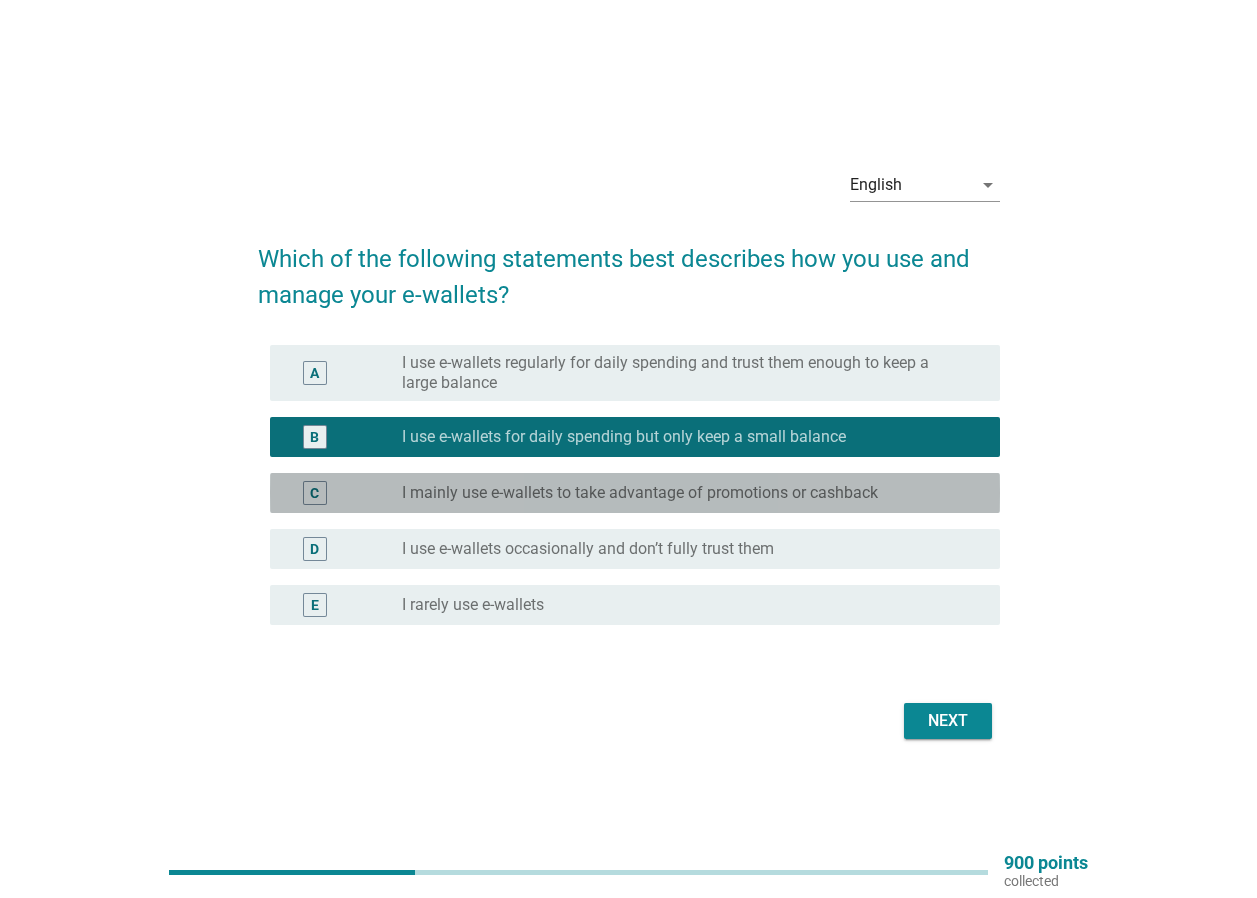 click on "I mainly use e-wallets to take advantage of promotions or cashback" at bounding box center (640, 493) 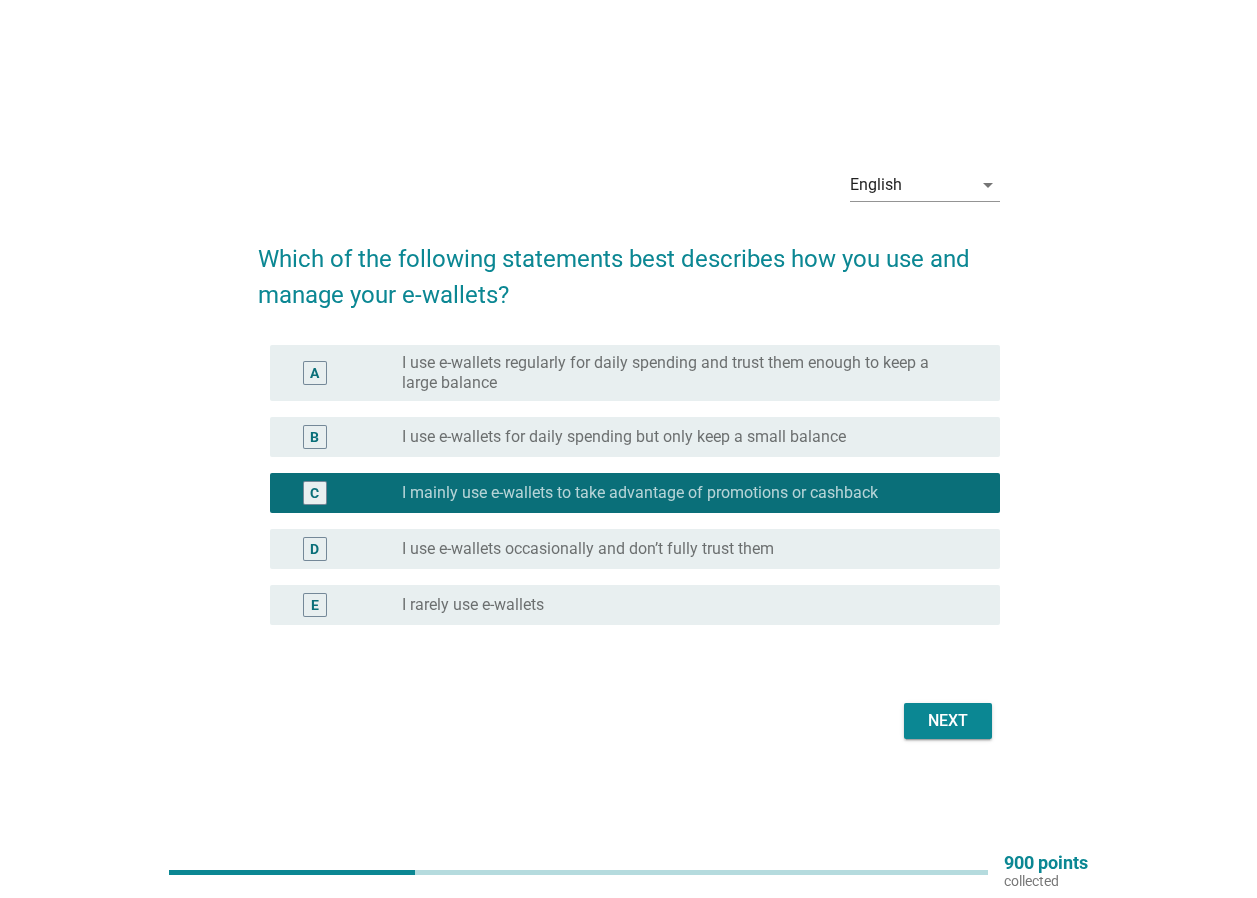 click on "B     radio_button_unchecked I use e-wallets for daily spending but only keep a small balance" at bounding box center (635, 437) 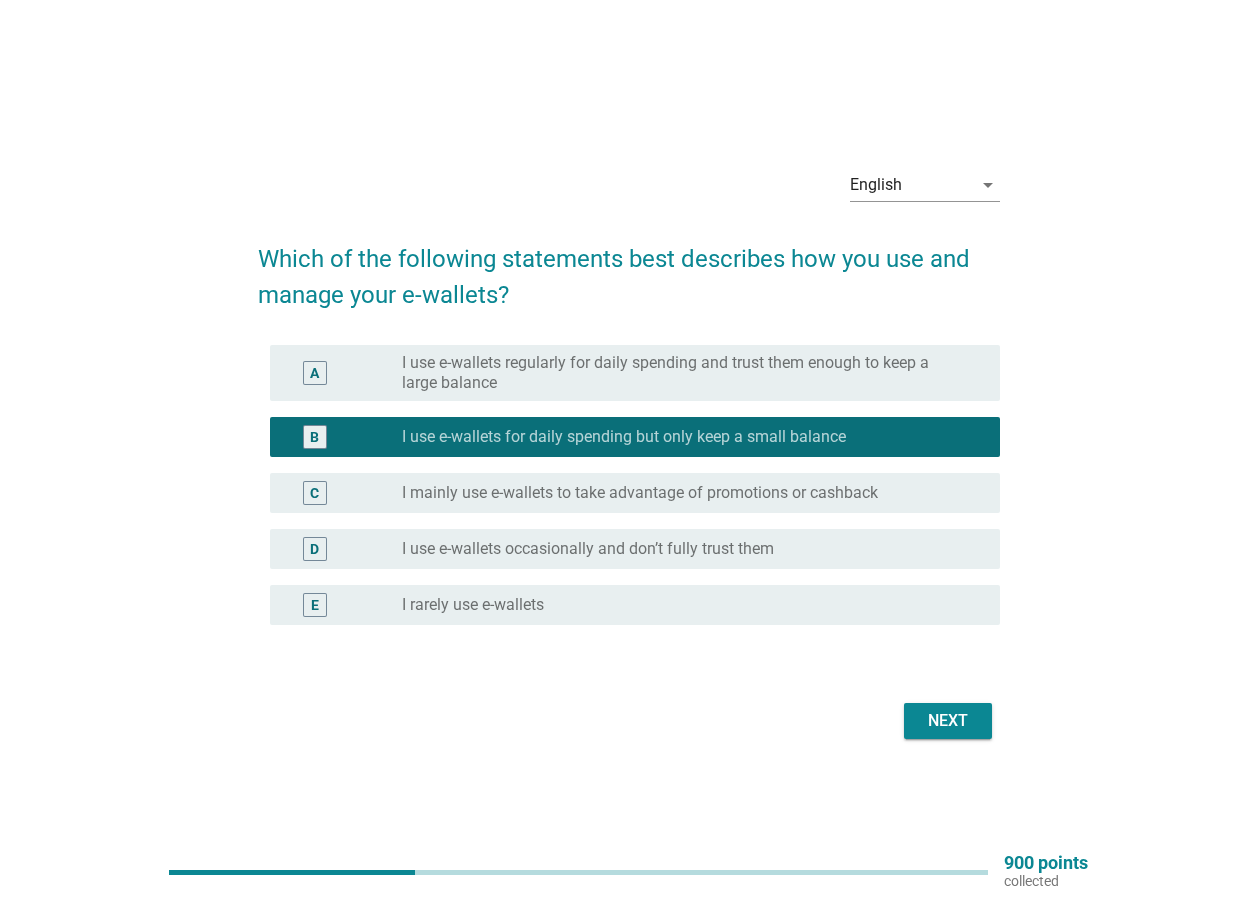 click on "Next" at bounding box center (948, 721) 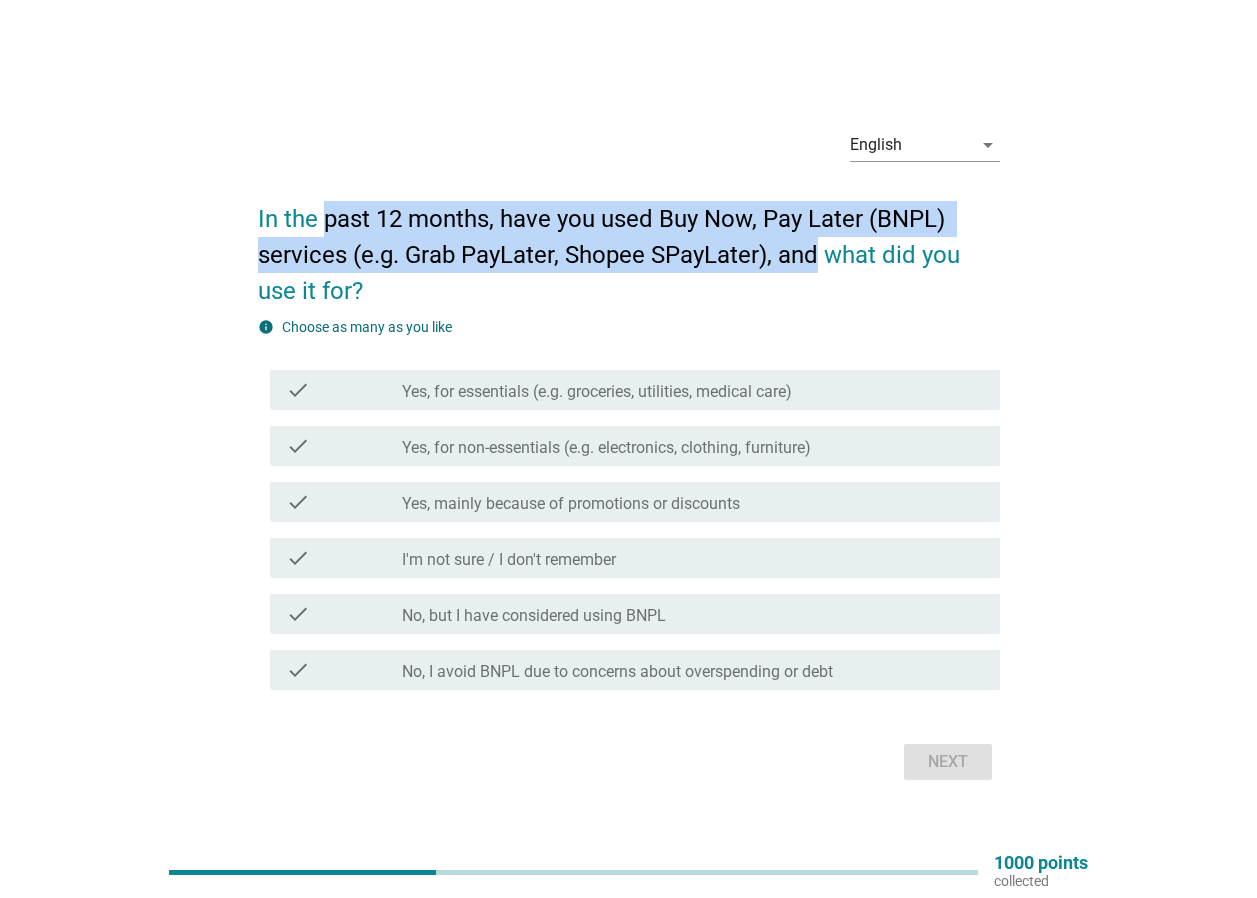 drag, startPoint x: 327, startPoint y: 216, endPoint x: 815, endPoint y: 256, distance: 489.6366 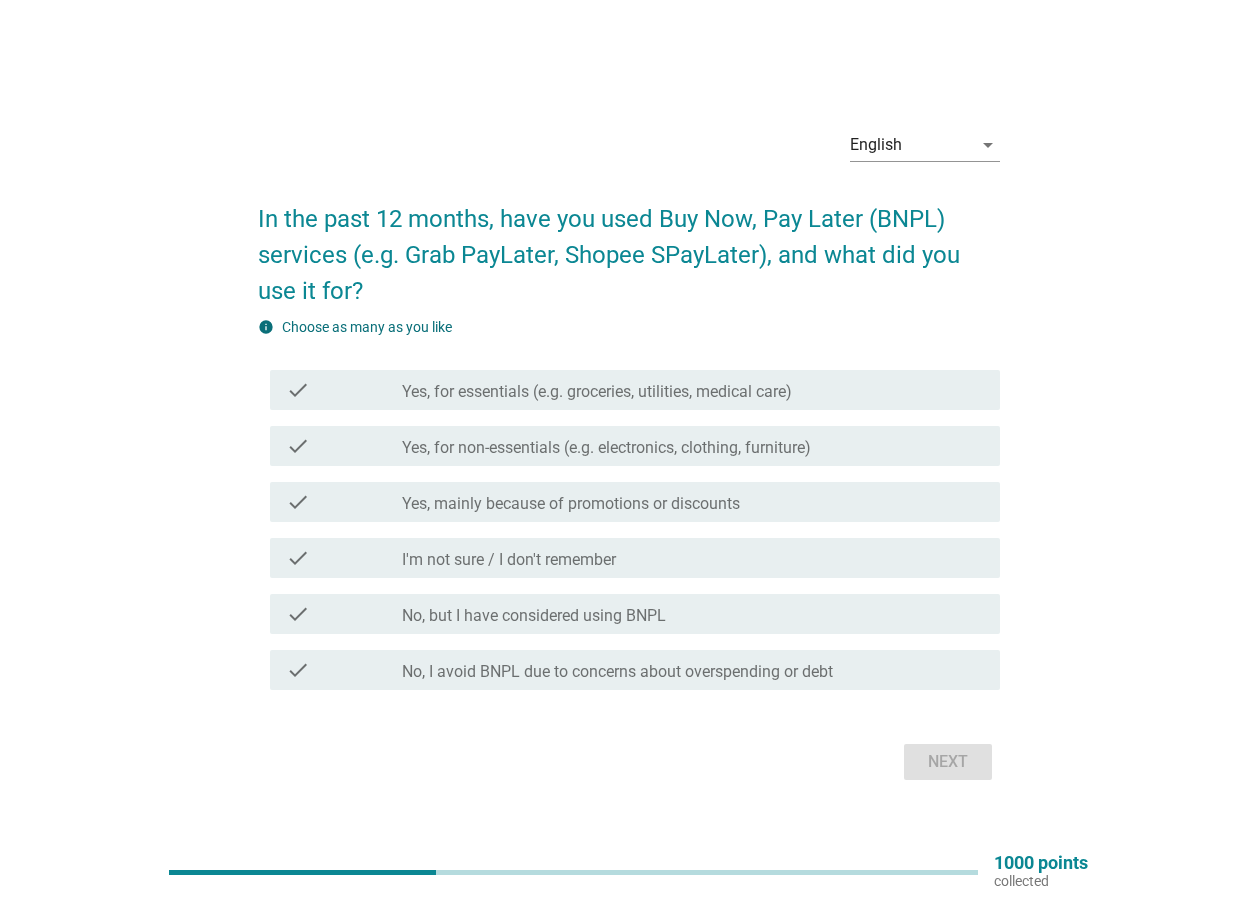 click on "English arrow_drop_down   In the past 12 months, have you used Buy Now, Pay Later (BNPL) services (e.g. Grab PayLater, Shopee SPayLater), and what did you use it for?      info   Choose as many as you like   check     check_box_outline_blank Yes, for essentials (e.g. groceries, utilities, medical care)   check     check_box_outline_blank Yes, for non-essentials (e.g. electronics, clothing, furniture)   check     check_box_outline_blank Yes, mainly because of promotions or discounts   check     check_box_outline_blank I'm not sure / I don't remember   check     check_box_outline_blank No, but I have considered using BNPL   check     check_box_outline_blank No, I avoid BNPL due to concerns about overspending or debt       Next" at bounding box center [628, 449] 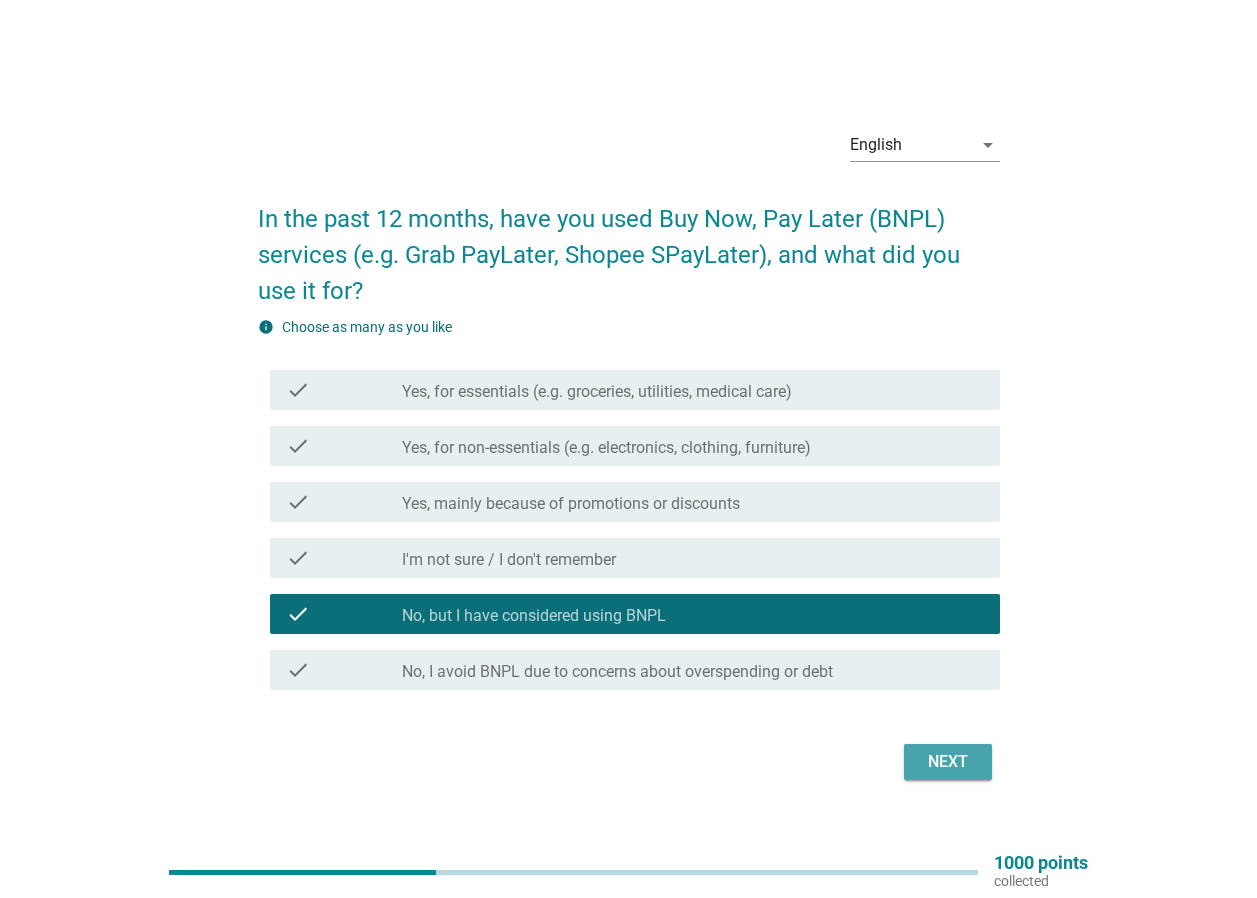 click on "Next" at bounding box center (948, 762) 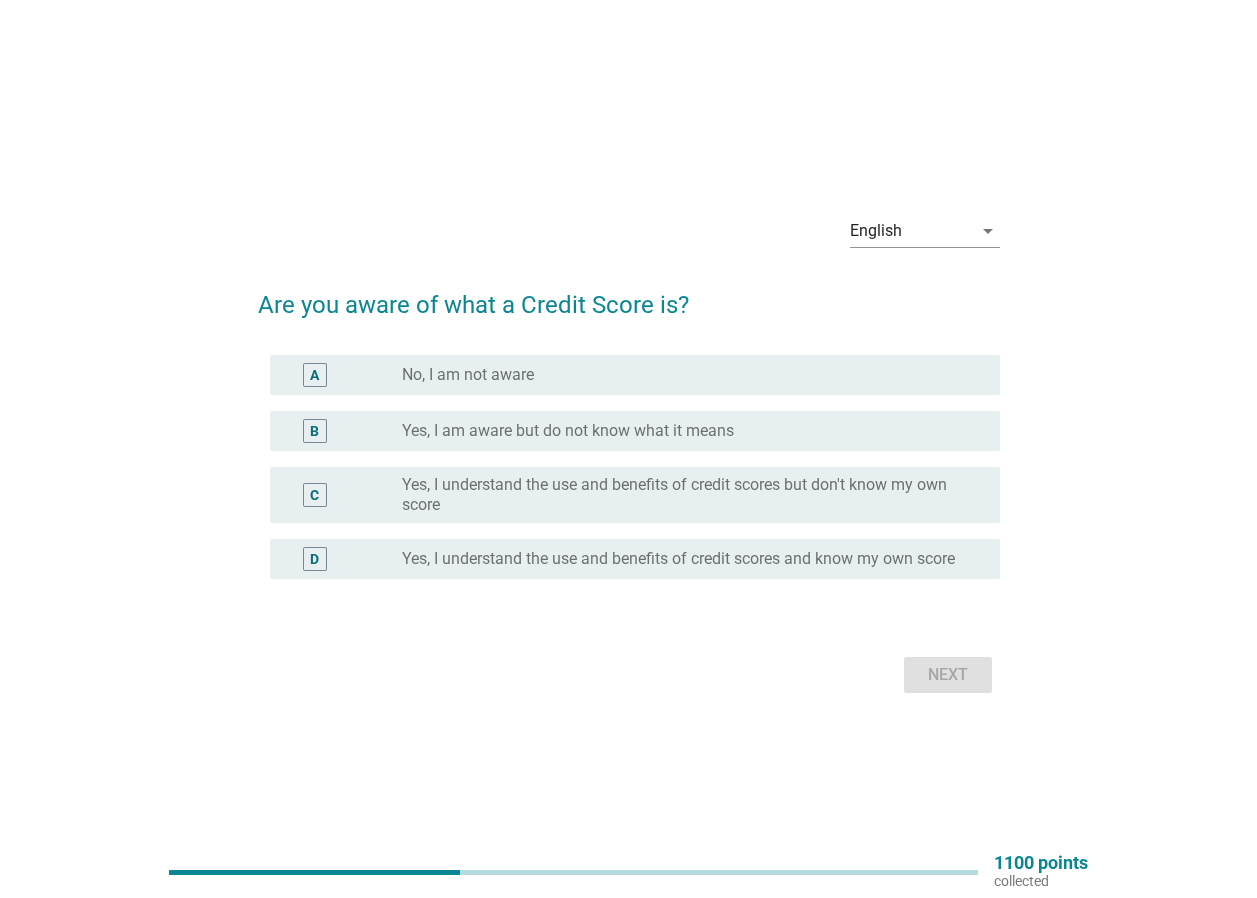 click on "radio_button_unchecked No, I am not aware" at bounding box center [685, 375] 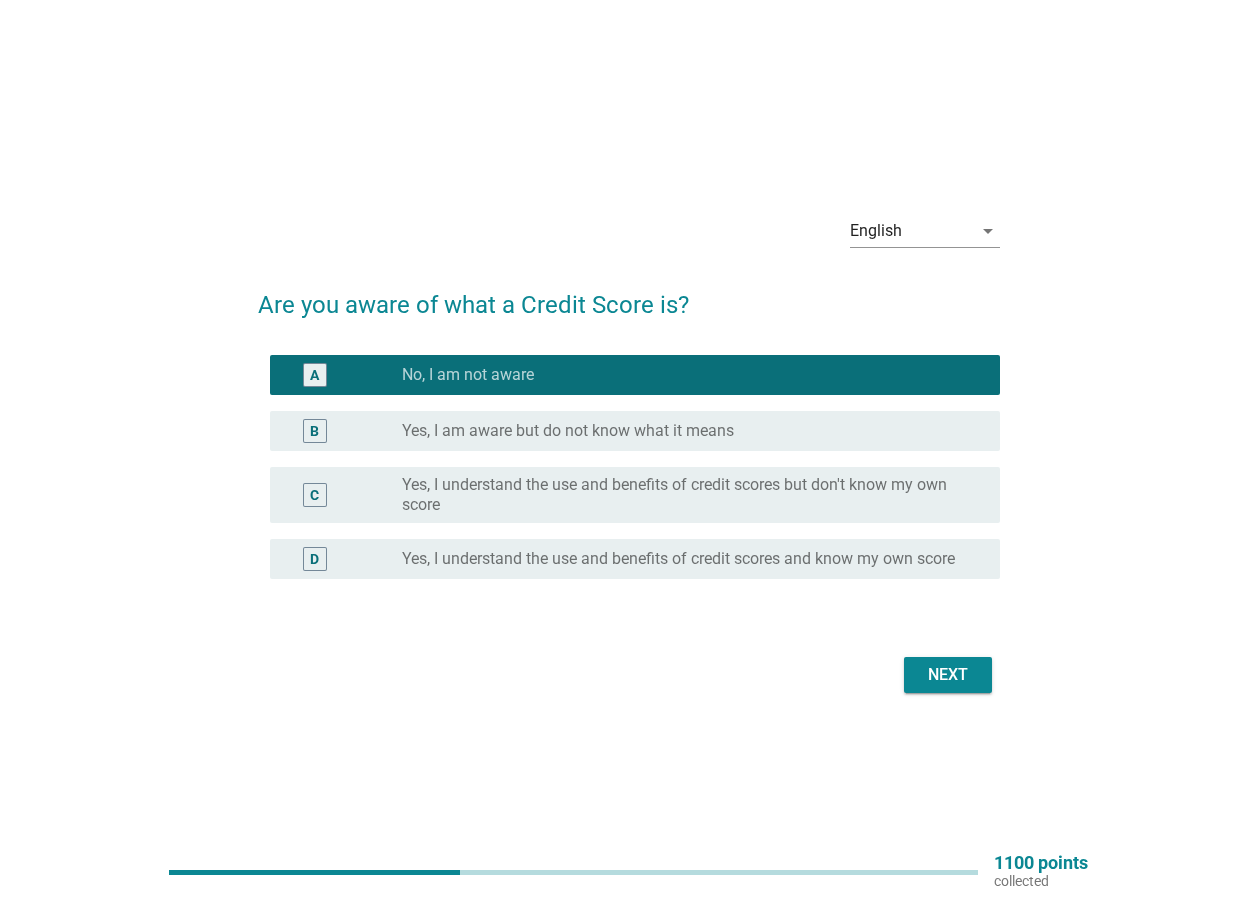 click on "Next" at bounding box center (948, 675) 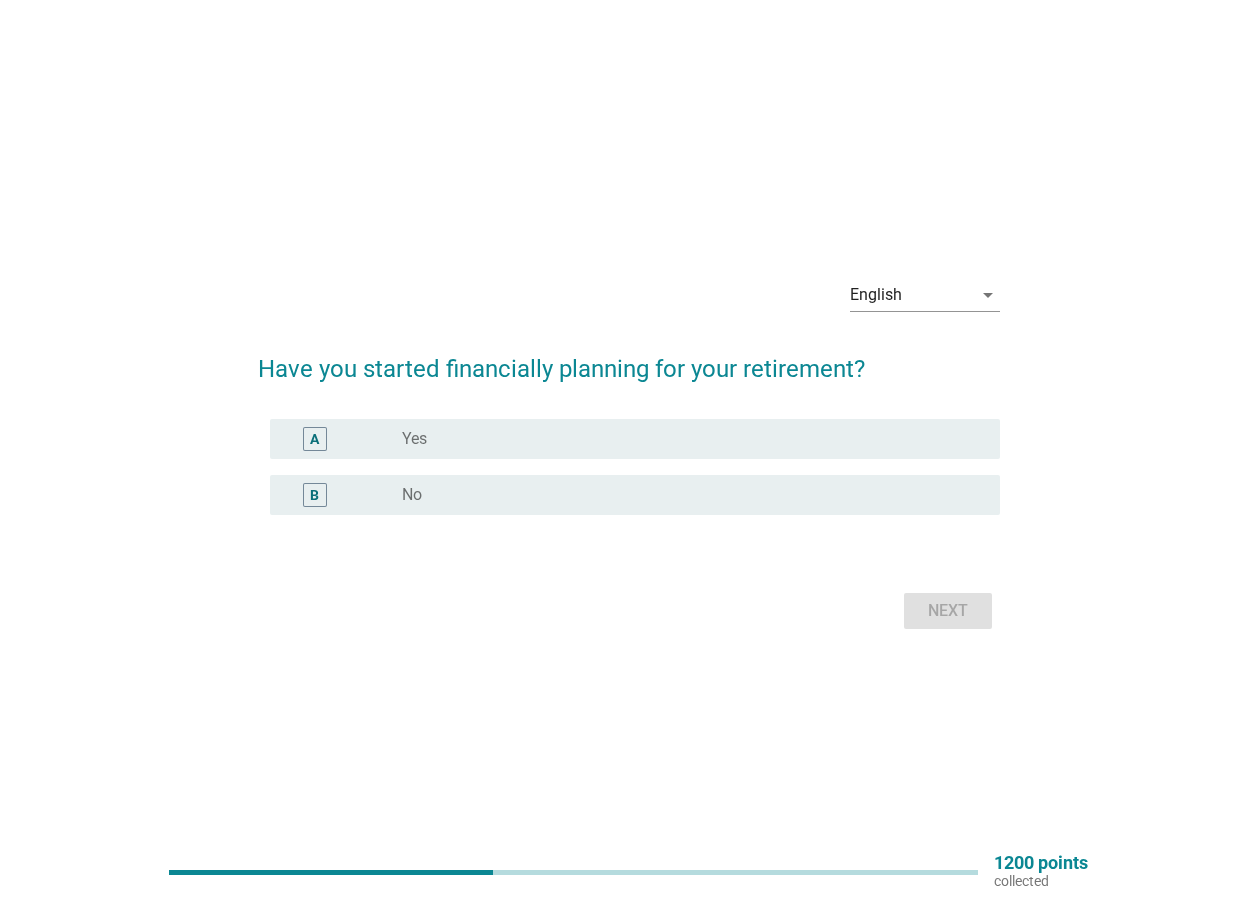 click on "radio_button_unchecked Yes" at bounding box center [685, 439] 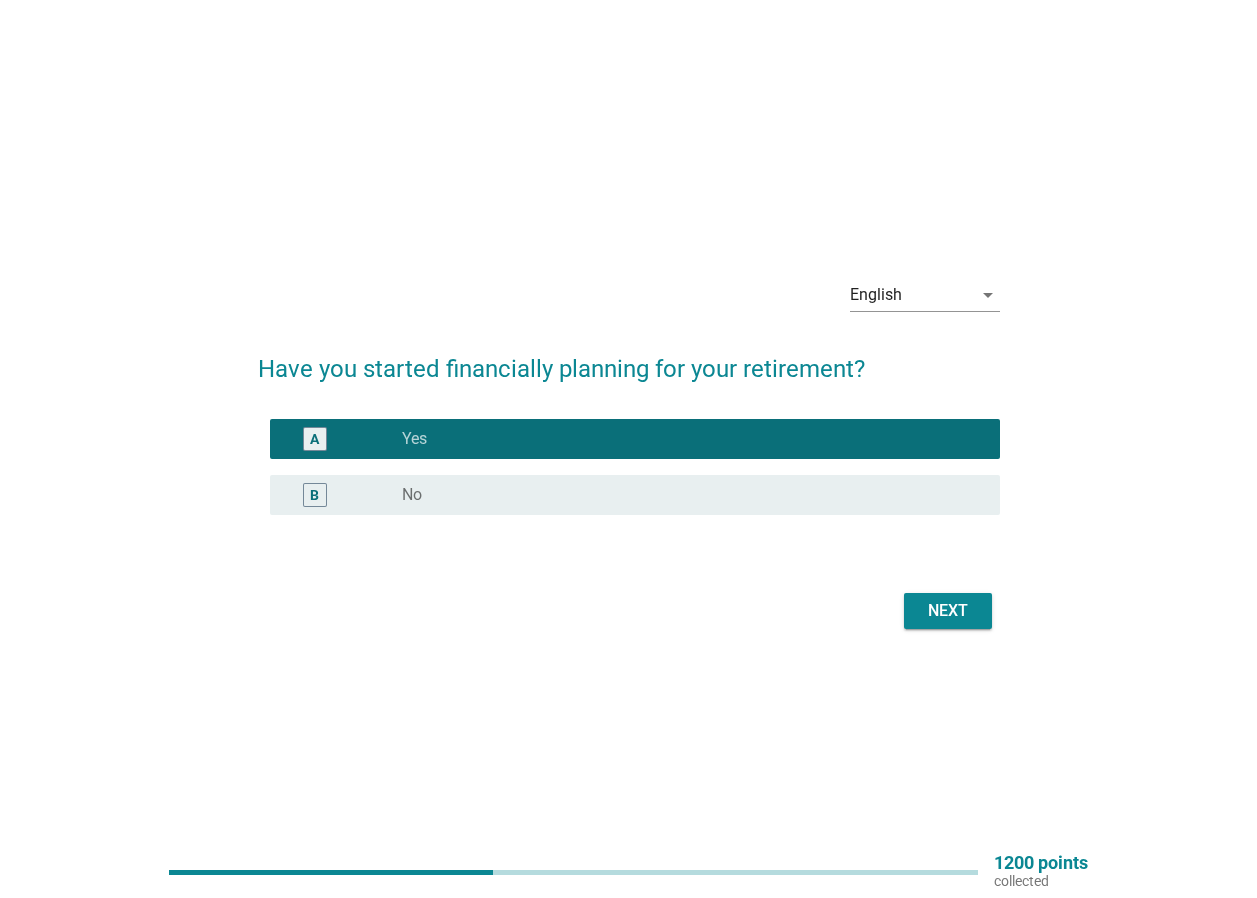 click on "Next" at bounding box center [948, 611] 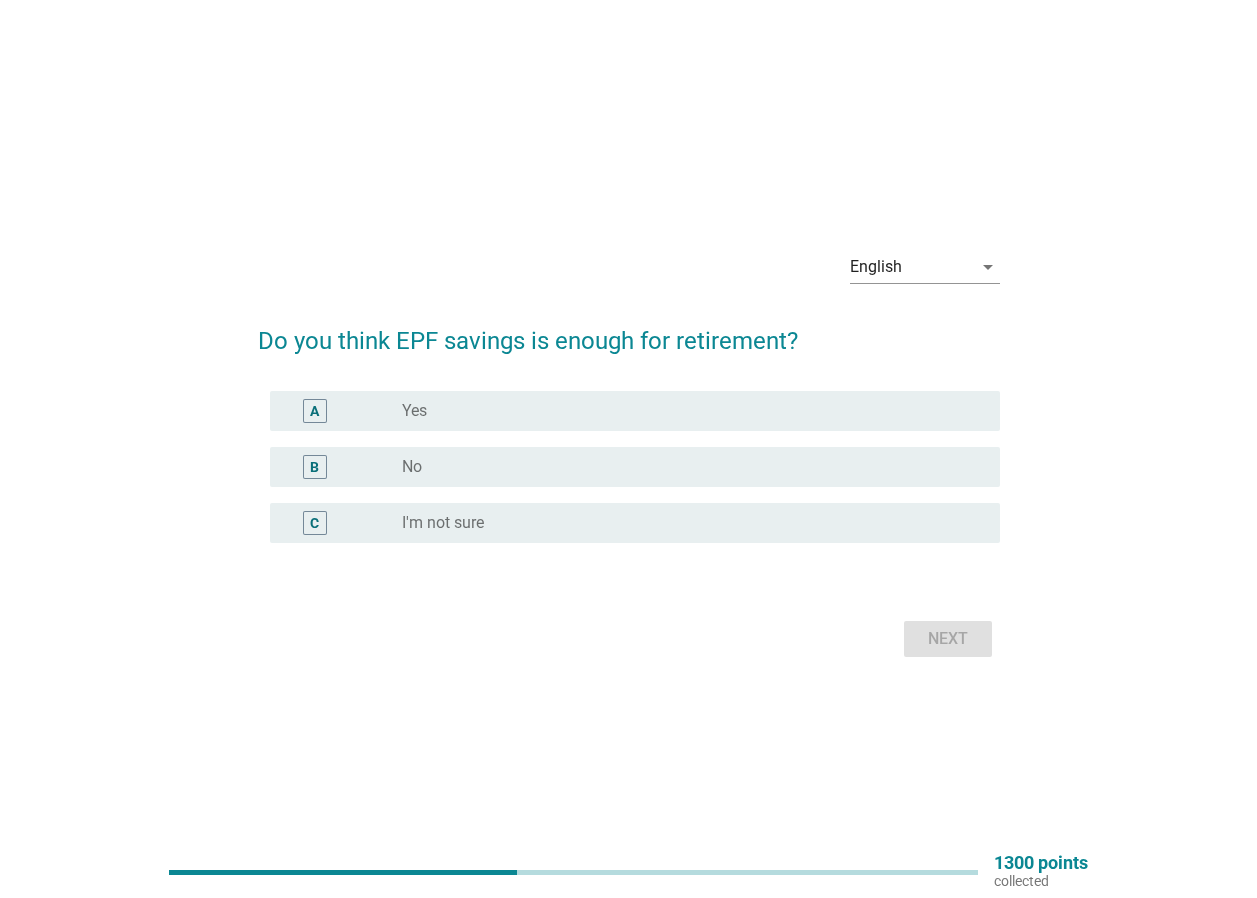 click on "radio_button_unchecked I'm not sure" at bounding box center [685, 523] 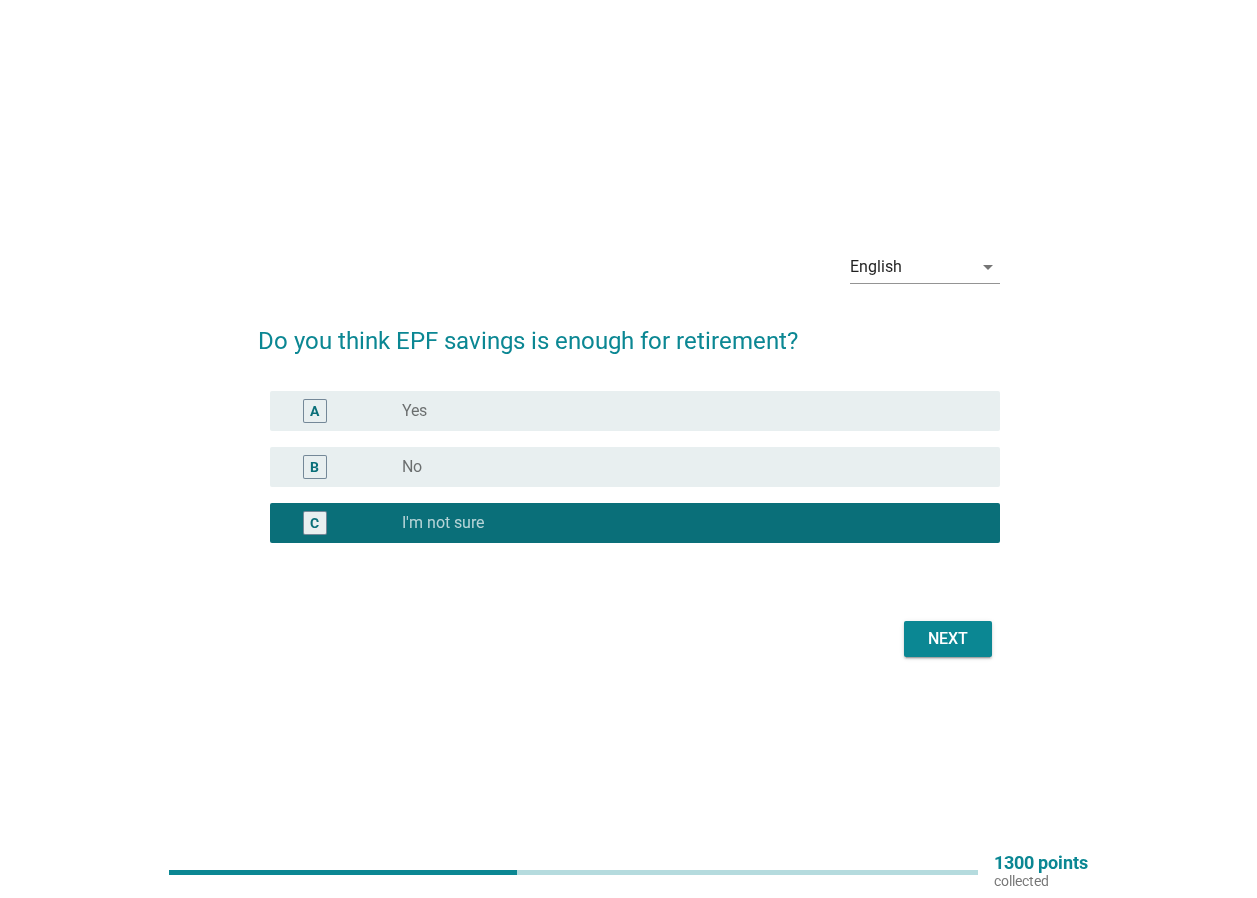 click on "Next" at bounding box center (948, 639) 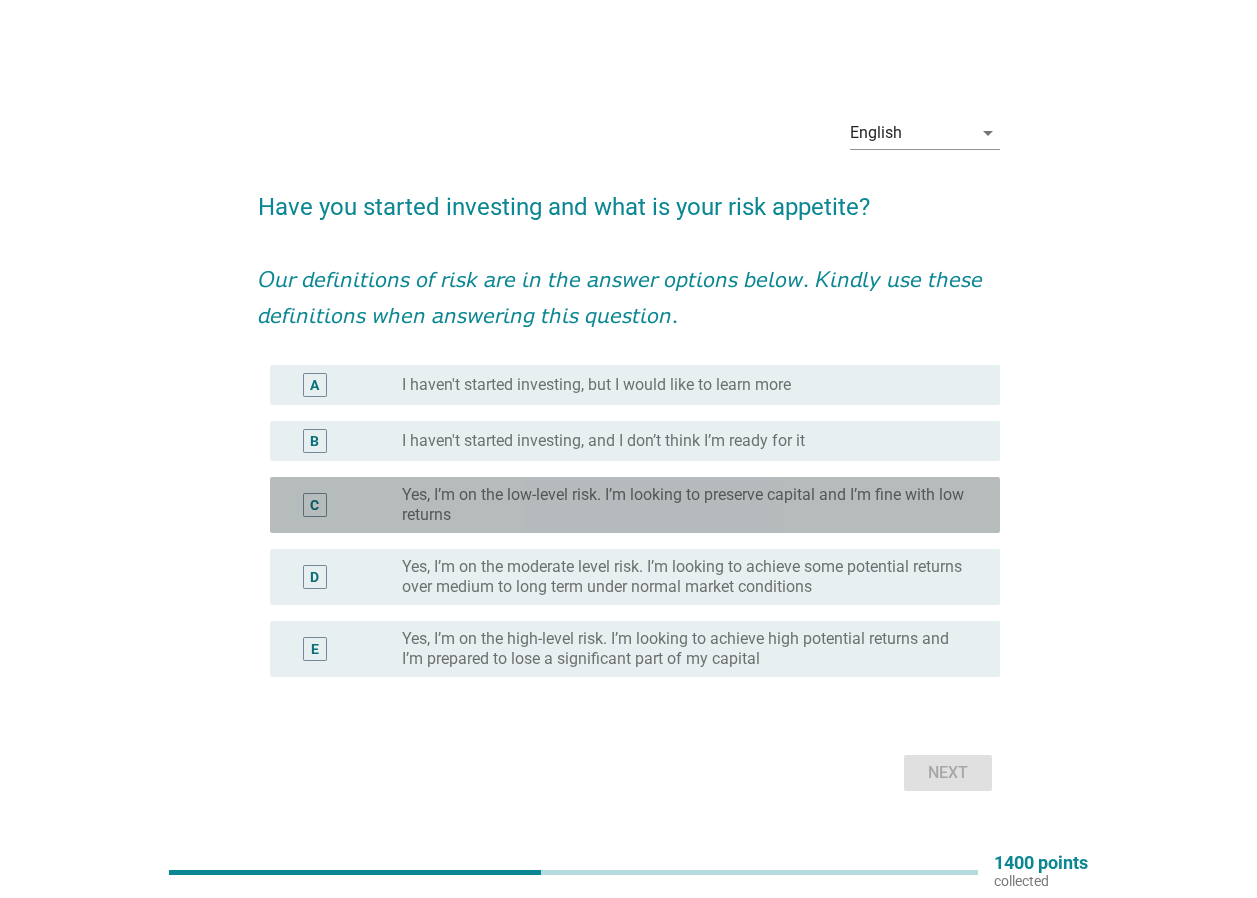 click on "Yes, I’m on the low-level risk. I’m looking to preserve capital and I’m fine with low returns" at bounding box center [685, 505] 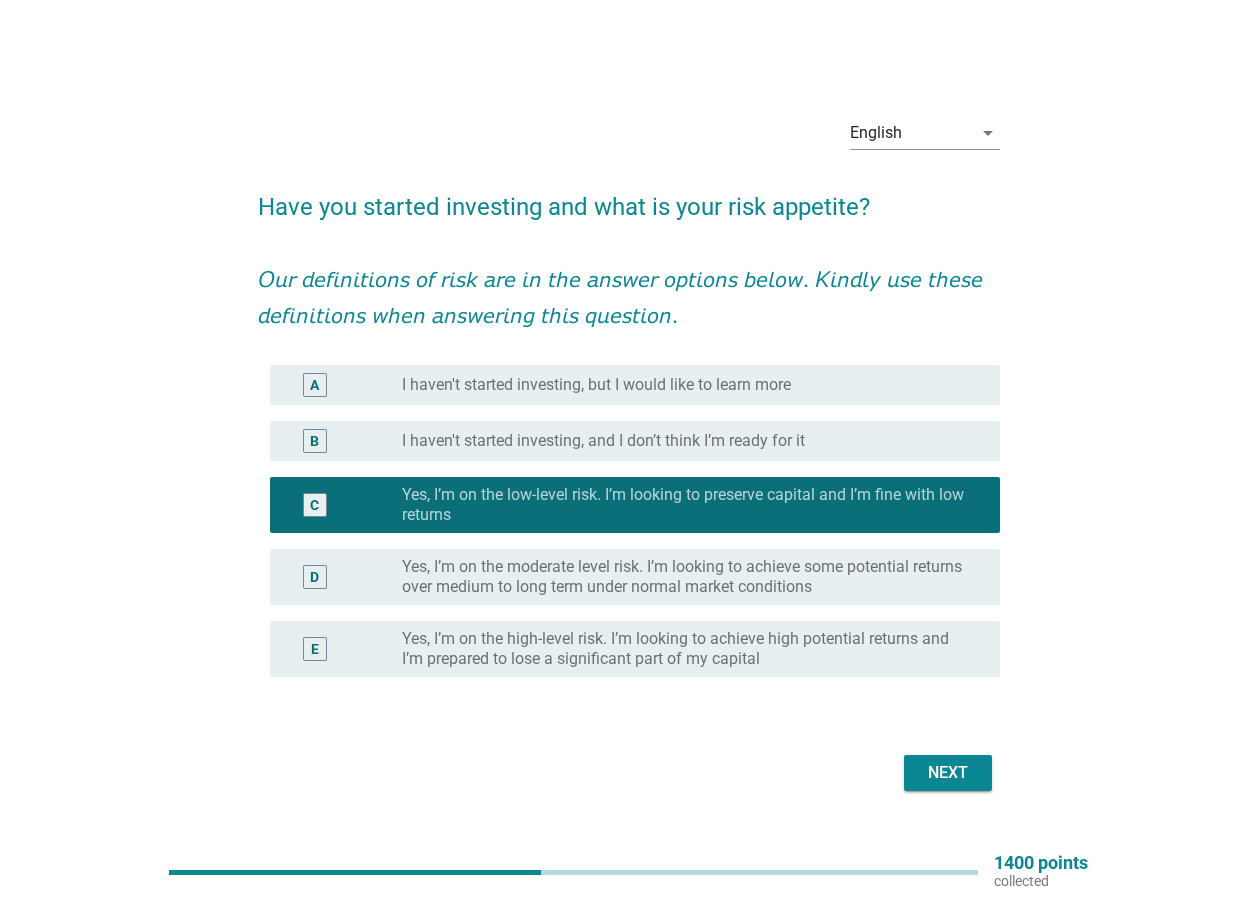 click on "Next" at bounding box center (948, 773) 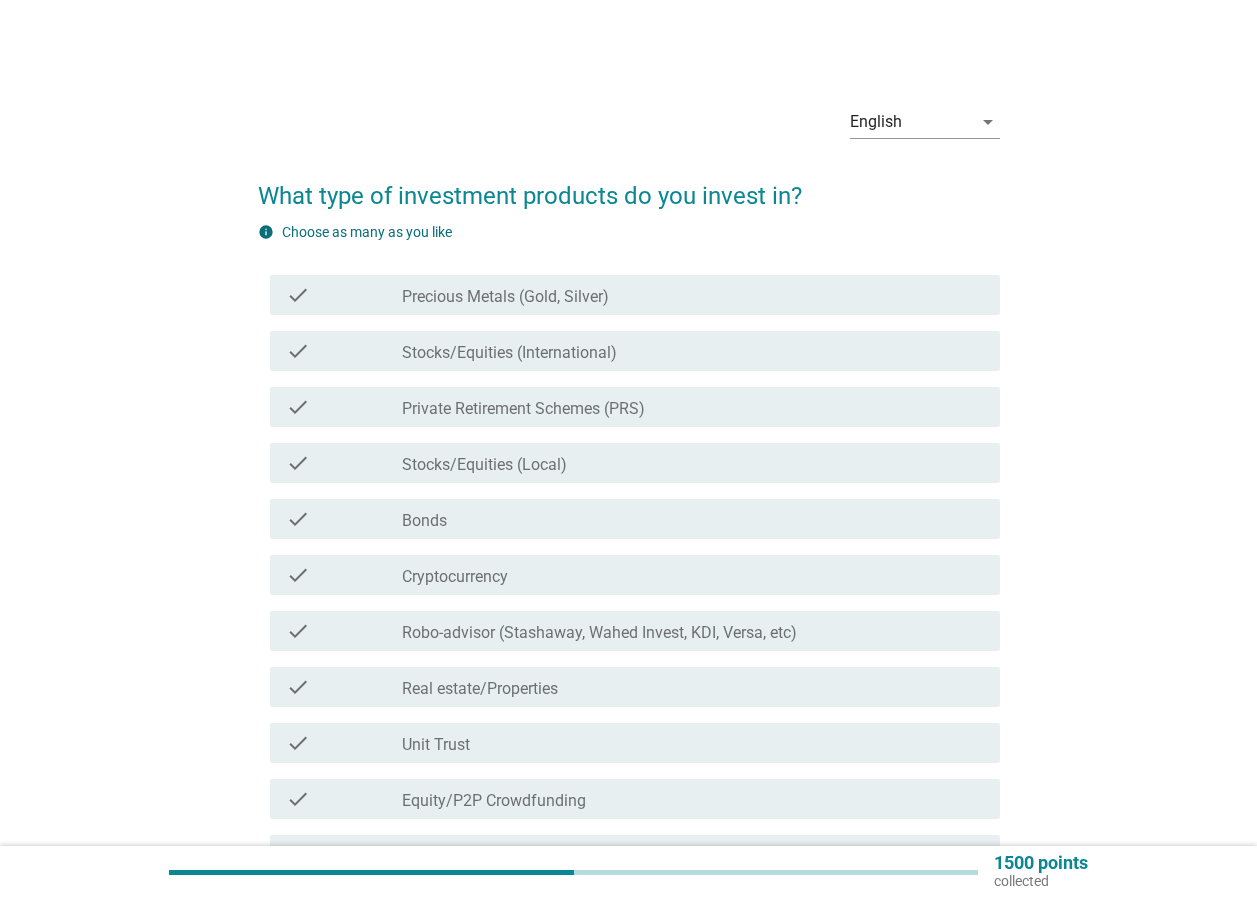 click on "Precious Metals (Gold, Silver)" at bounding box center [505, 297] 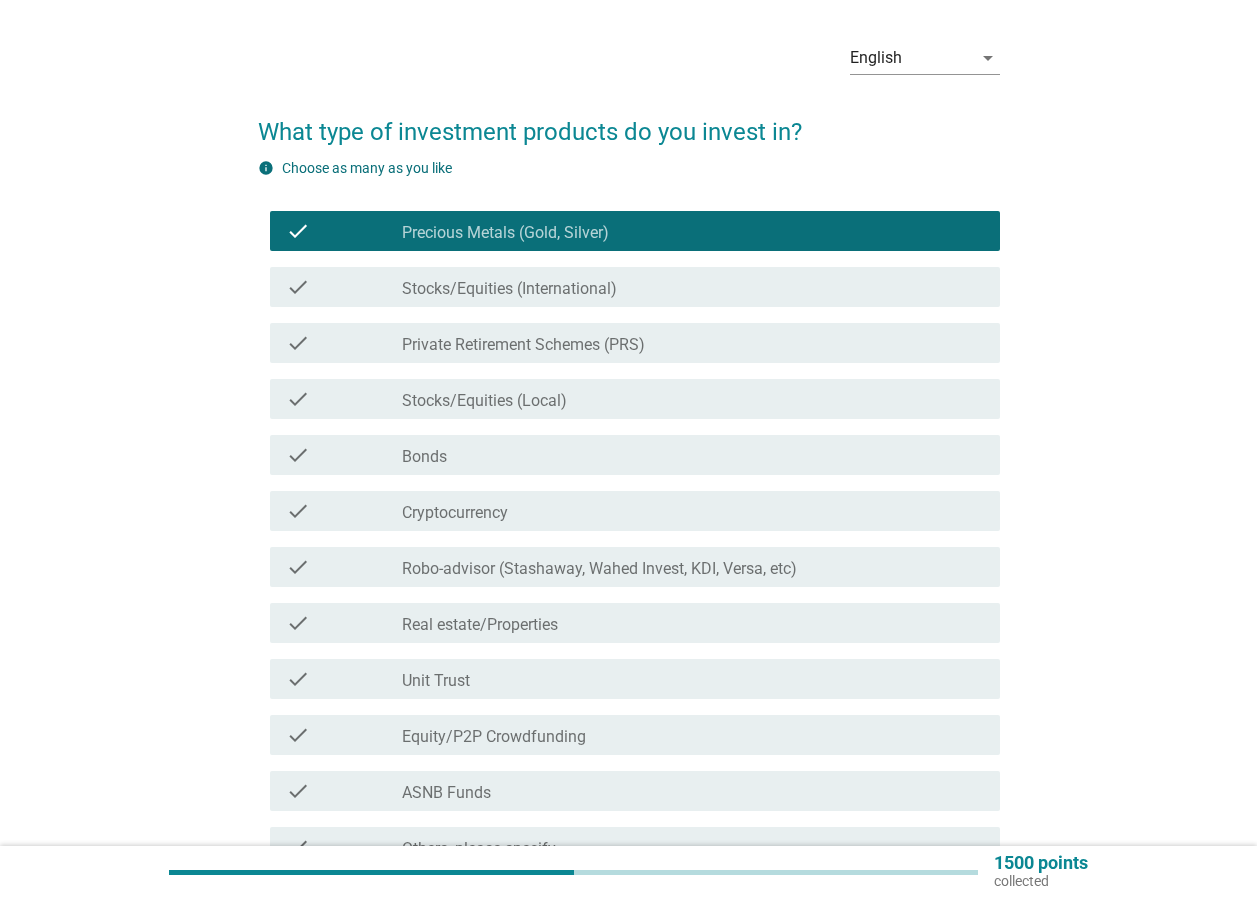 scroll, scrollTop: 100, scrollLeft: 0, axis: vertical 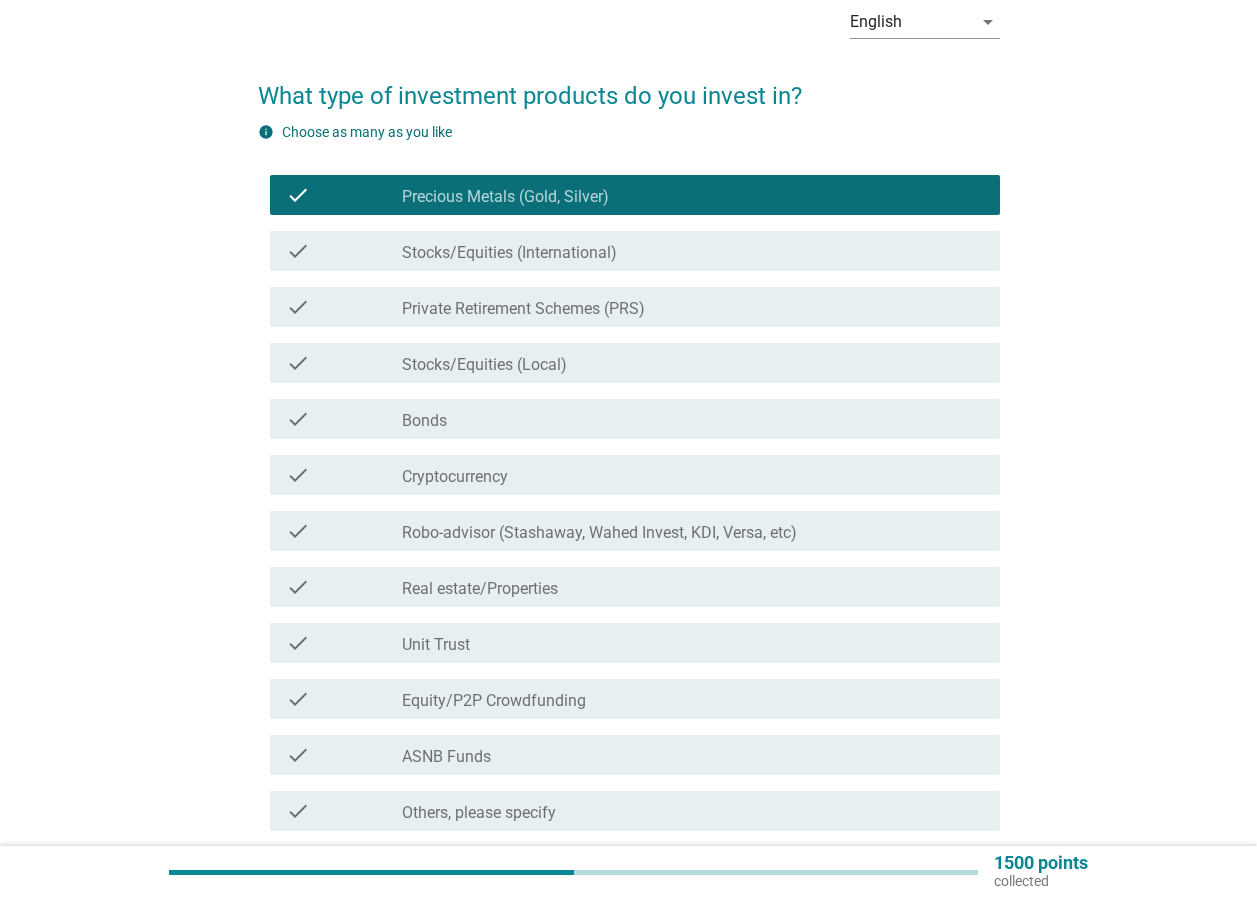 click on "Real estate/Properties" at bounding box center [480, 589] 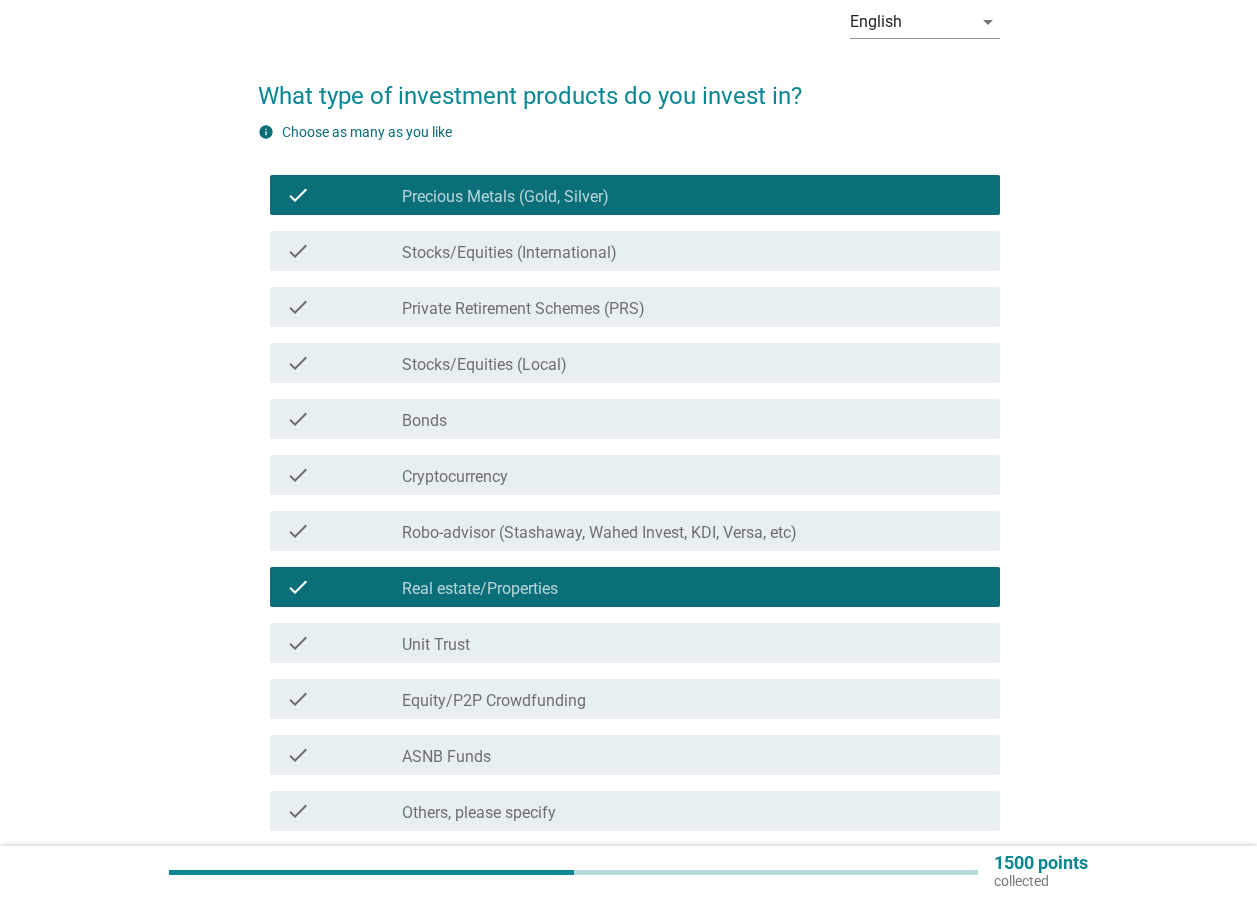 scroll, scrollTop: 200, scrollLeft: 0, axis: vertical 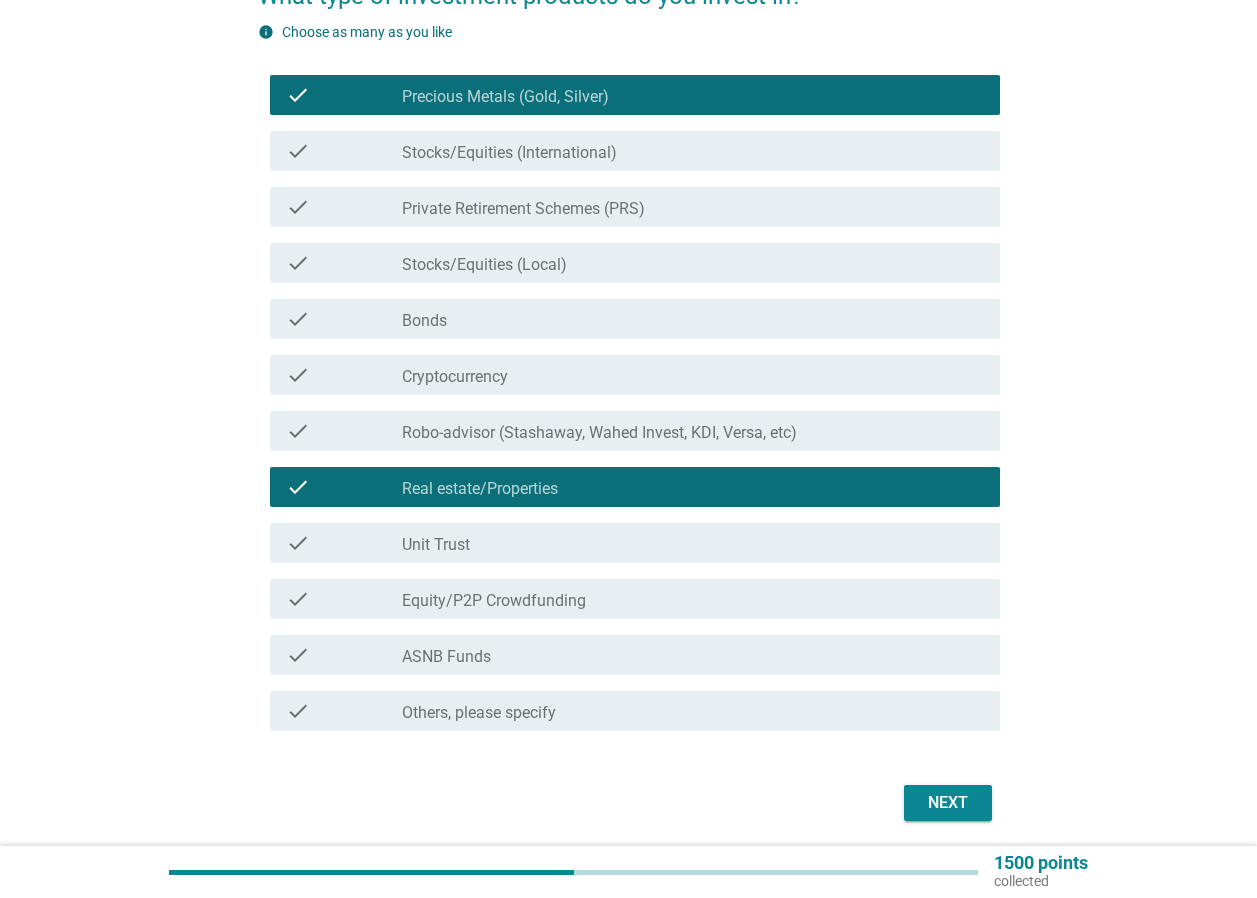 click on "Next" at bounding box center (948, 803) 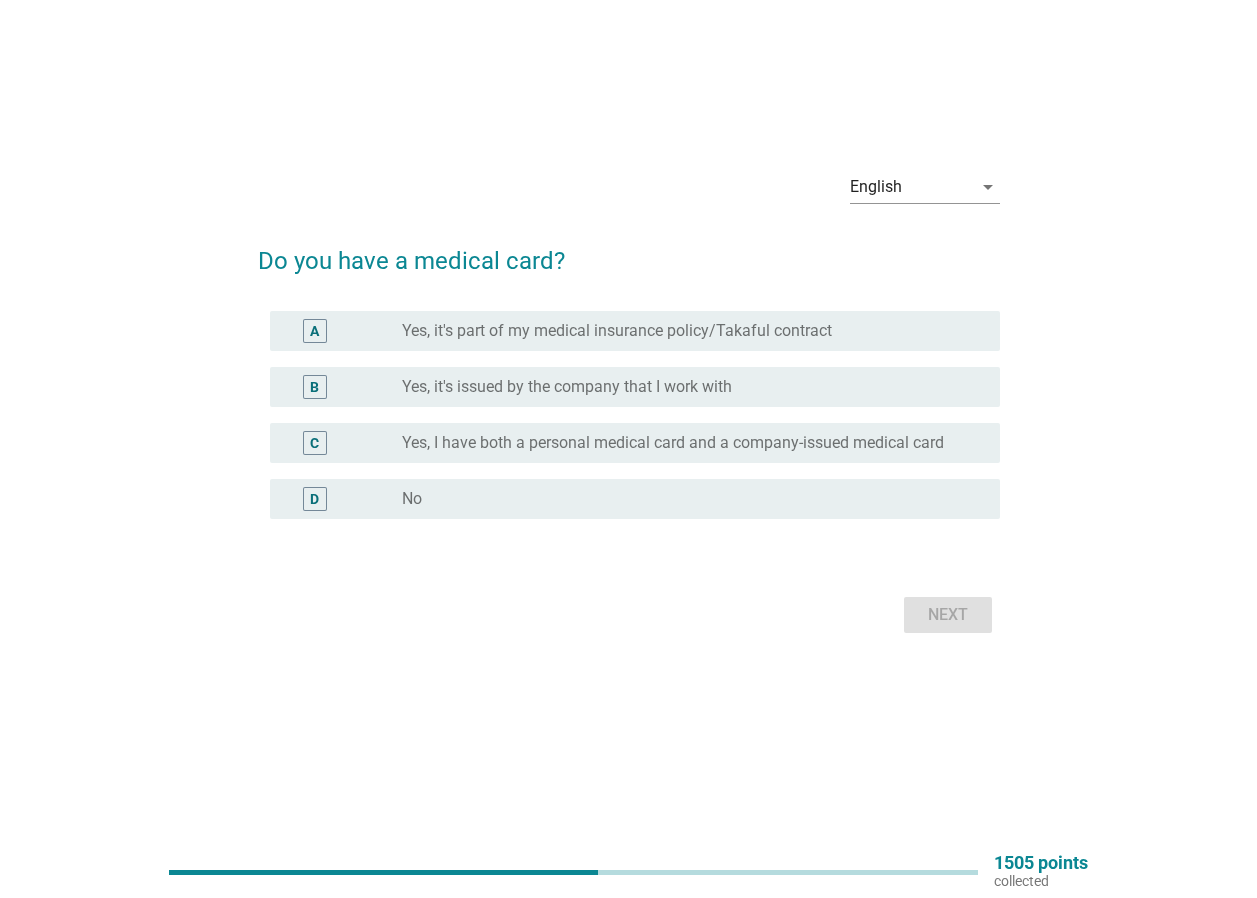 scroll, scrollTop: 0, scrollLeft: 0, axis: both 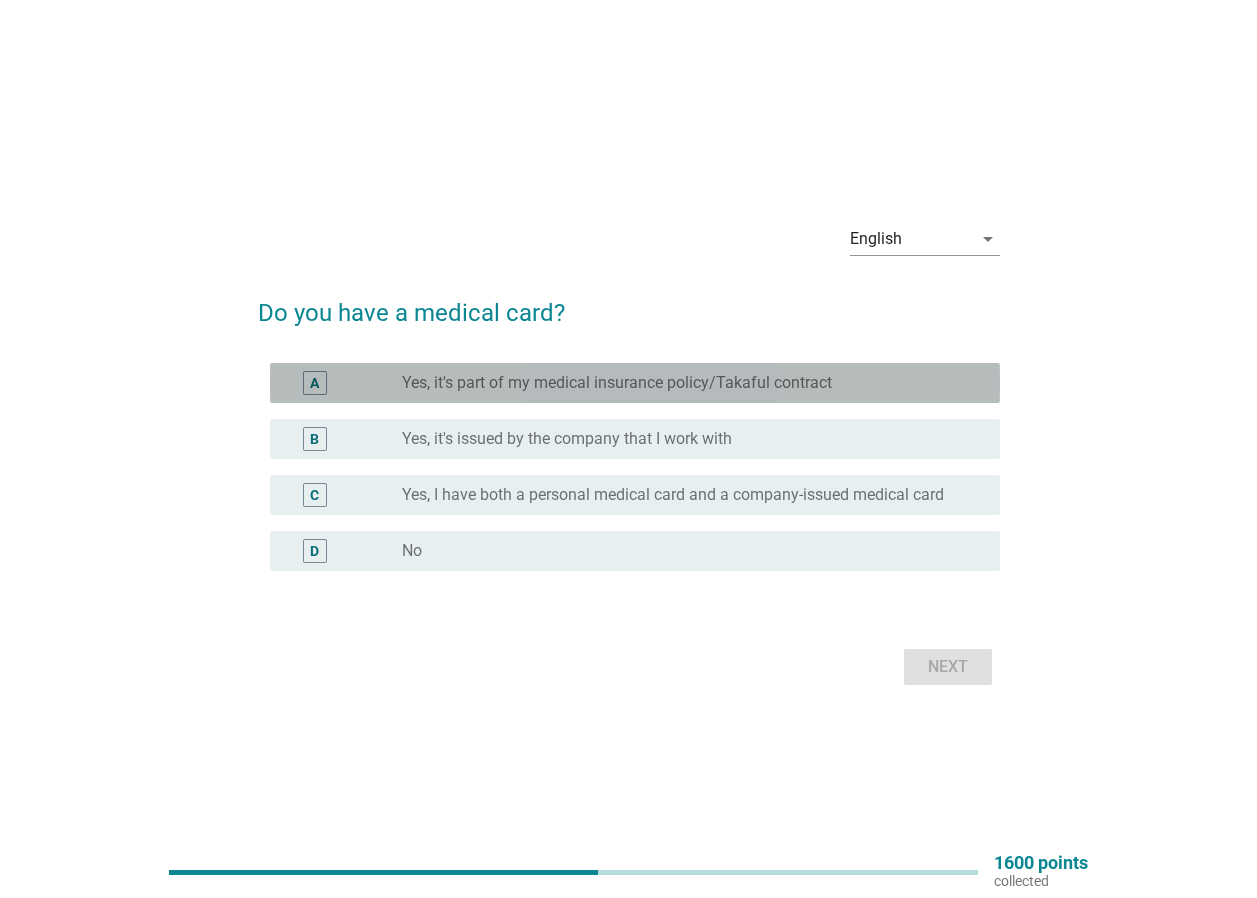 click on "Yes, it's part of my medical insurance policy/Takaful contract" at bounding box center [617, 383] 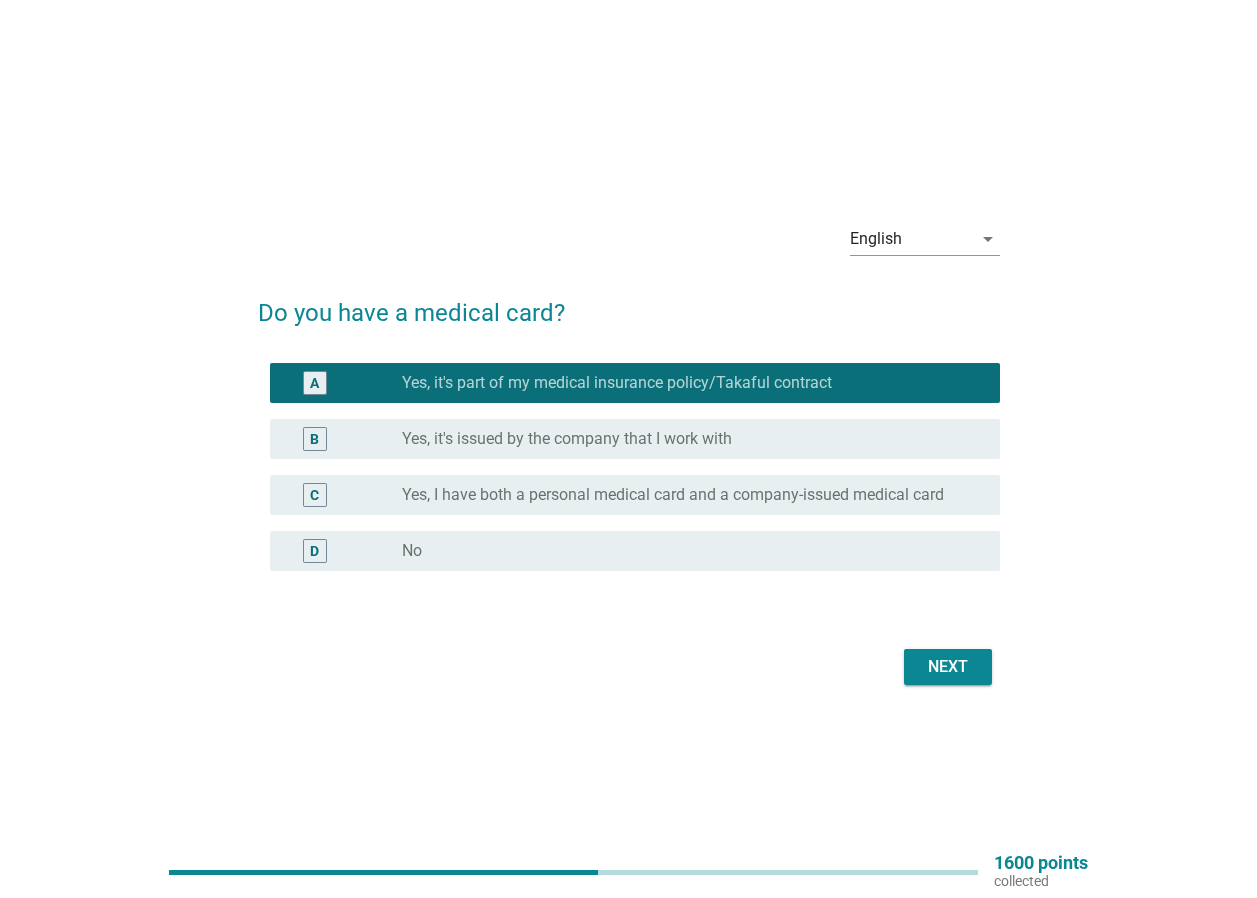 click on "Yes, it's issued by the company that I work with" at bounding box center (567, 439) 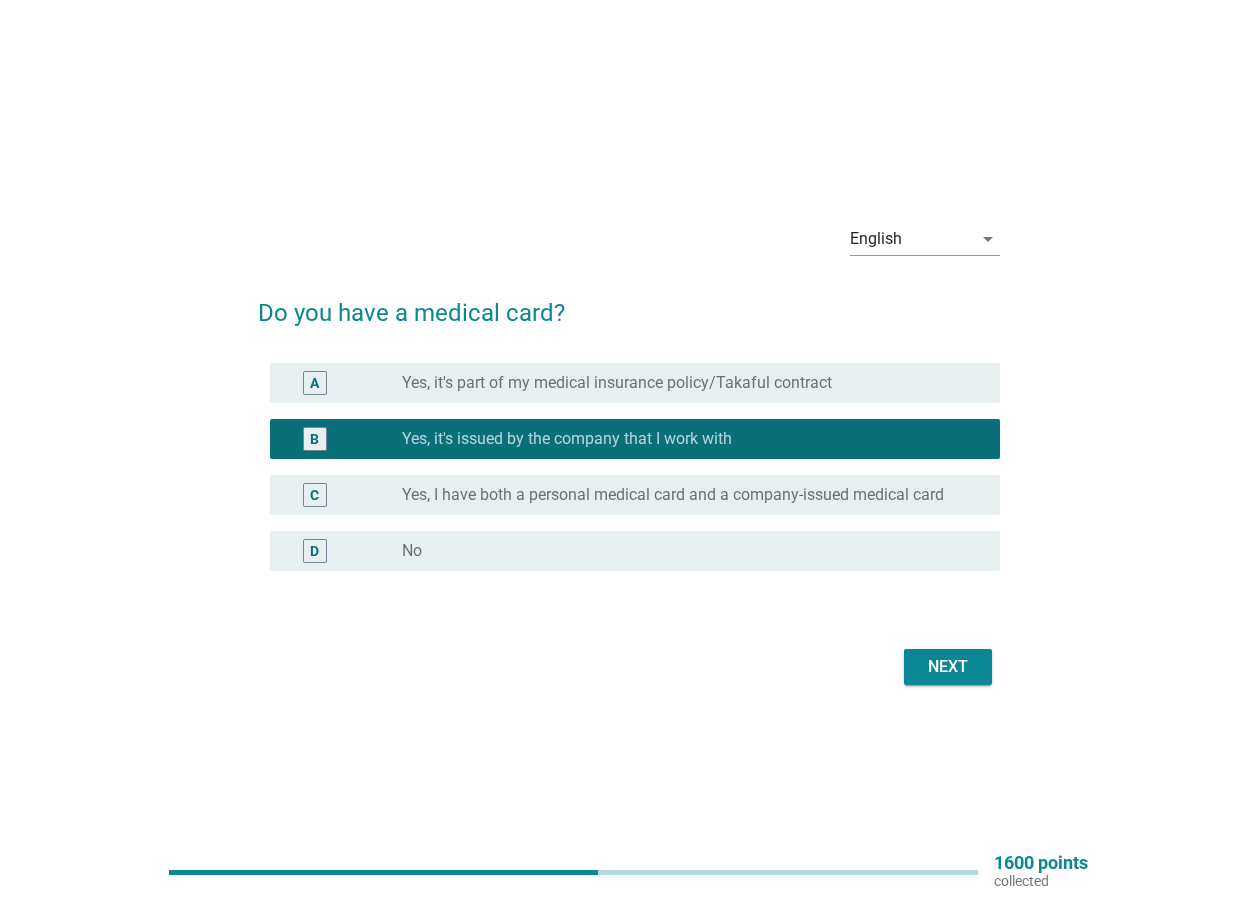click on "Next" at bounding box center [948, 667] 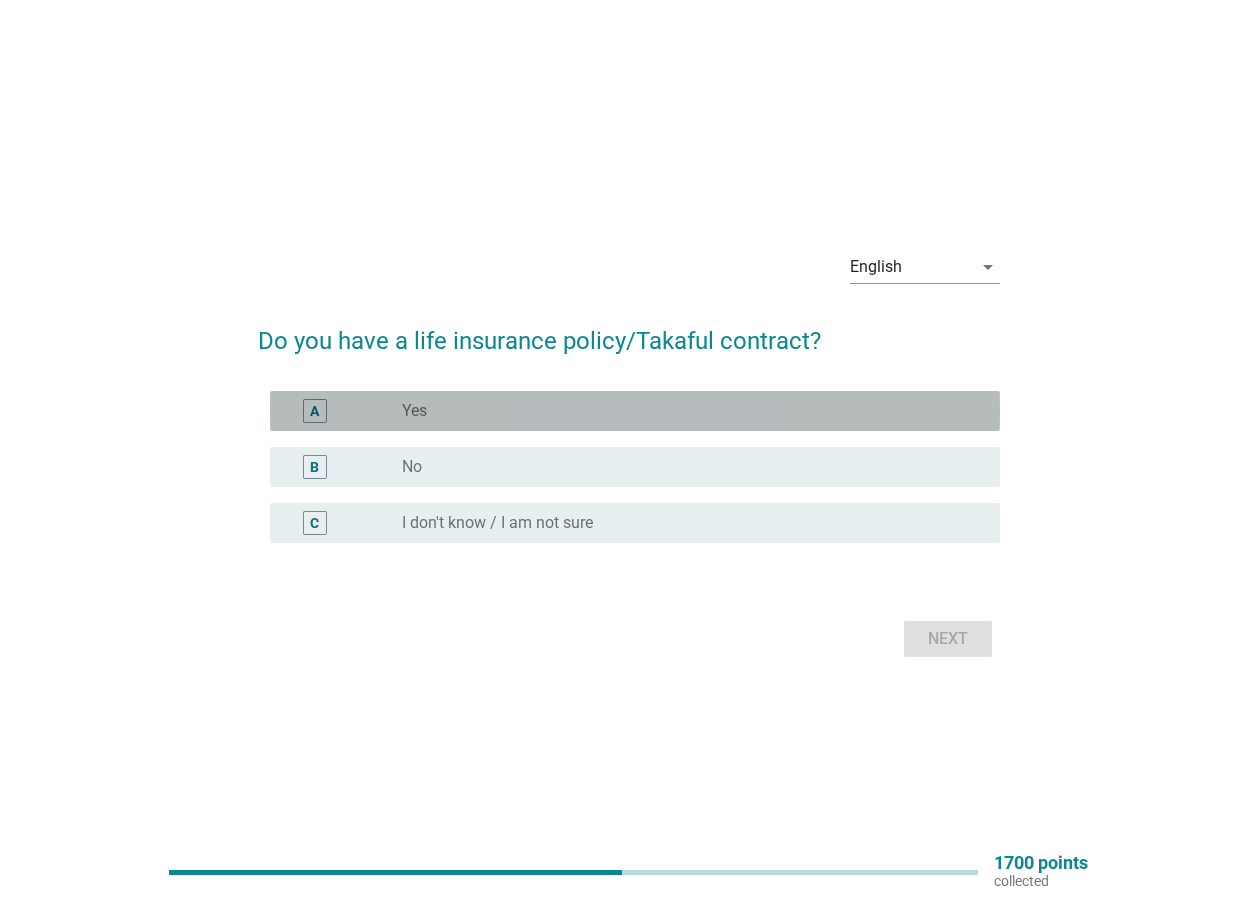 click on "A     radio_button_unchecked Yes" at bounding box center (635, 411) 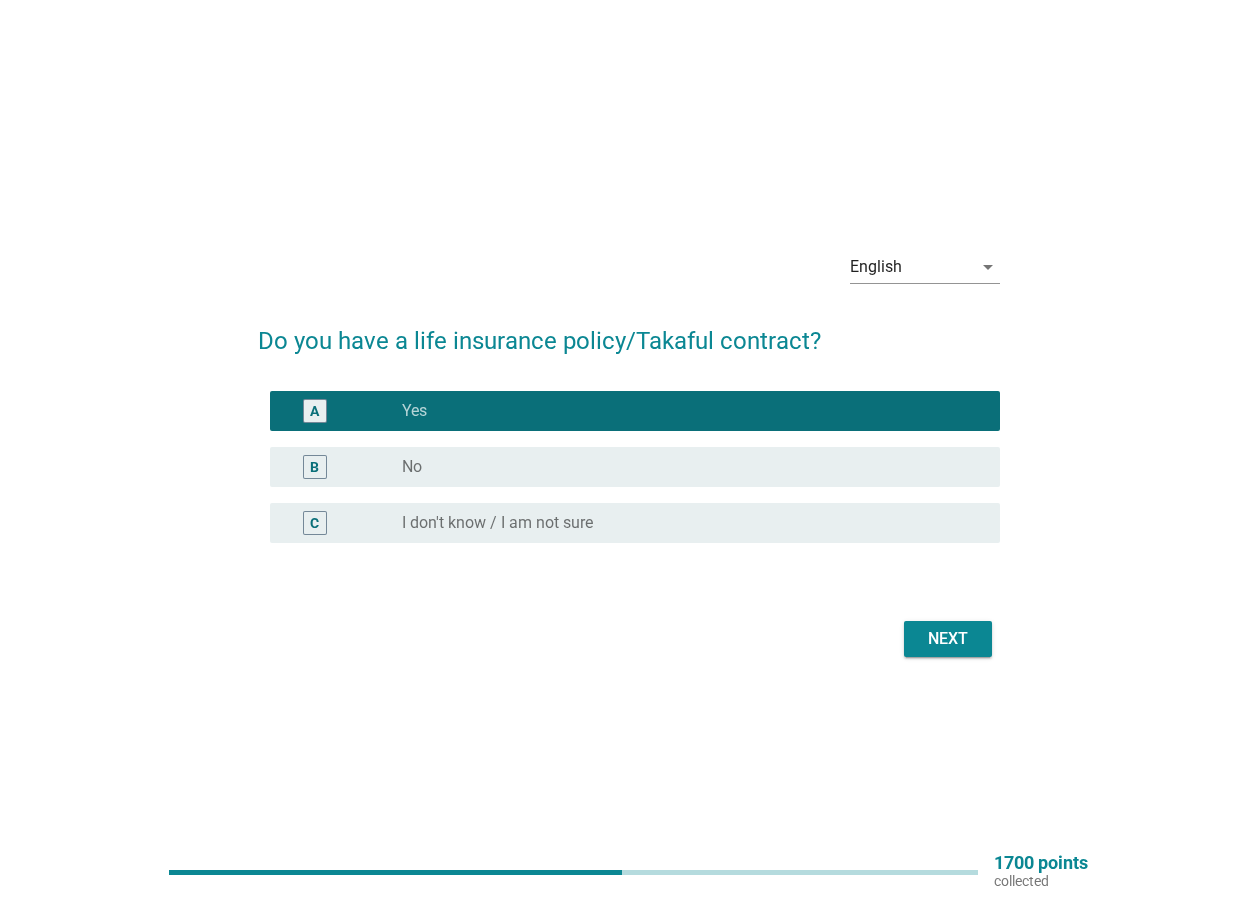 click on "Next" at bounding box center (629, 639) 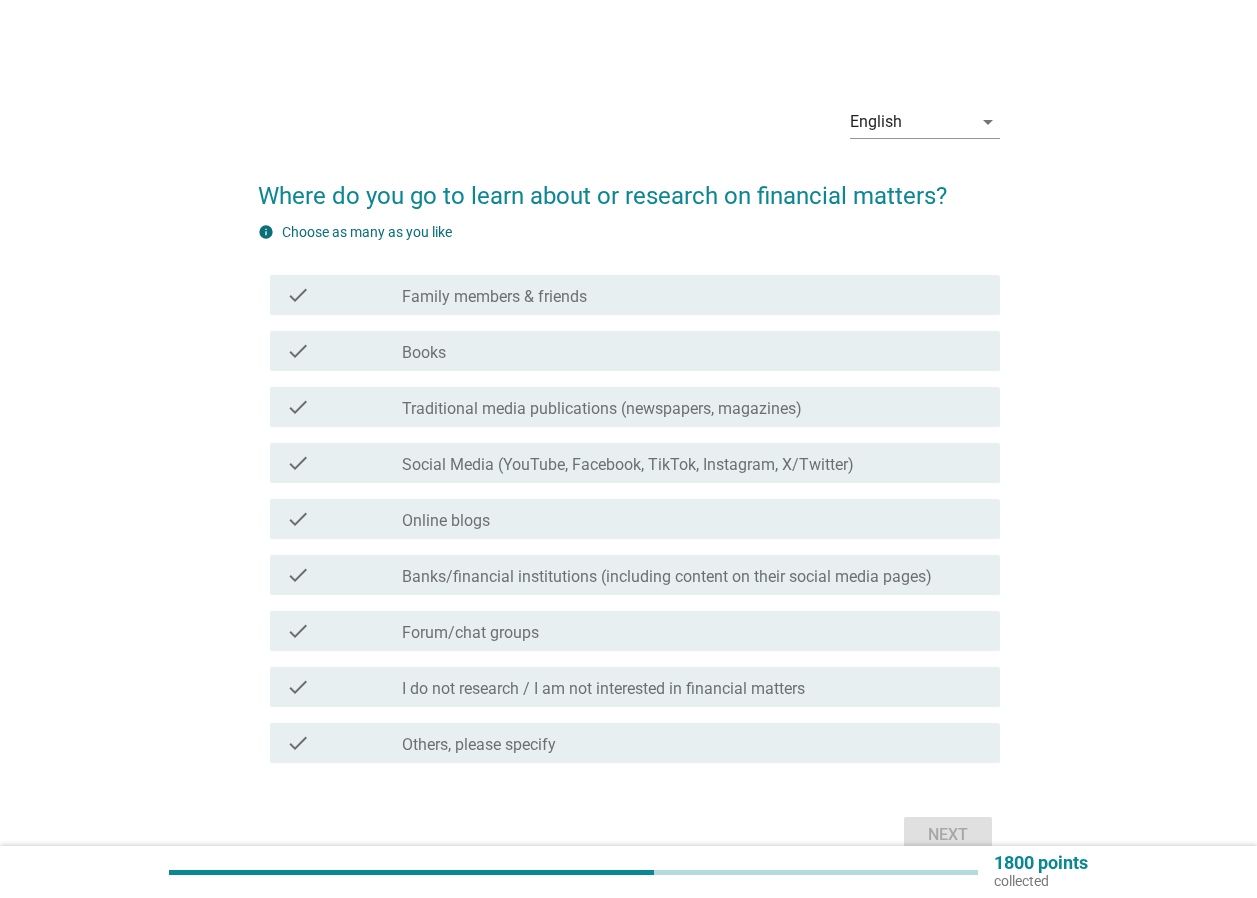 click on "Social Media (YouTube, Facebook, TikTok, Instagram, X/Twitter)" at bounding box center (628, 465) 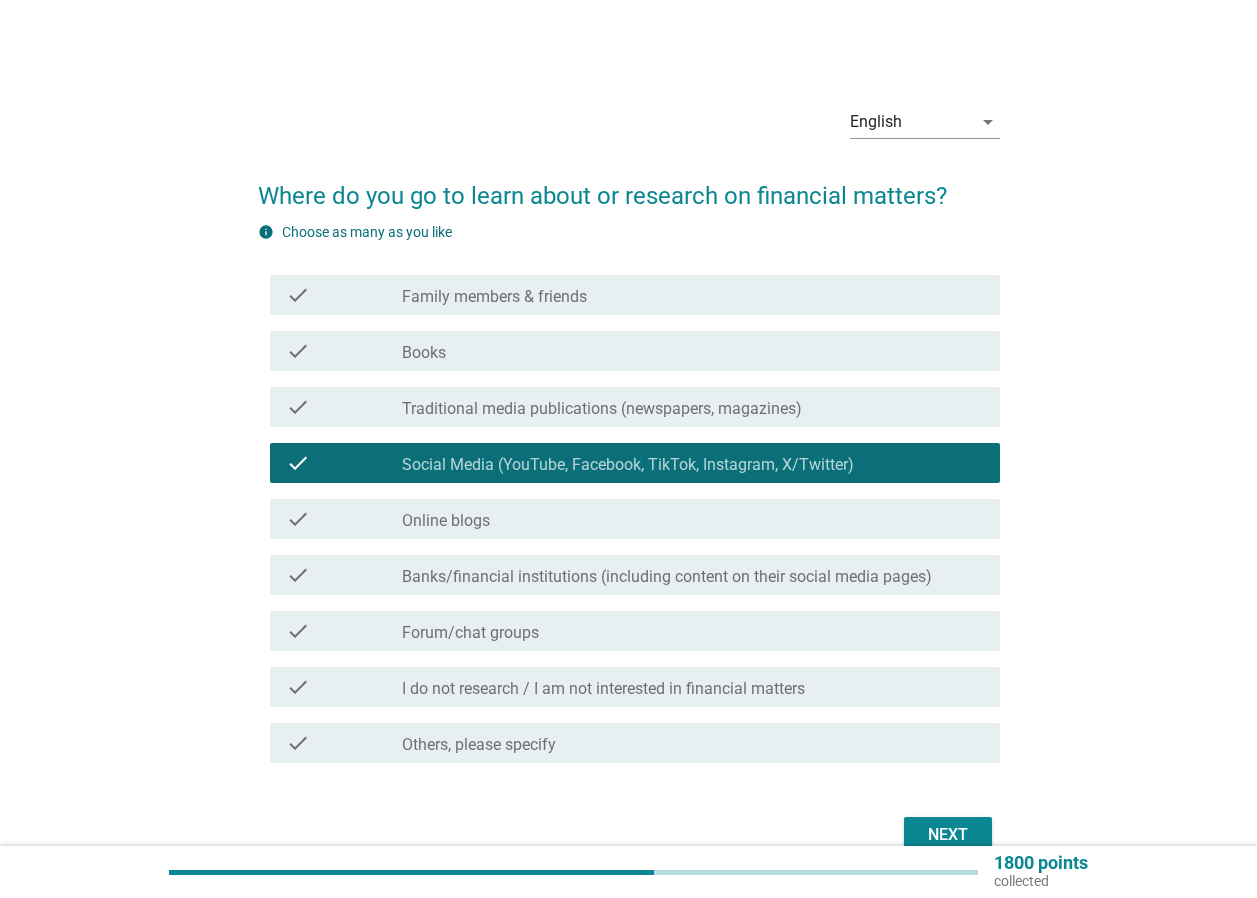 click on "Banks/financial institutions (including content on their social media pages)" at bounding box center (667, 577) 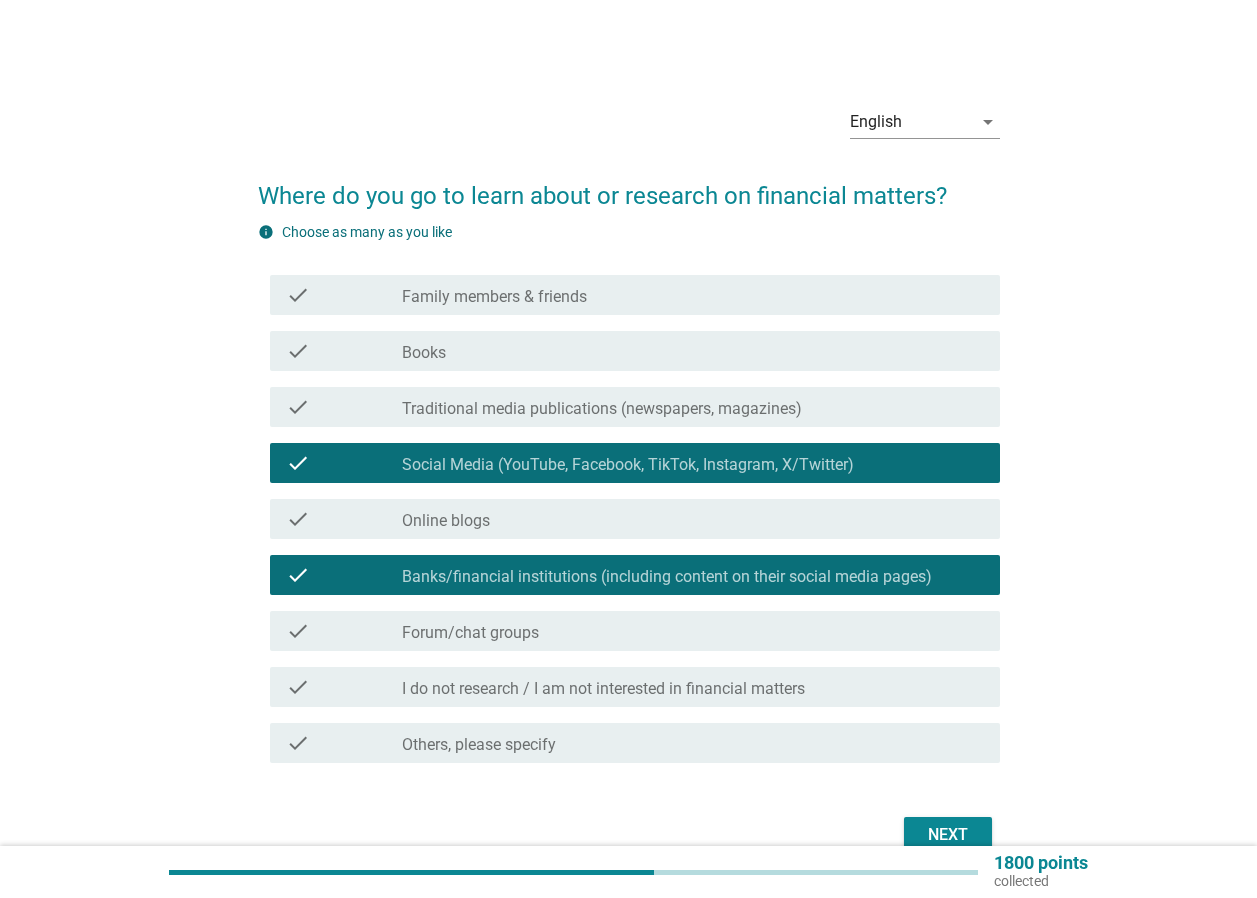 click on "Next" at bounding box center (948, 835) 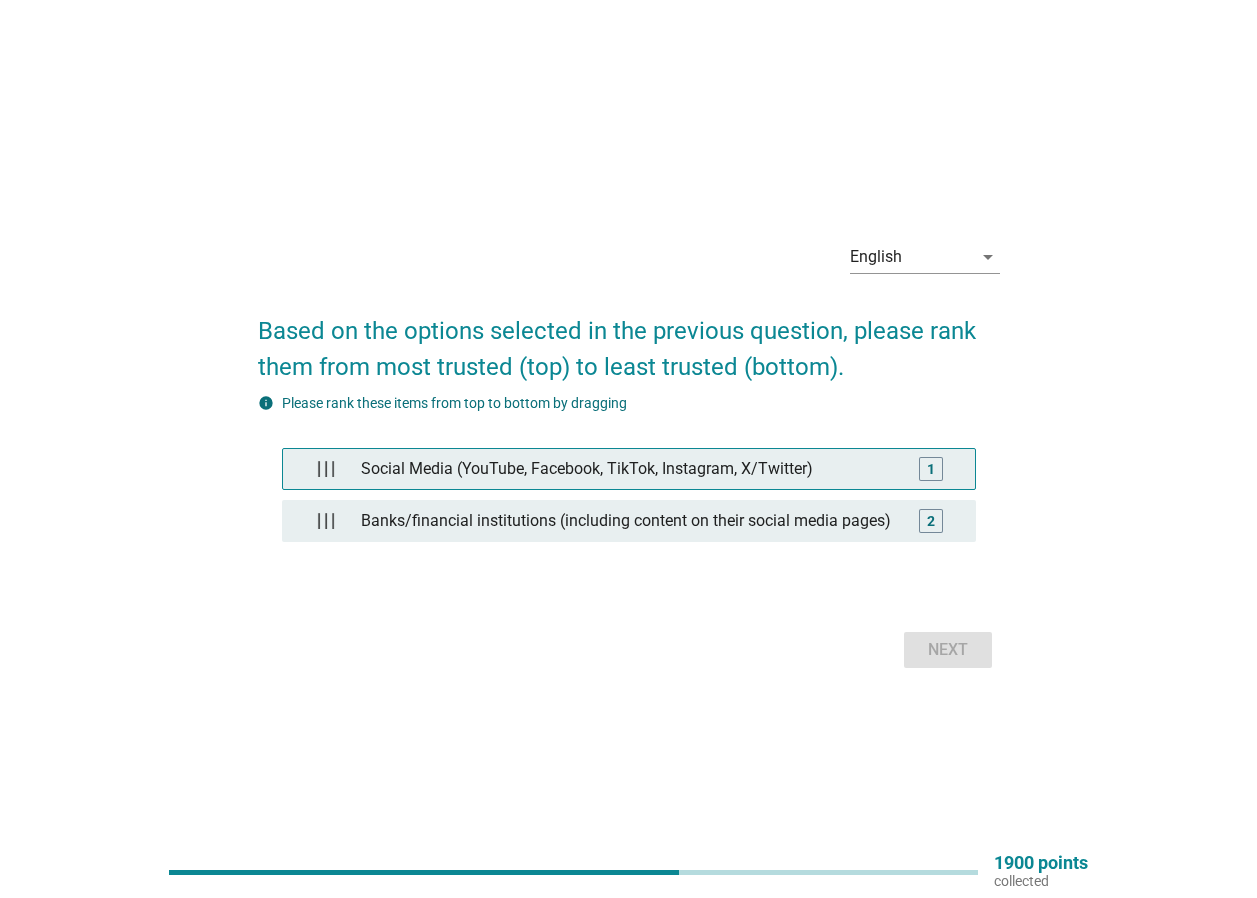 click on "Social Media (YouTube, Facebook, TikTok, Instagram, X/Twitter)" at bounding box center (628, 469) 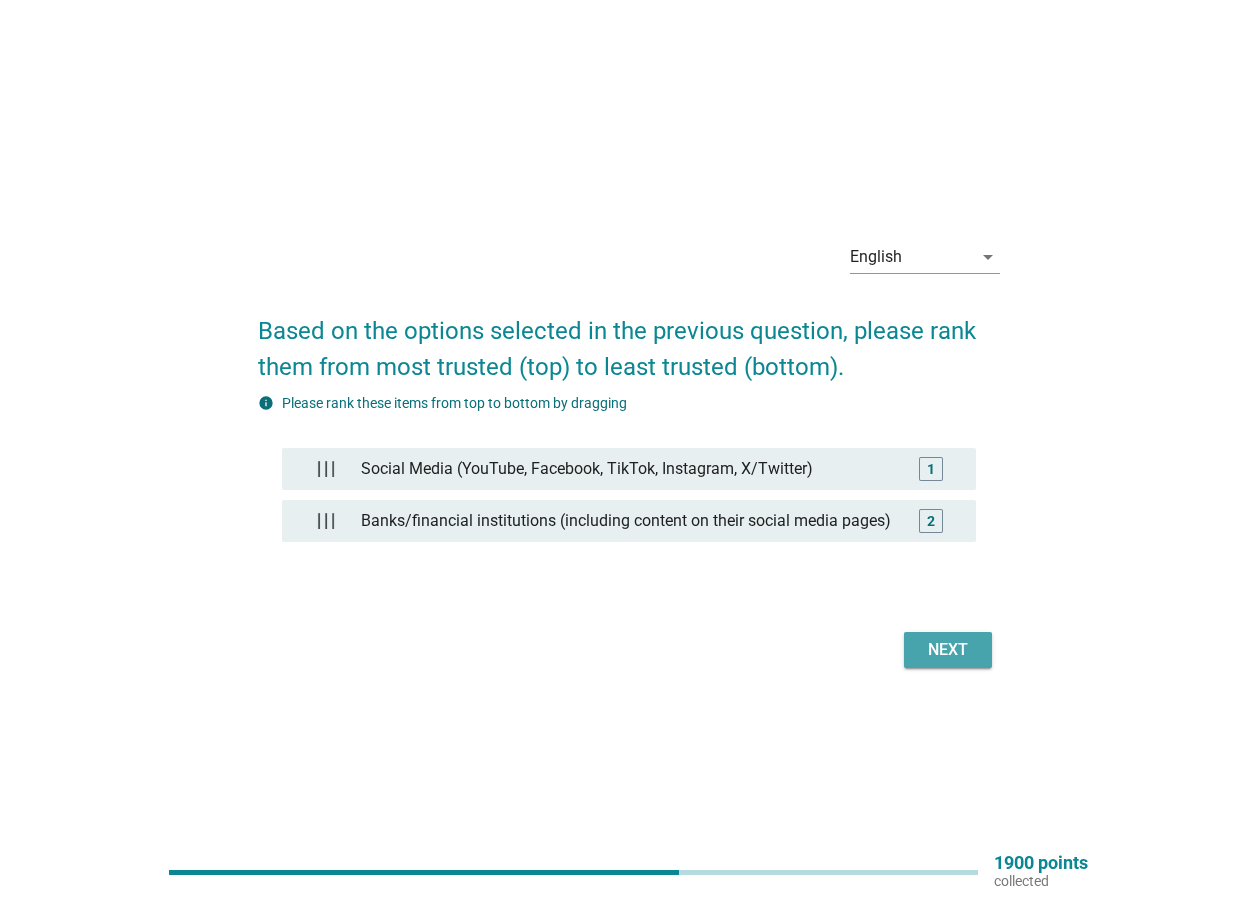 click on "Next" at bounding box center (948, 650) 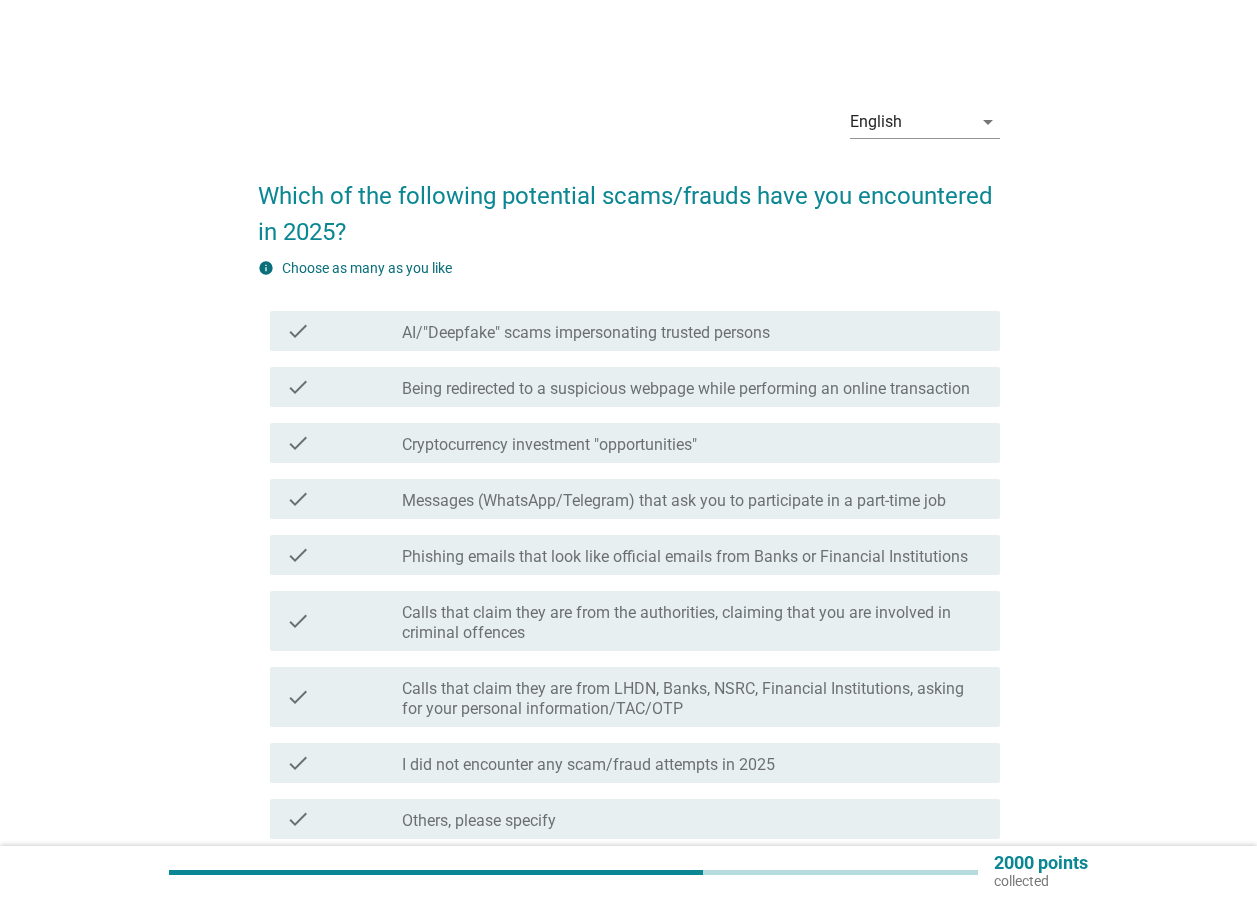 scroll, scrollTop: 100, scrollLeft: 0, axis: vertical 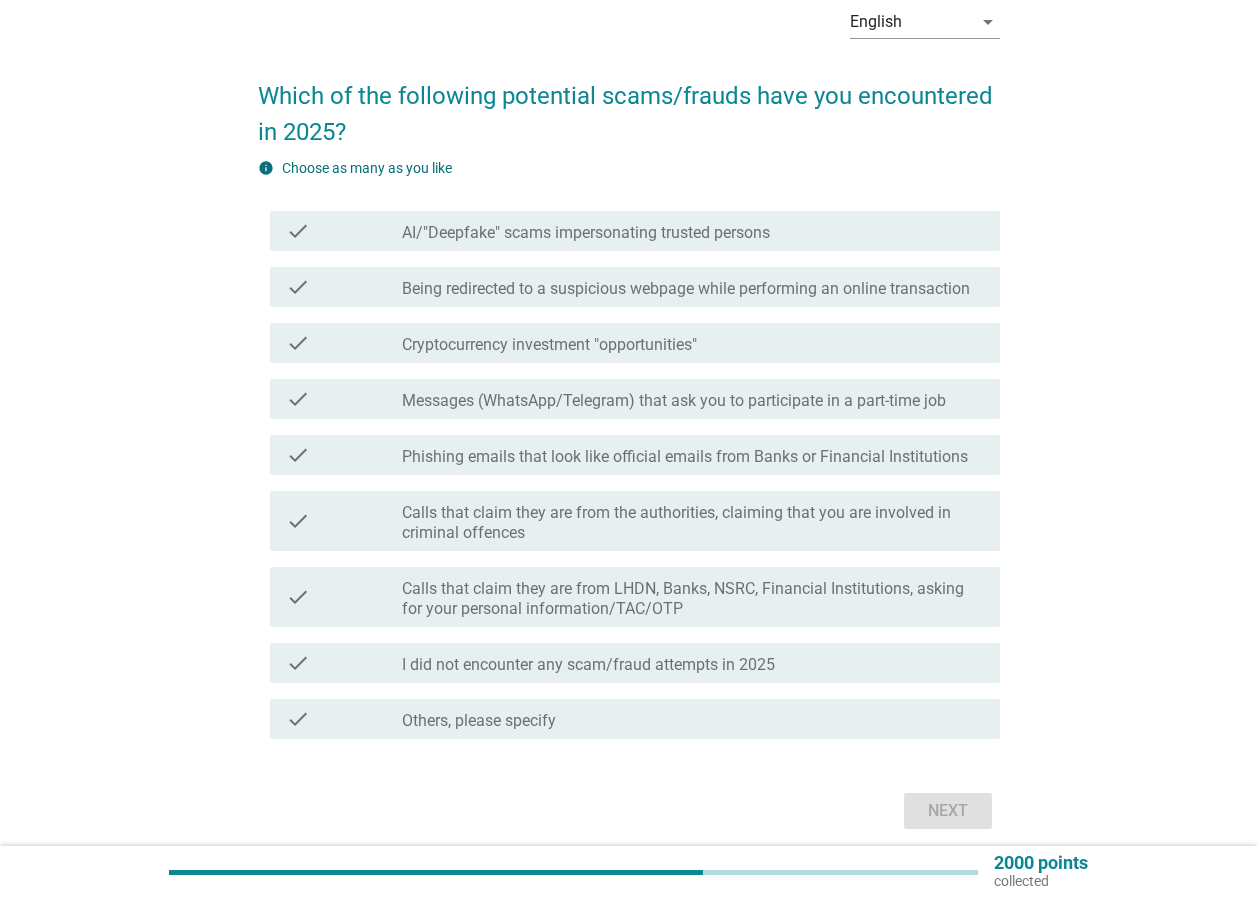 click on "Calls that claim they are from LHDN, Banks, NSRC, Financial Institutions, asking for your personal information/TAC/OTP" at bounding box center [693, 599] 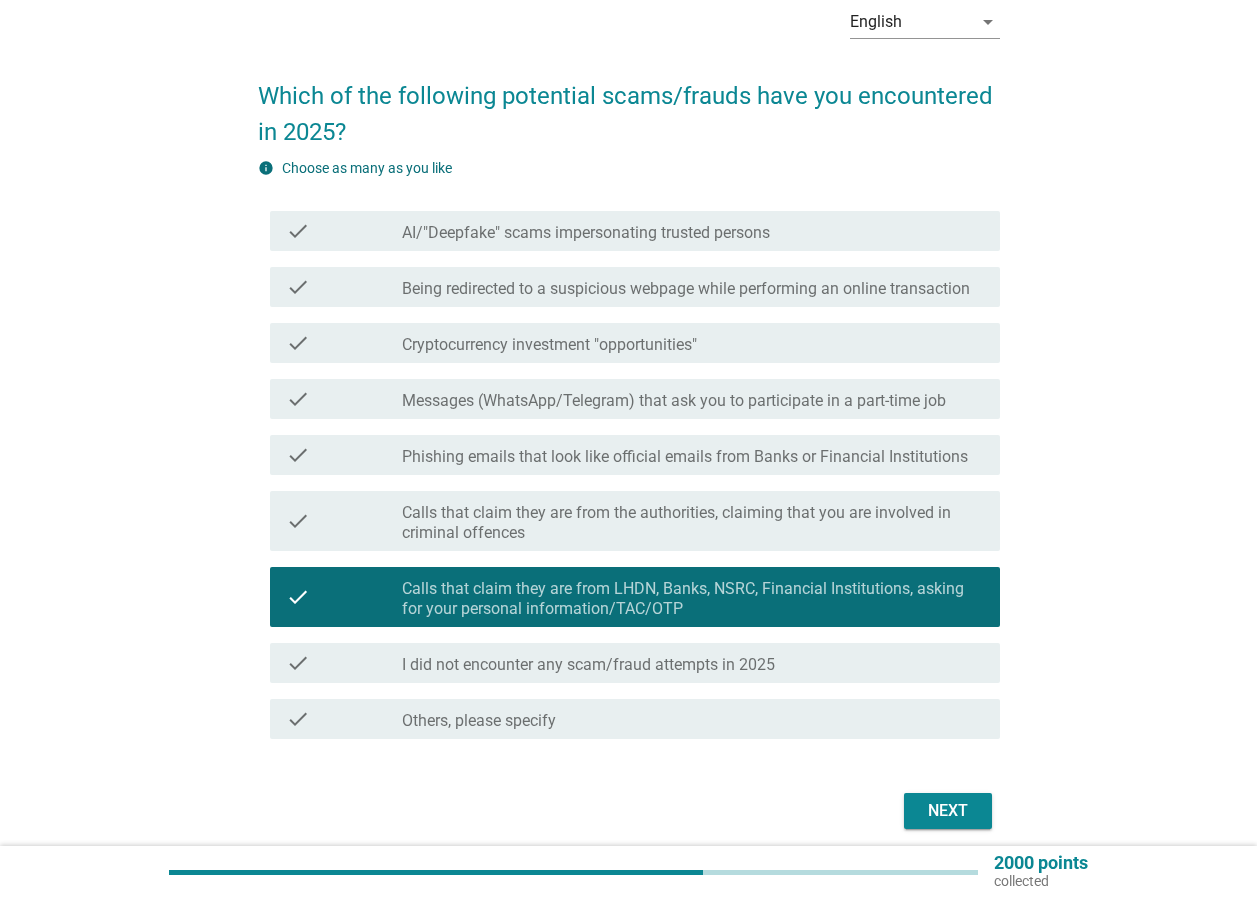 click on "Calls that claim they are from the authorities, claiming that you are involved in criminal offences" at bounding box center (693, 523) 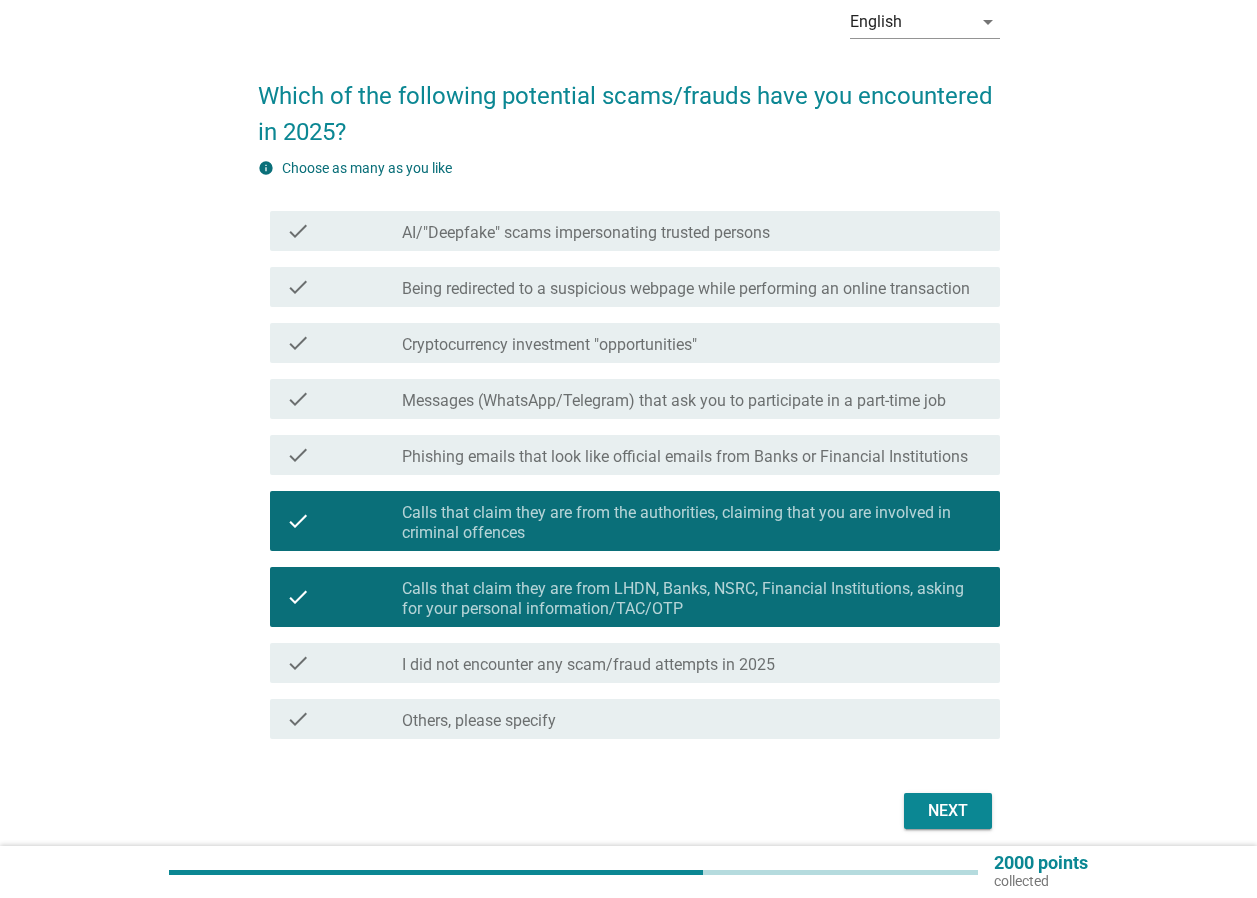 click on "Calls that claim they are from the authorities, claiming that you are involved in criminal offences" at bounding box center [693, 523] 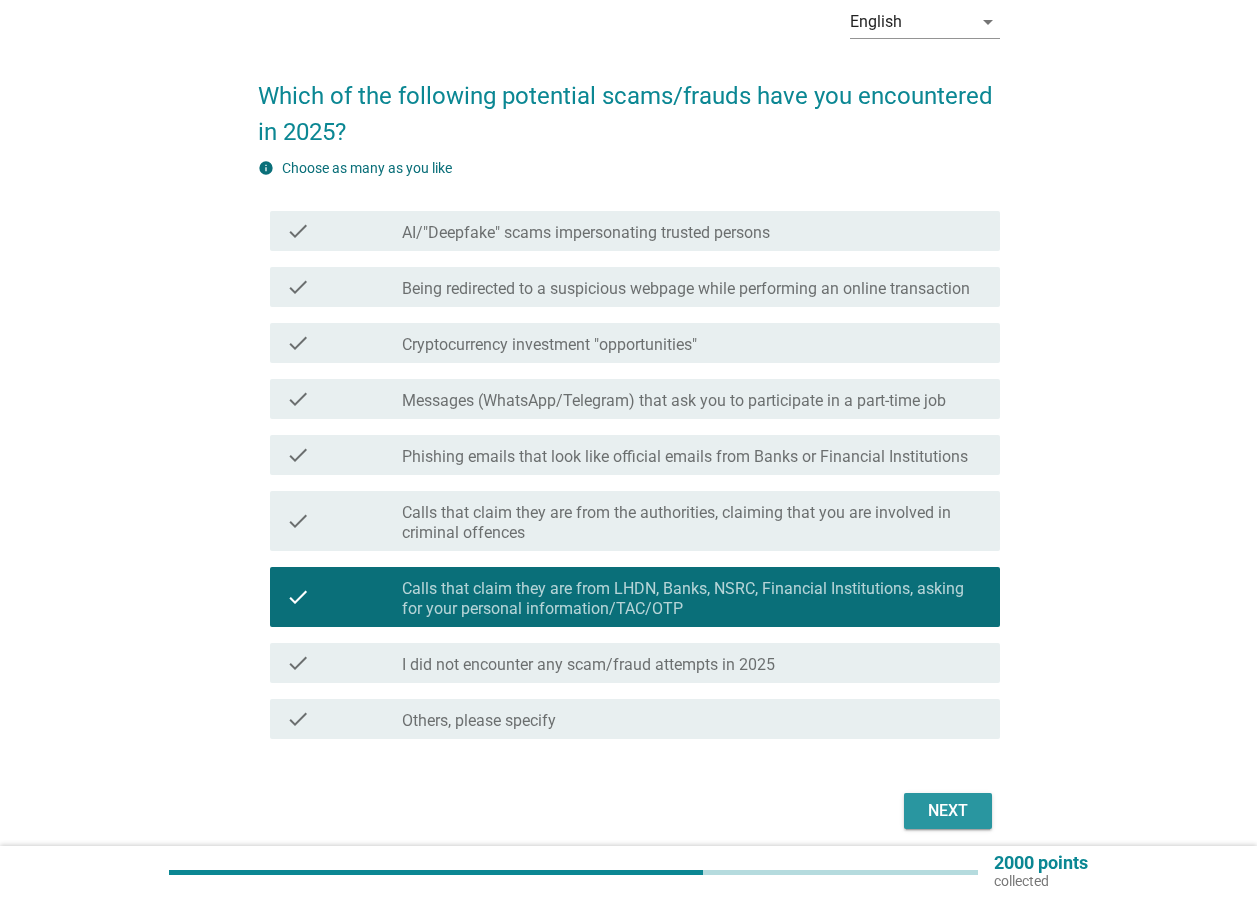 click on "Next" at bounding box center (948, 811) 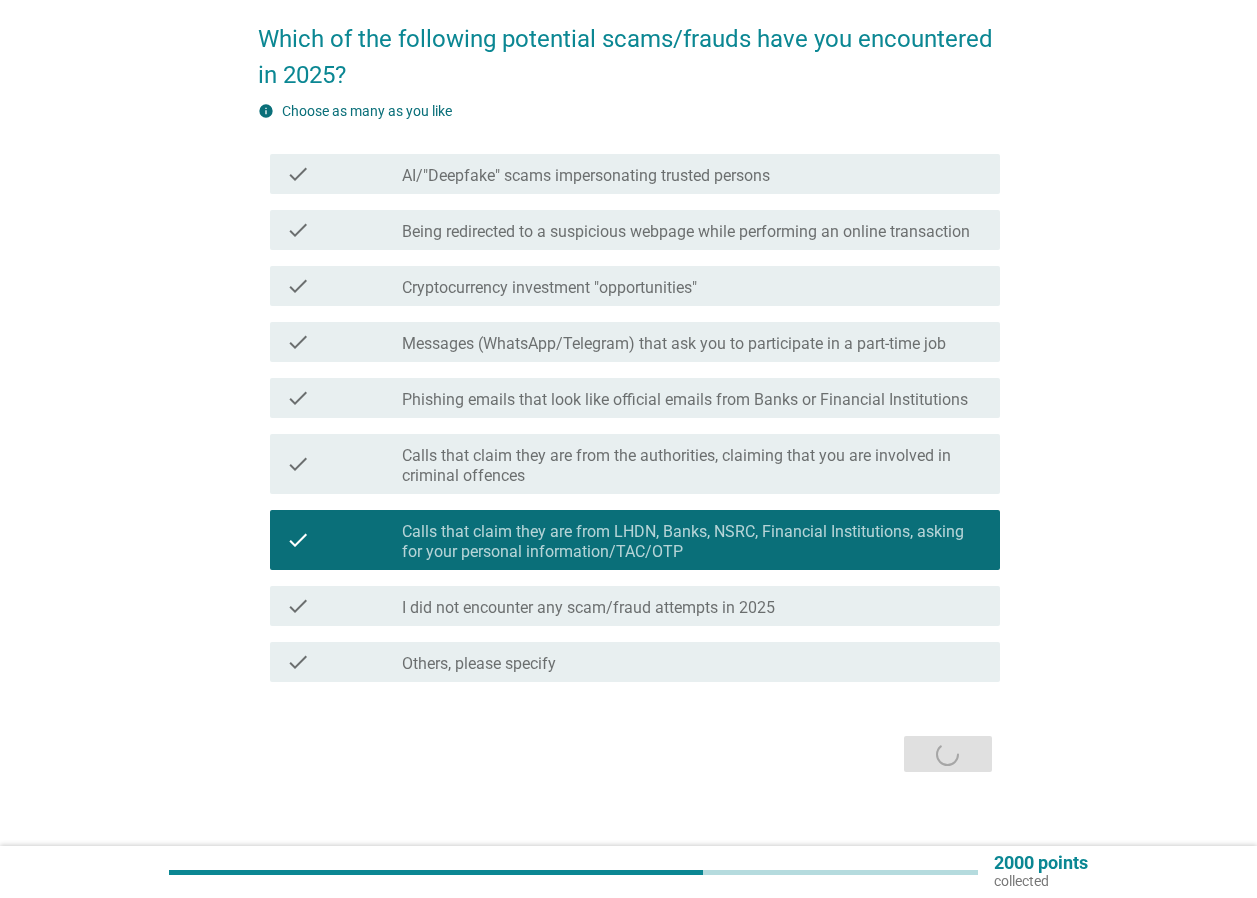 scroll, scrollTop: 179, scrollLeft: 0, axis: vertical 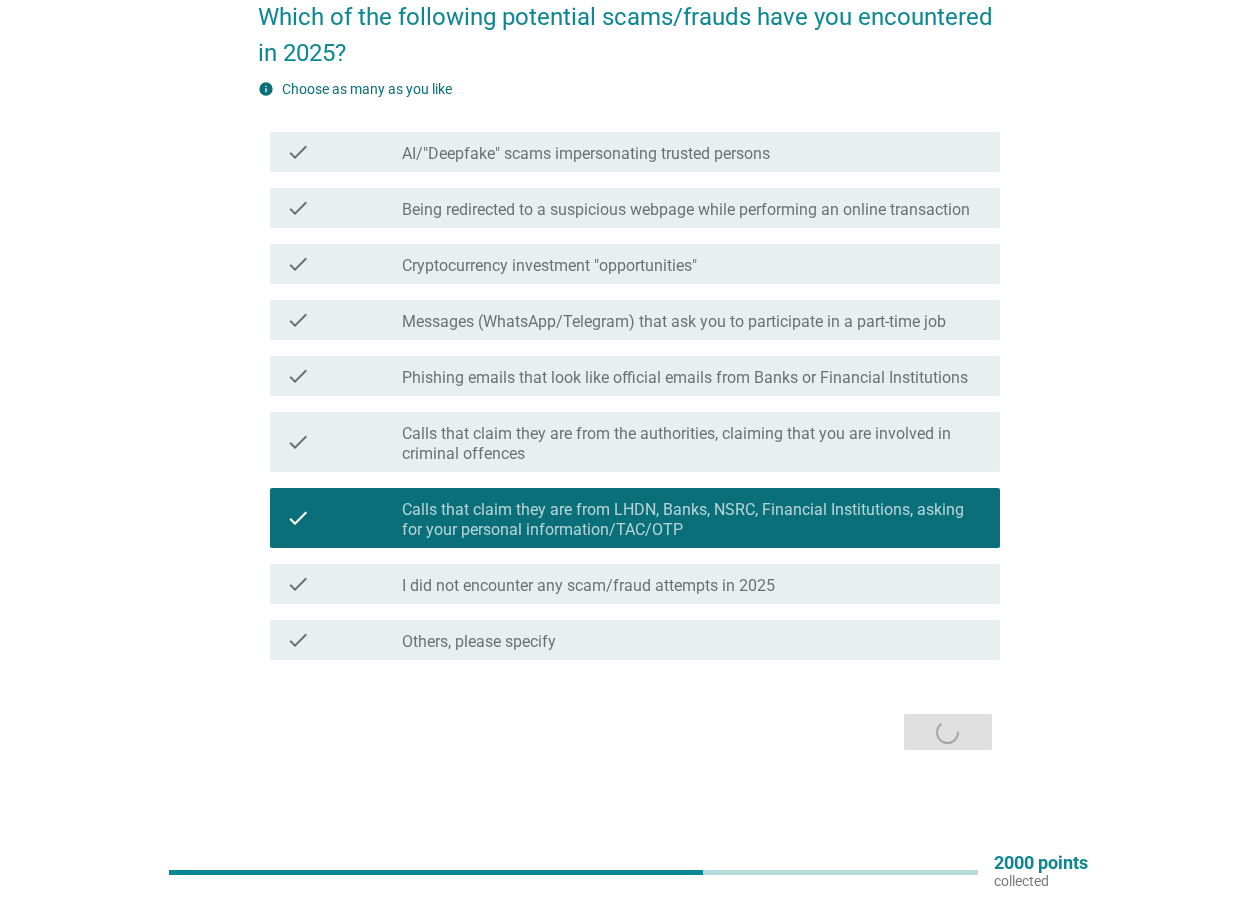 click on "I did not encounter any scam/fraud attempts in 2025" at bounding box center (588, 586) 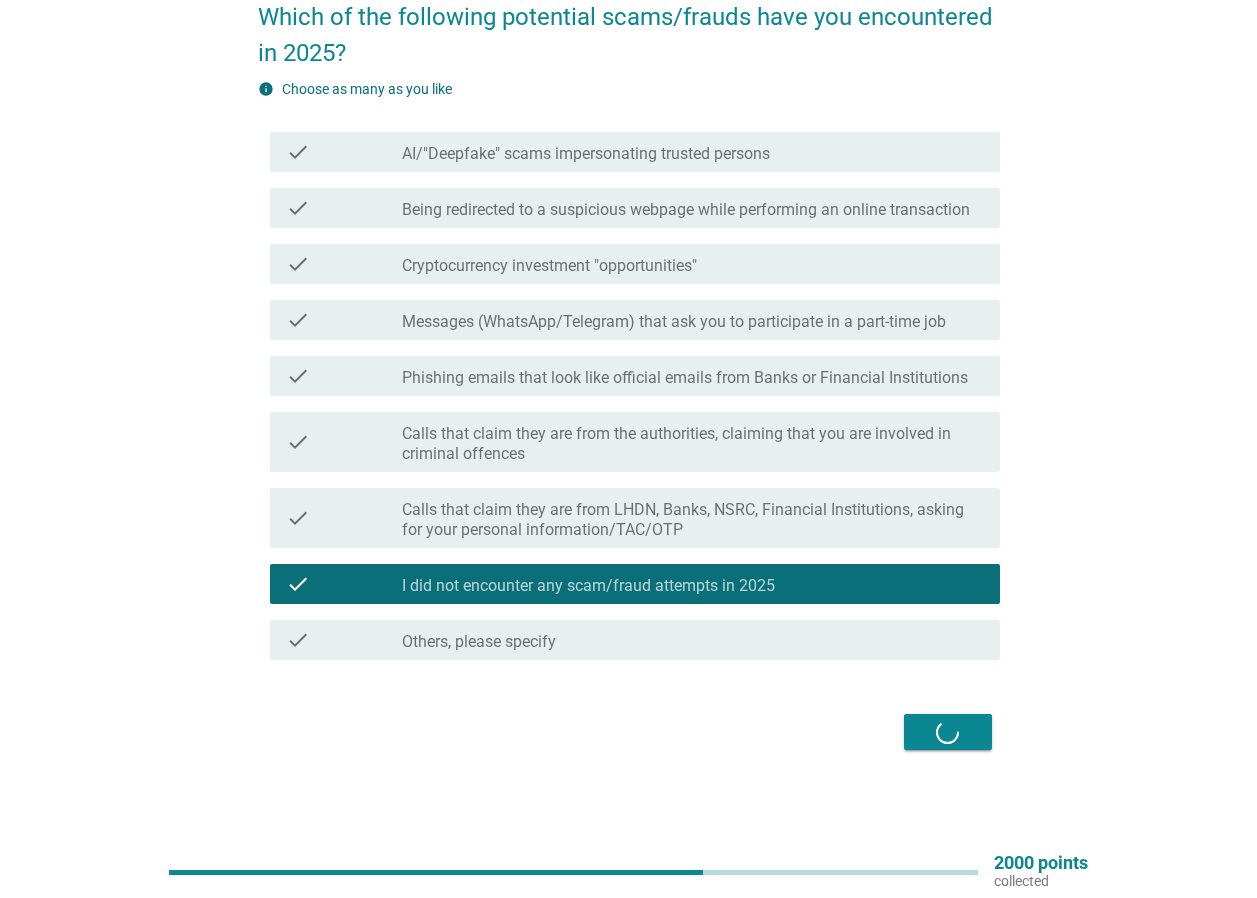 click on "Calls that claim they are from LHDN, Banks, NSRC, Financial Institutions, asking for your personal information/TAC/OTP" at bounding box center [693, 520] 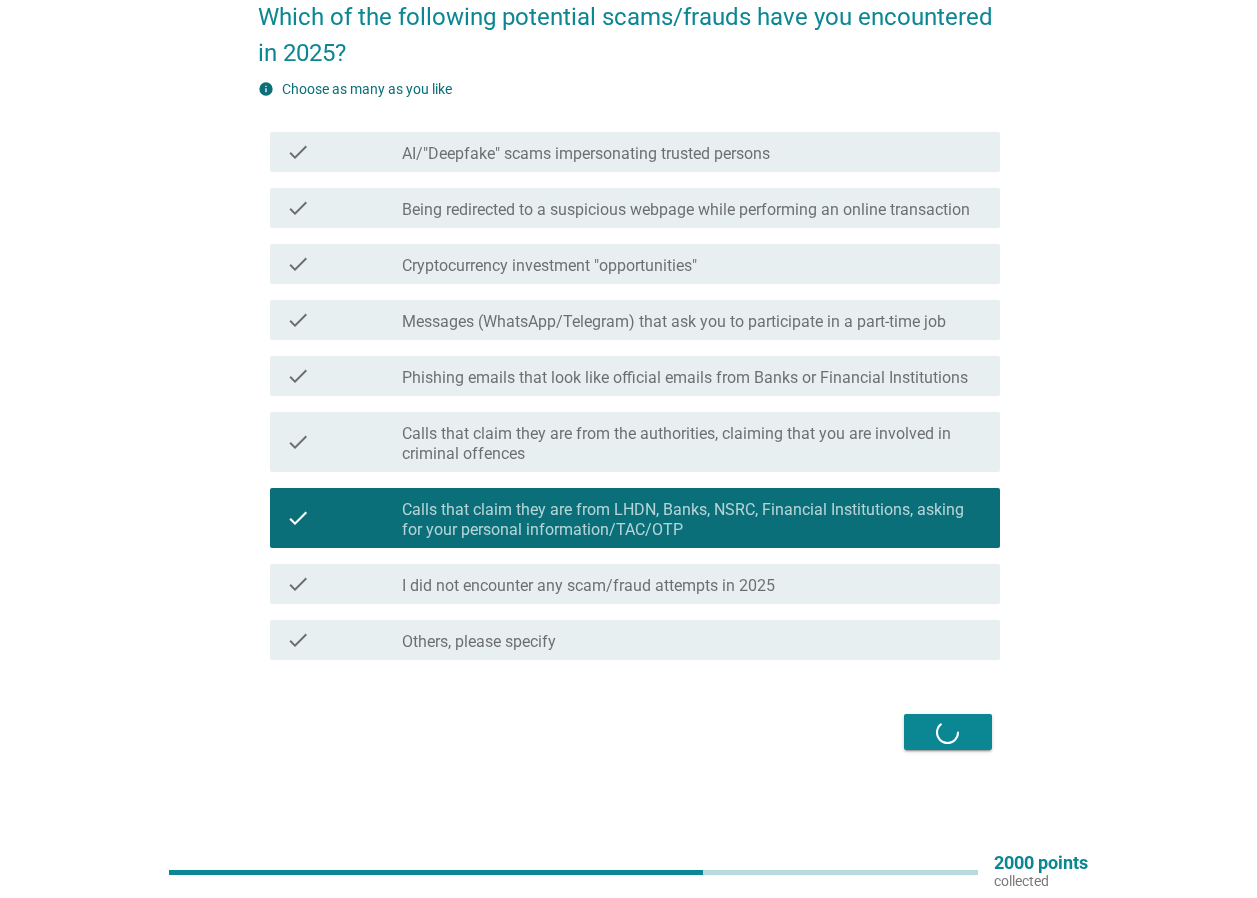 click on "Being redirected to a suspicious webpage while performing an online transaction" at bounding box center (686, 210) 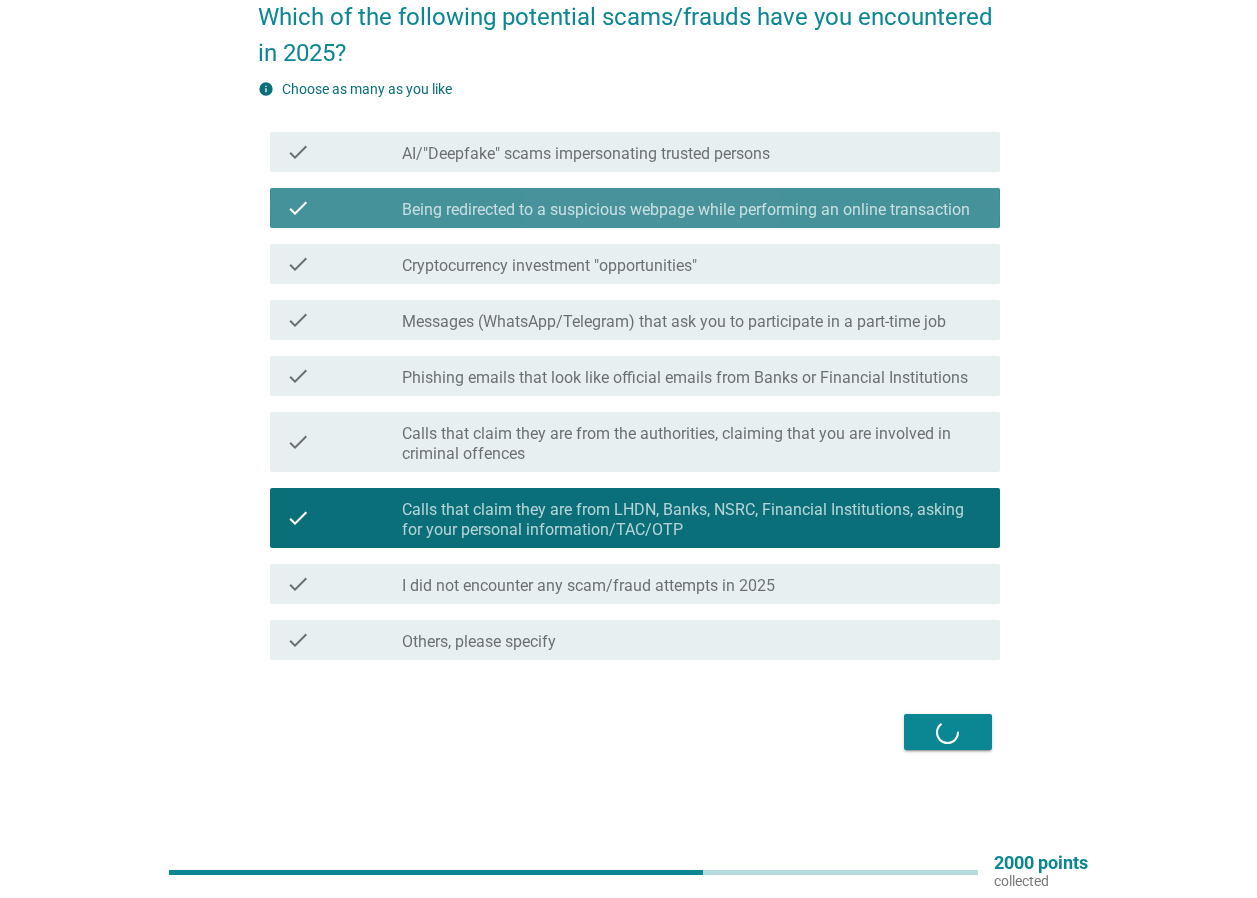 click on "Being redirected to a suspicious webpage while performing an online transaction" at bounding box center (686, 210) 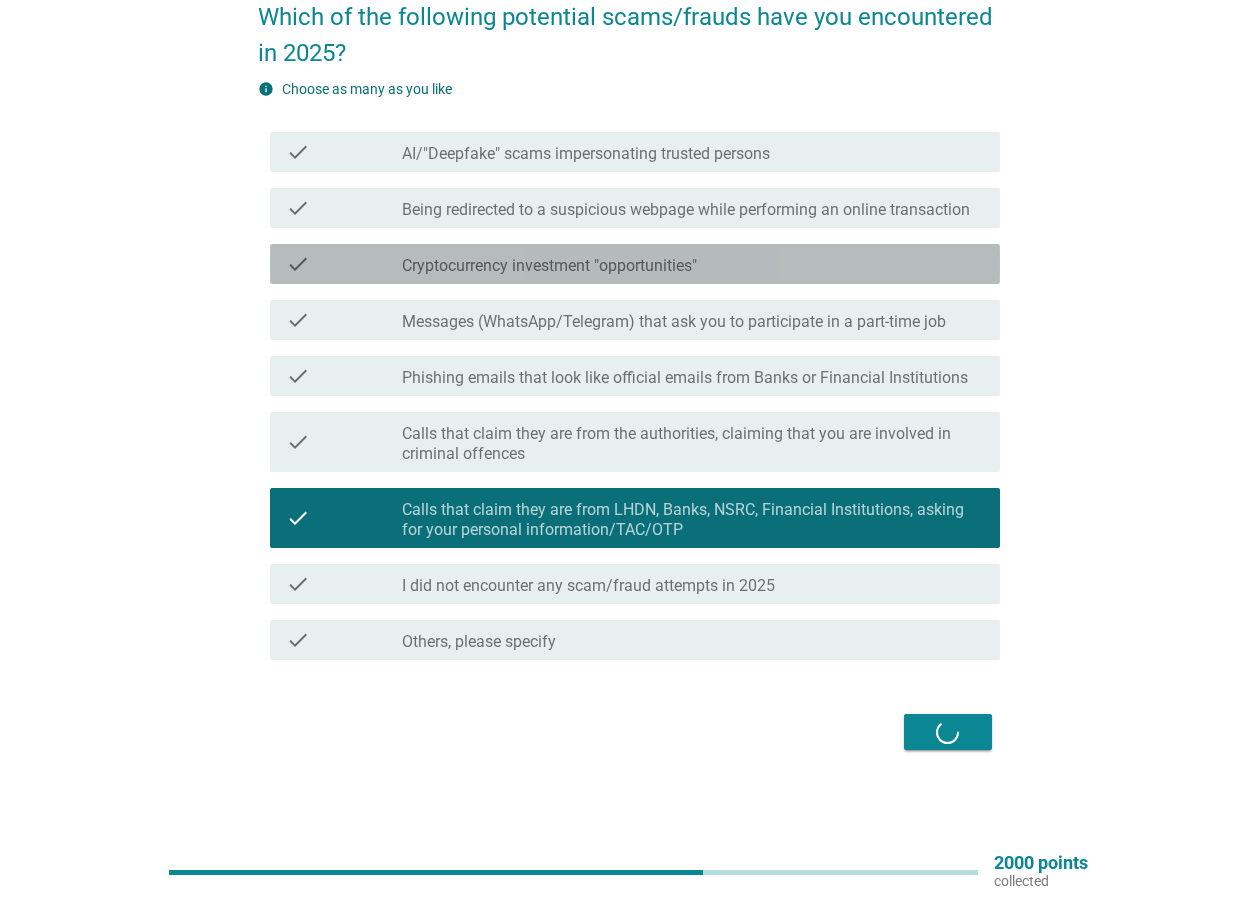 click on "Cryptocurrency investment "opportunities"" at bounding box center [549, 266] 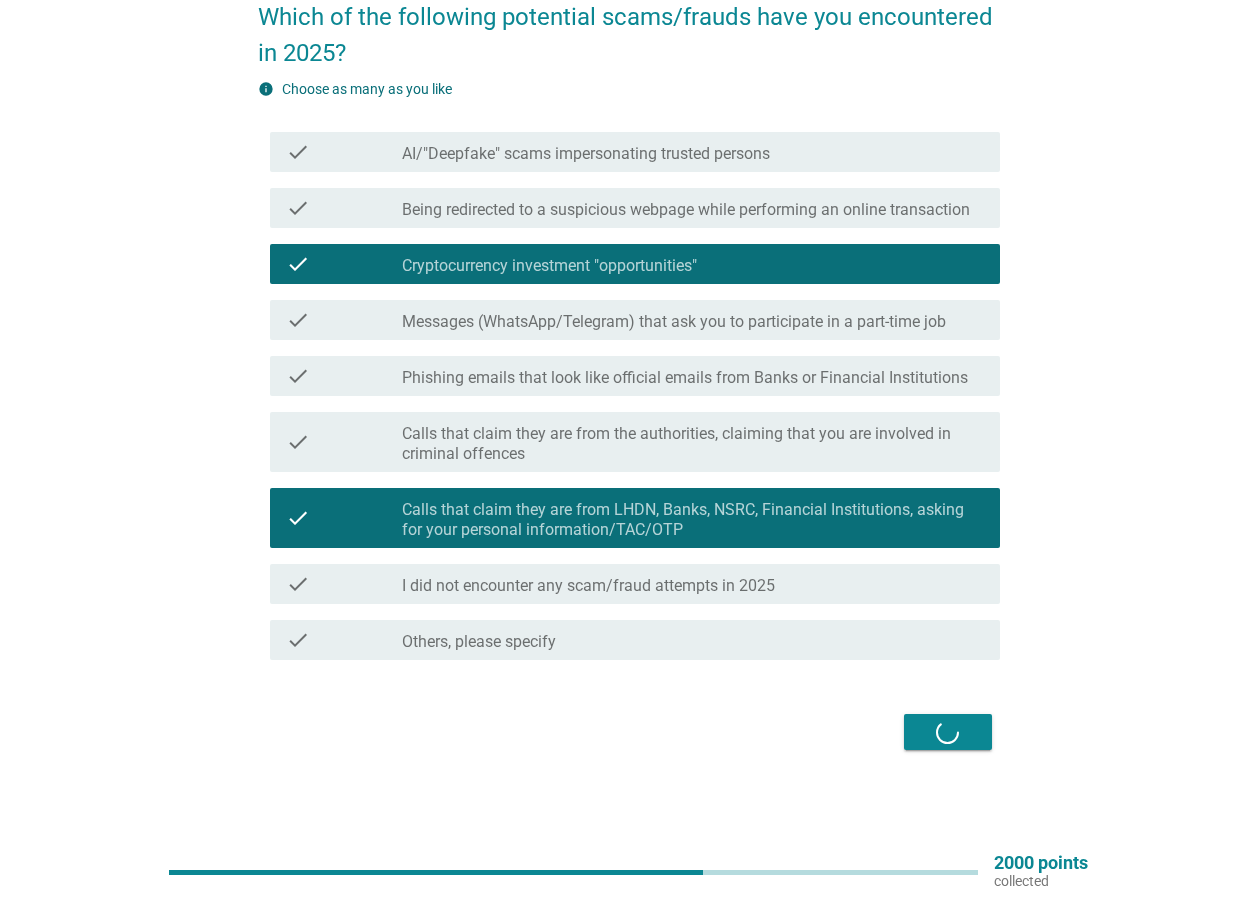 click on "Cryptocurrency investment "opportunities"" at bounding box center [549, 266] 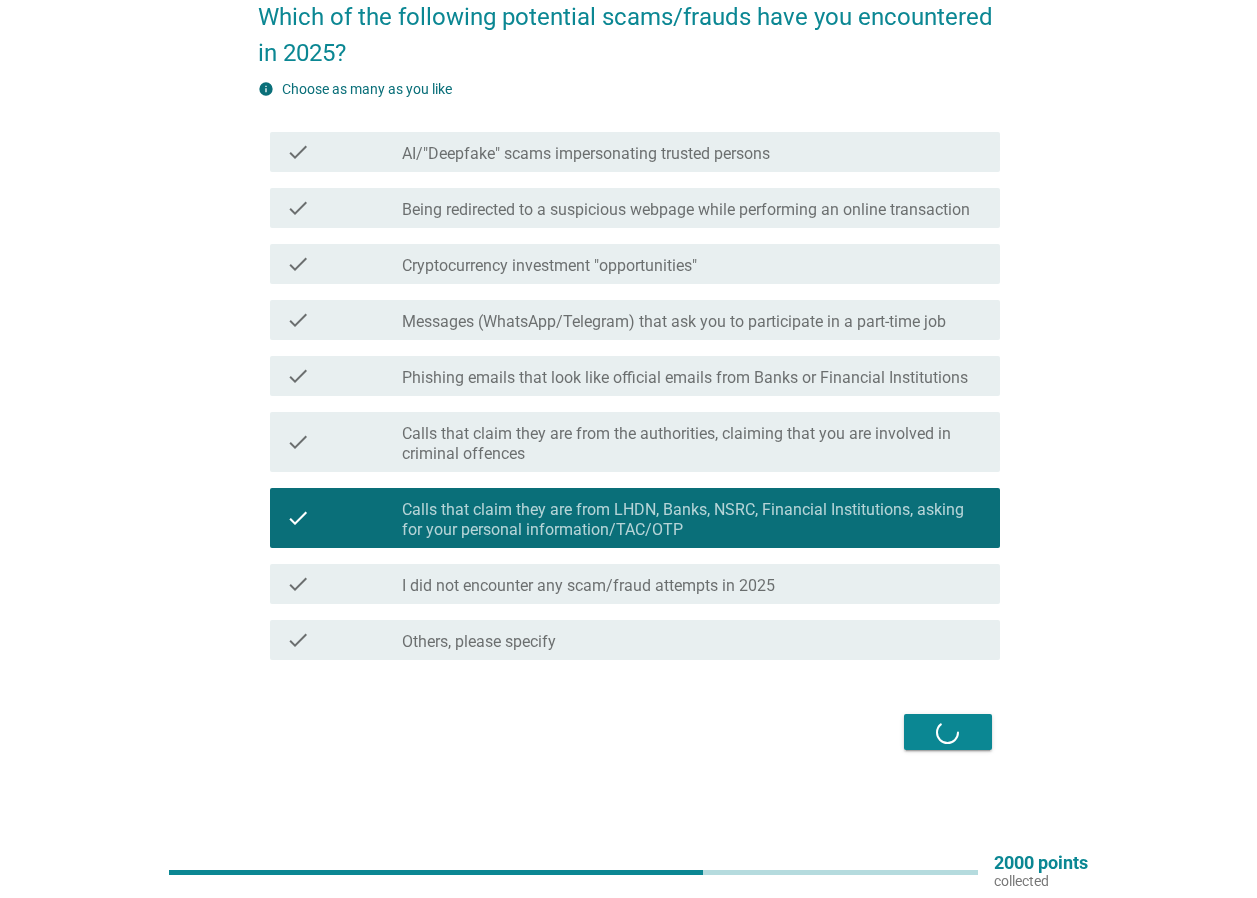 click on "check     check_box_outline_blank Messages (WhatsApp/Telegram) that ask you to participate in a part-time job" at bounding box center [635, 320] 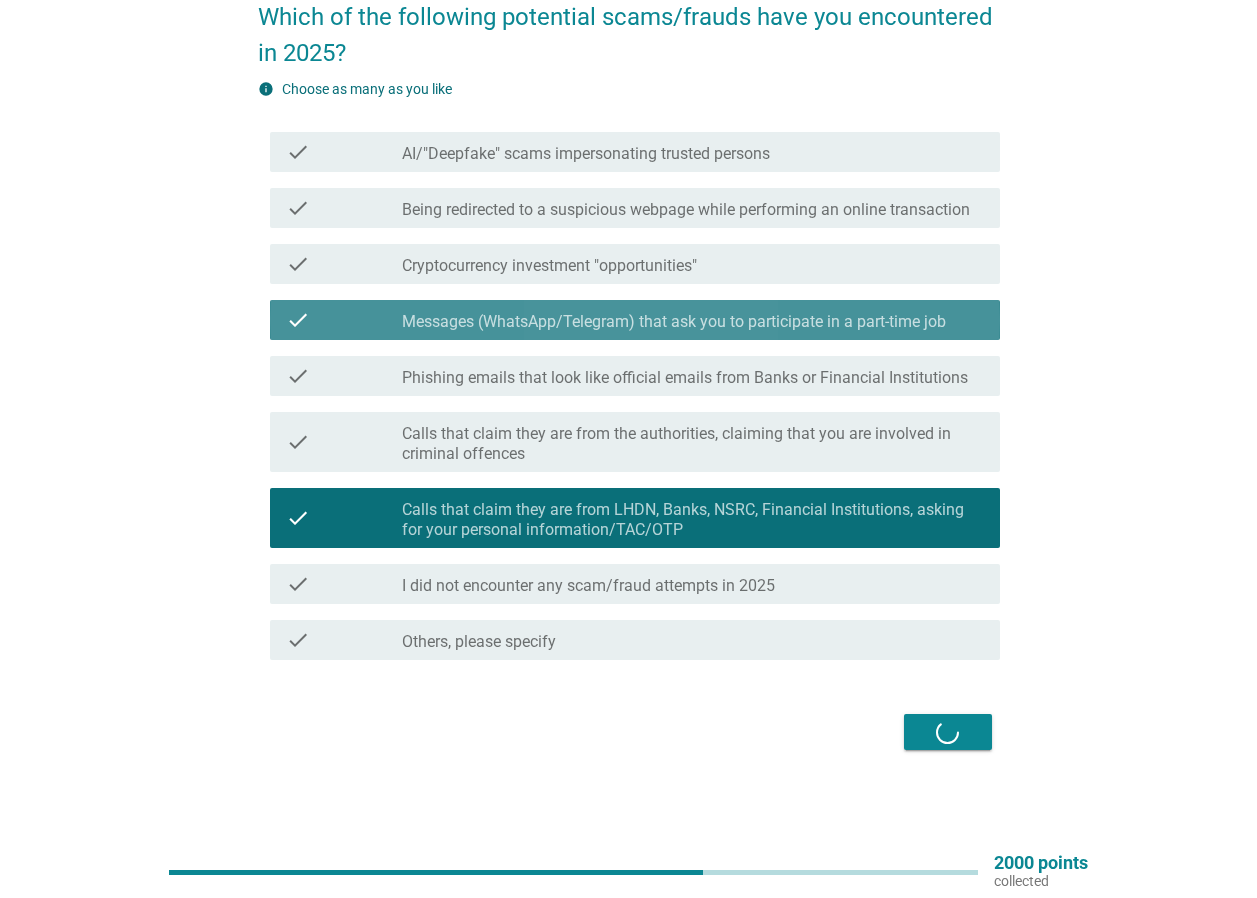 click on "Messages (WhatsApp/Telegram) that ask you to participate in a part-time job" at bounding box center [674, 322] 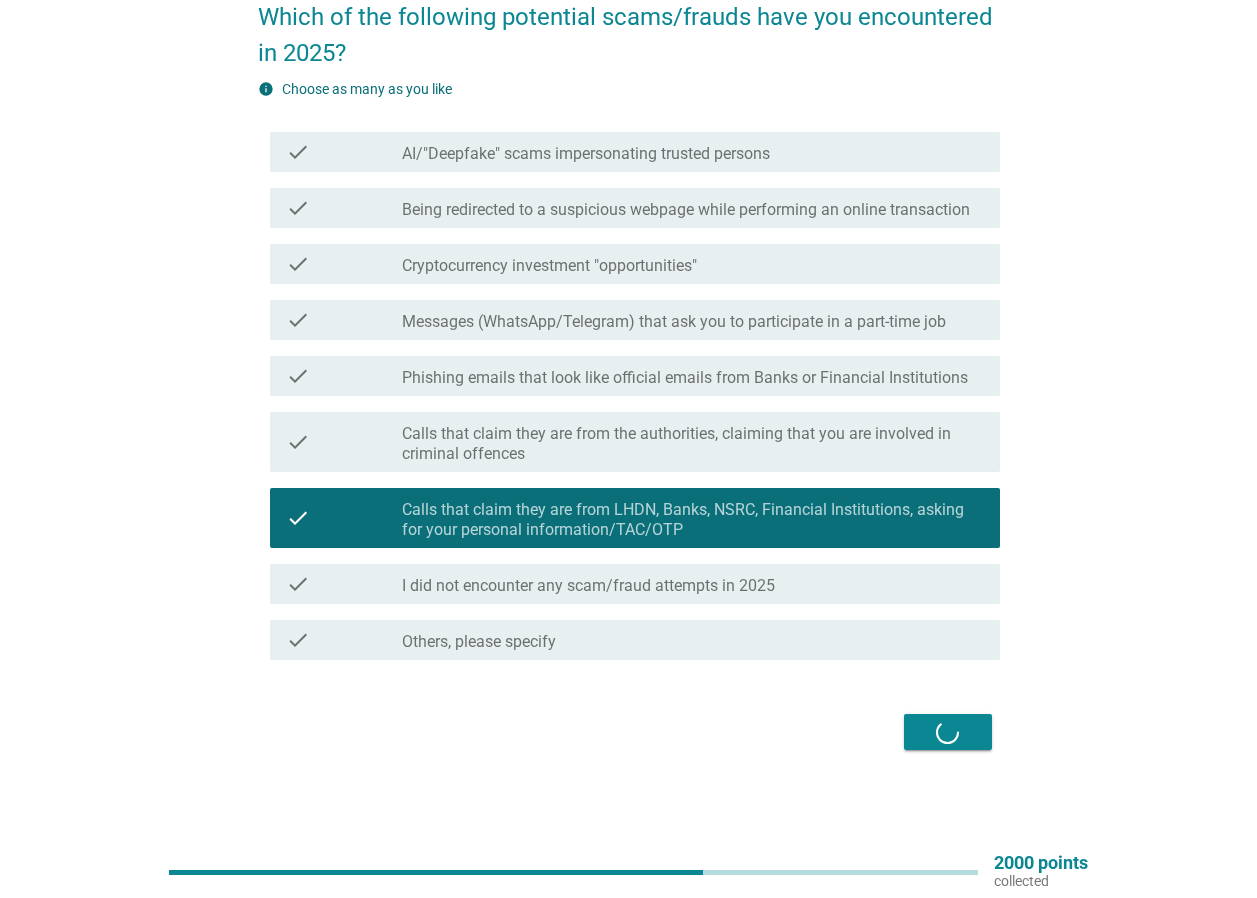 click on "check     check_box_outline_blank Phishing emails that look like official emails from Banks or Financial Institutions" at bounding box center (635, 376) 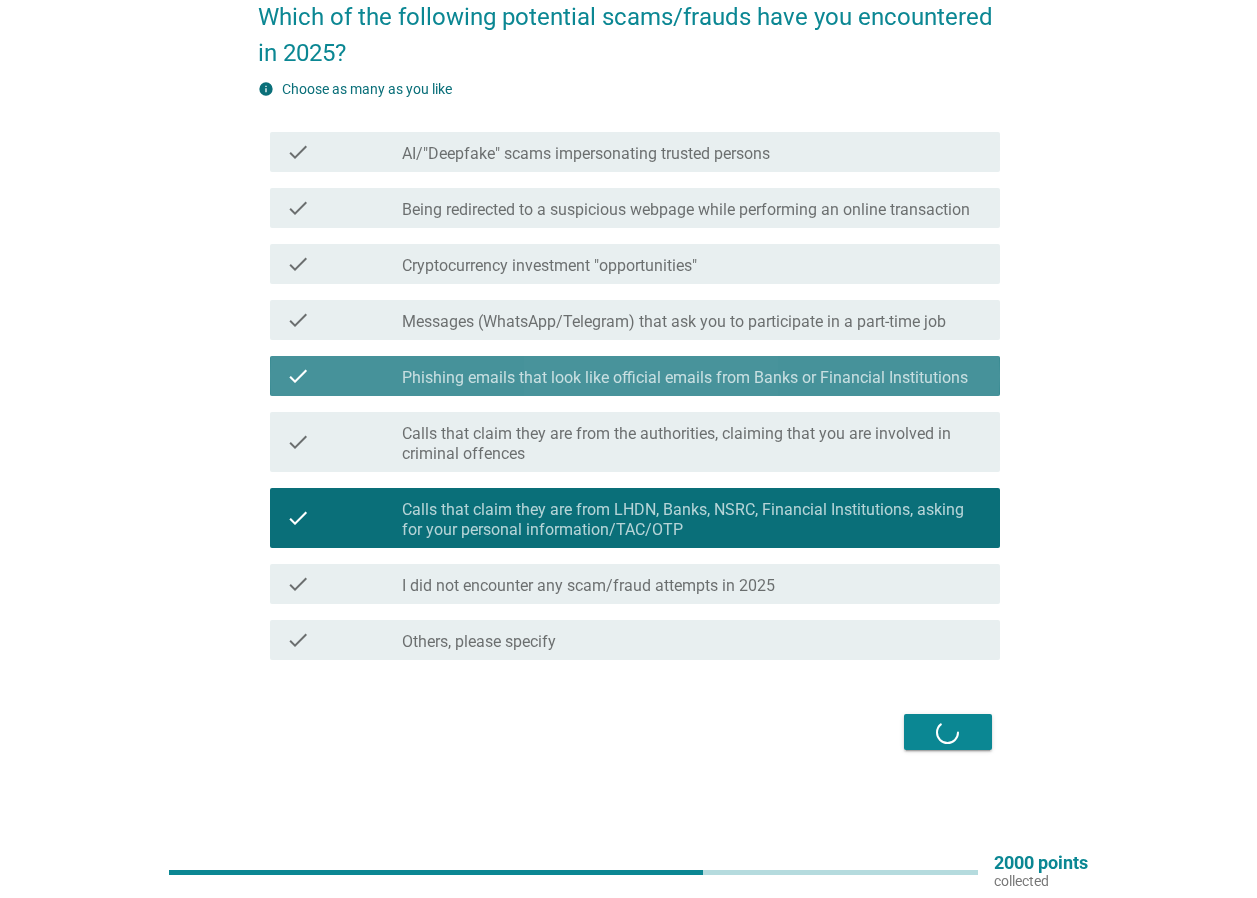click on "Phishing emails that look like official emails from Banks or Financial Institutions" at bounding box center [685, 378] 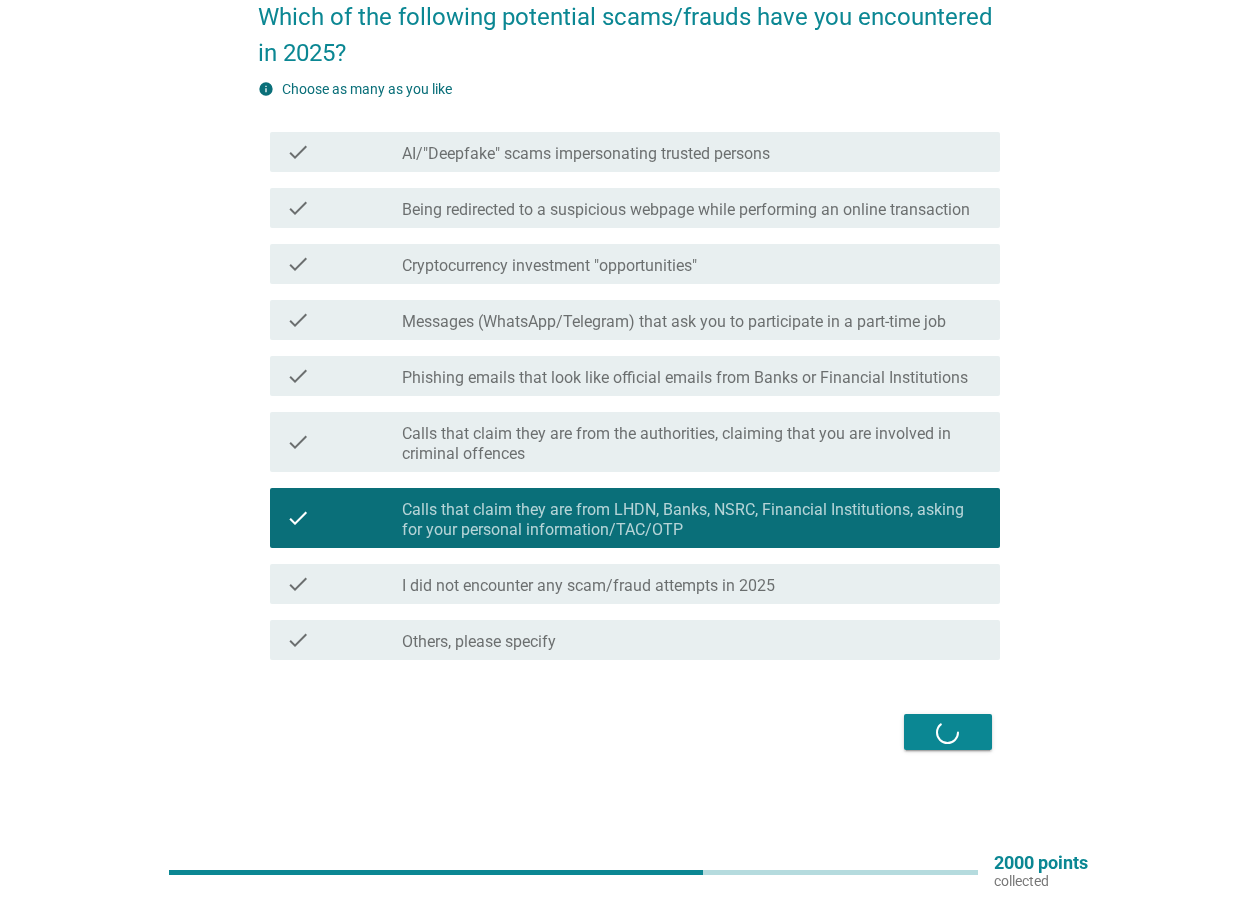 click on "Next" at bounding box center (629, 732) 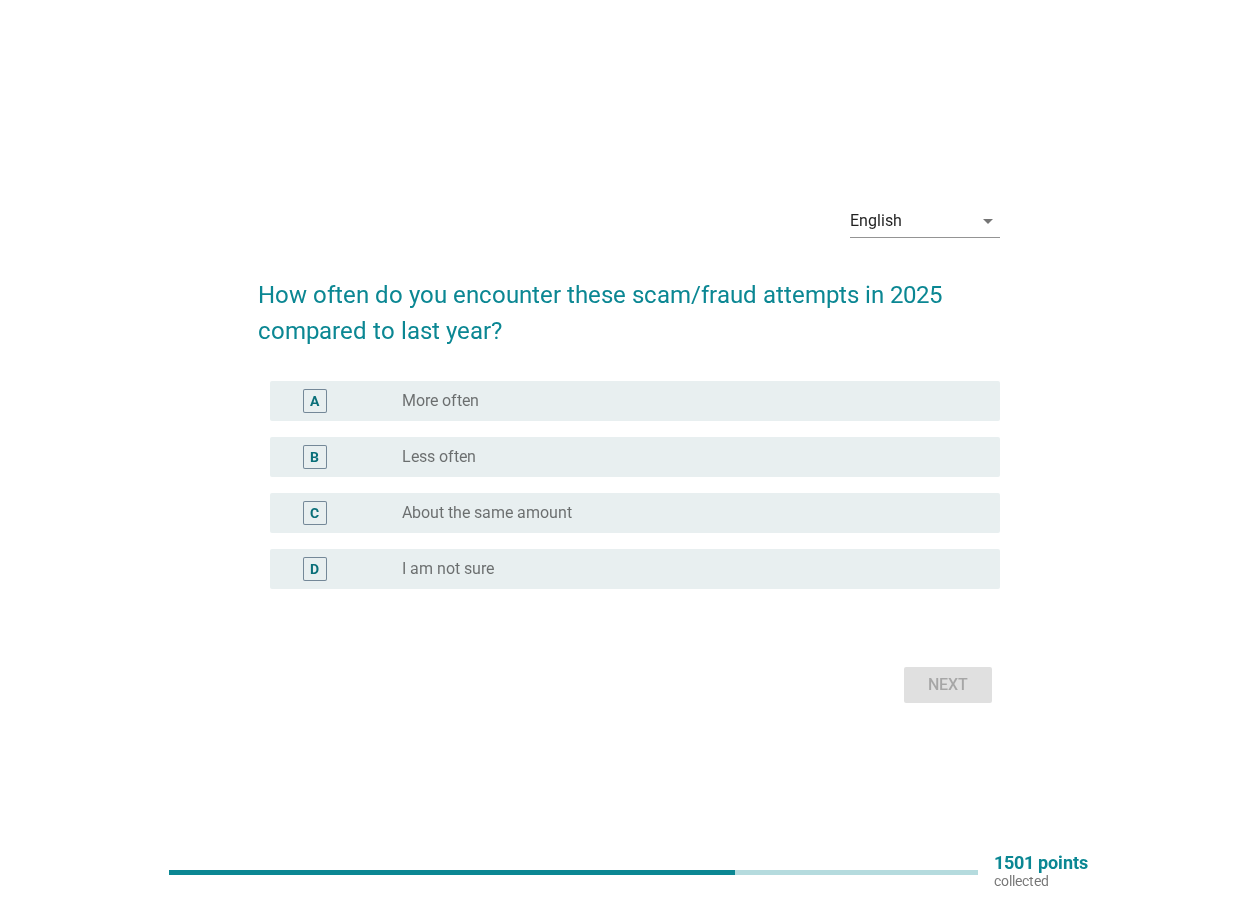 scroll, scrollTop: 0, scrollLeft: 0, axis: both 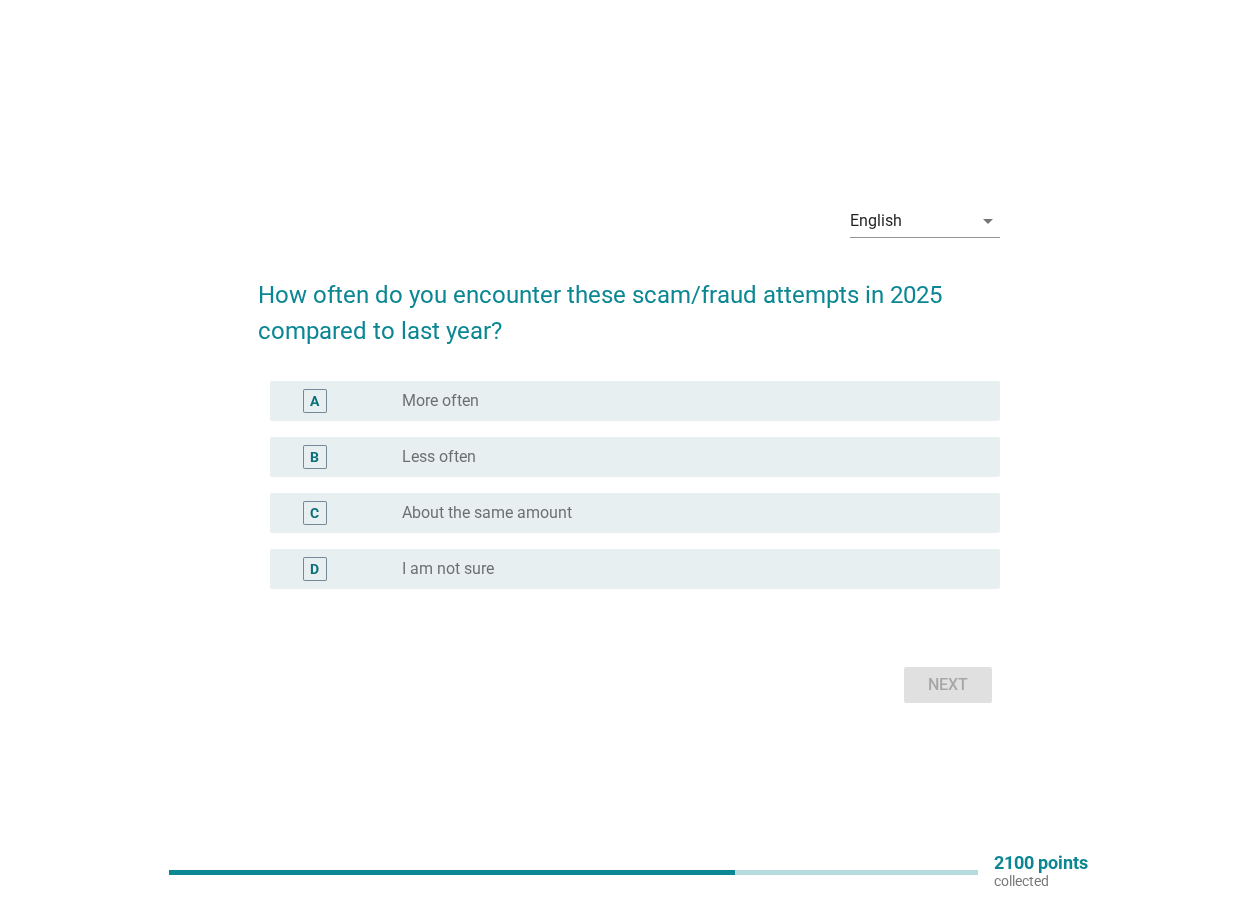 click on "radio_button_unchecked I am not sure" at bounding box center [685, 569] 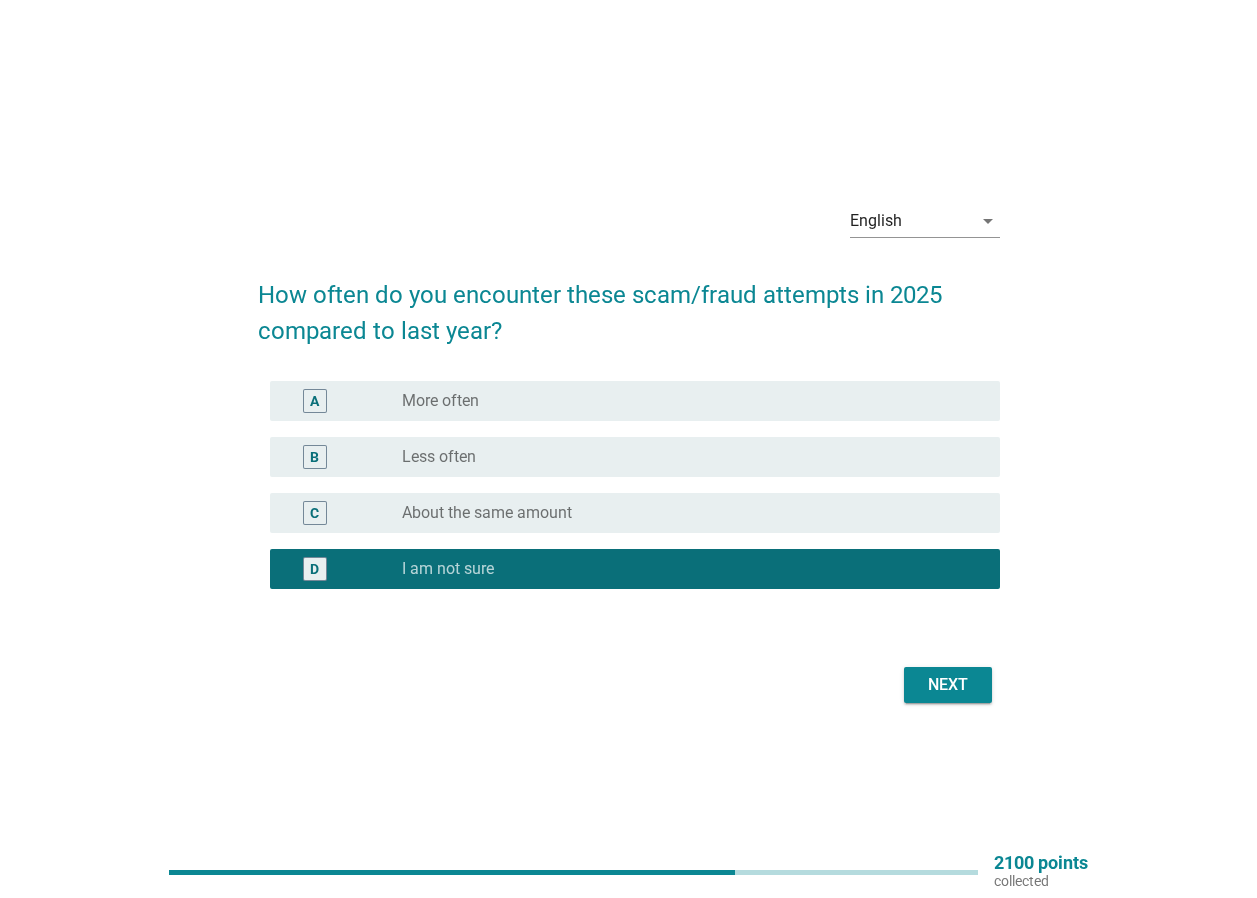 click on "Next" at bounding box center (948, 685) 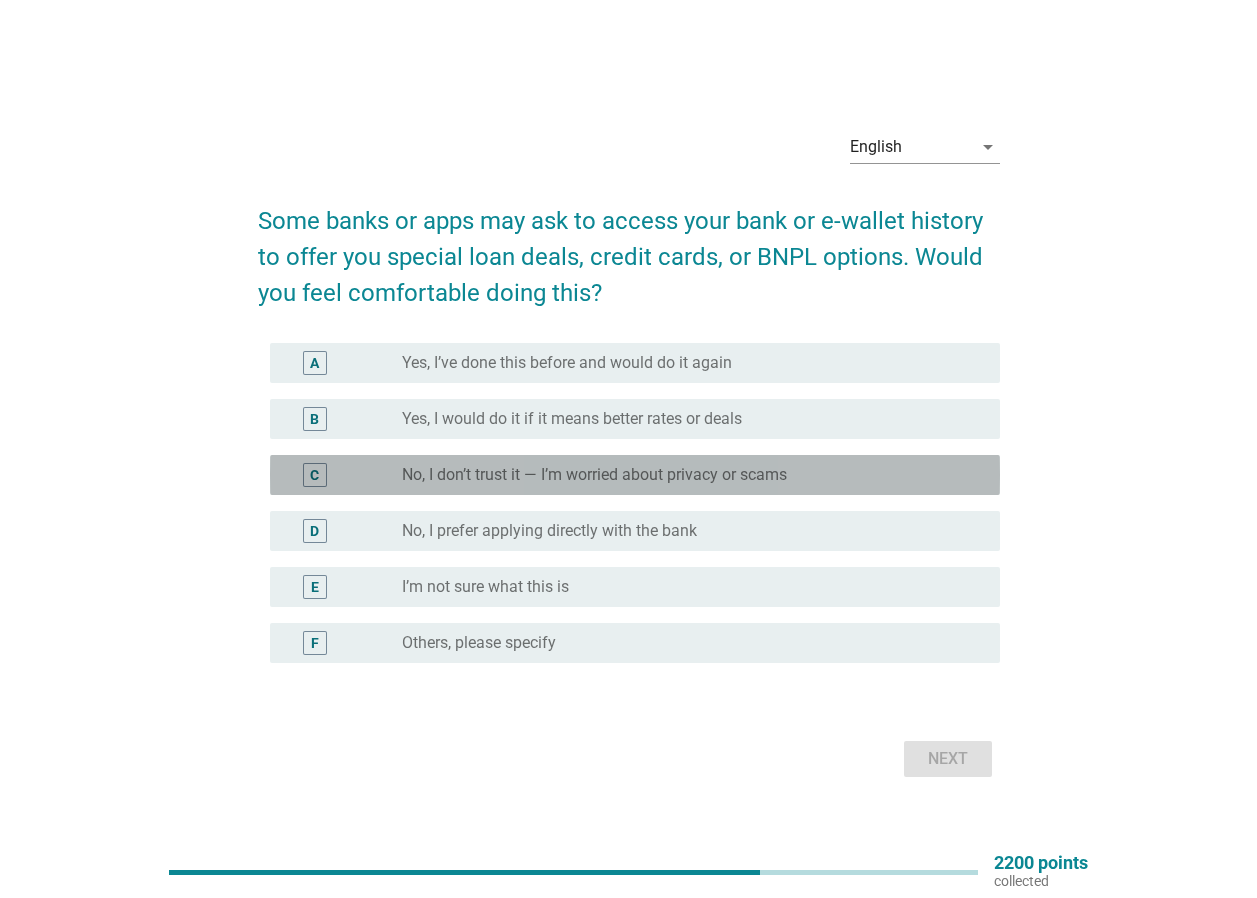 click on "No, I don’t trust it — I’m worried about privacy or scams" at bounding box center [594, 475] 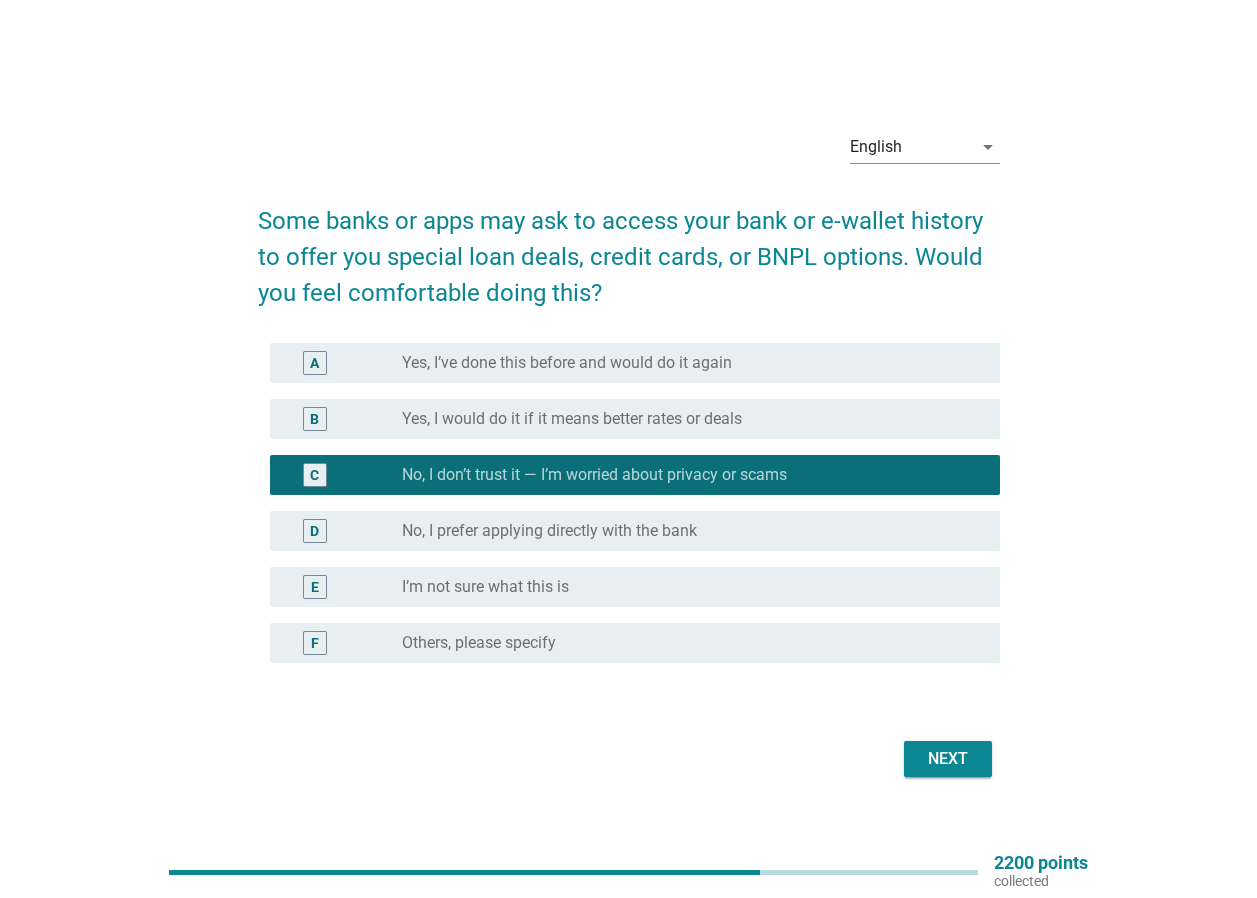 click on "Next" at bounding box center [948, 759] 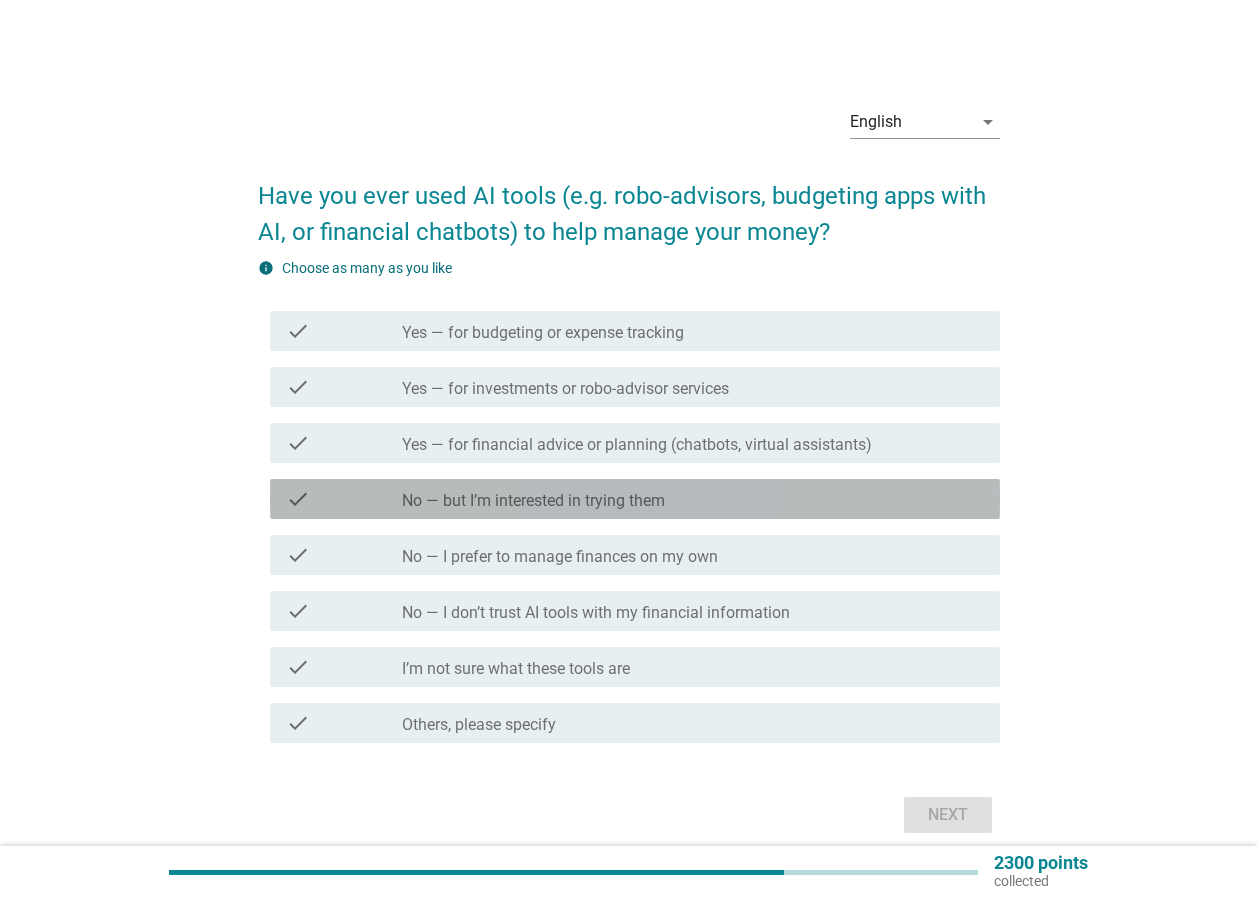 click on "No — but I’m interested in trying them" at bounding box center [533, 501] 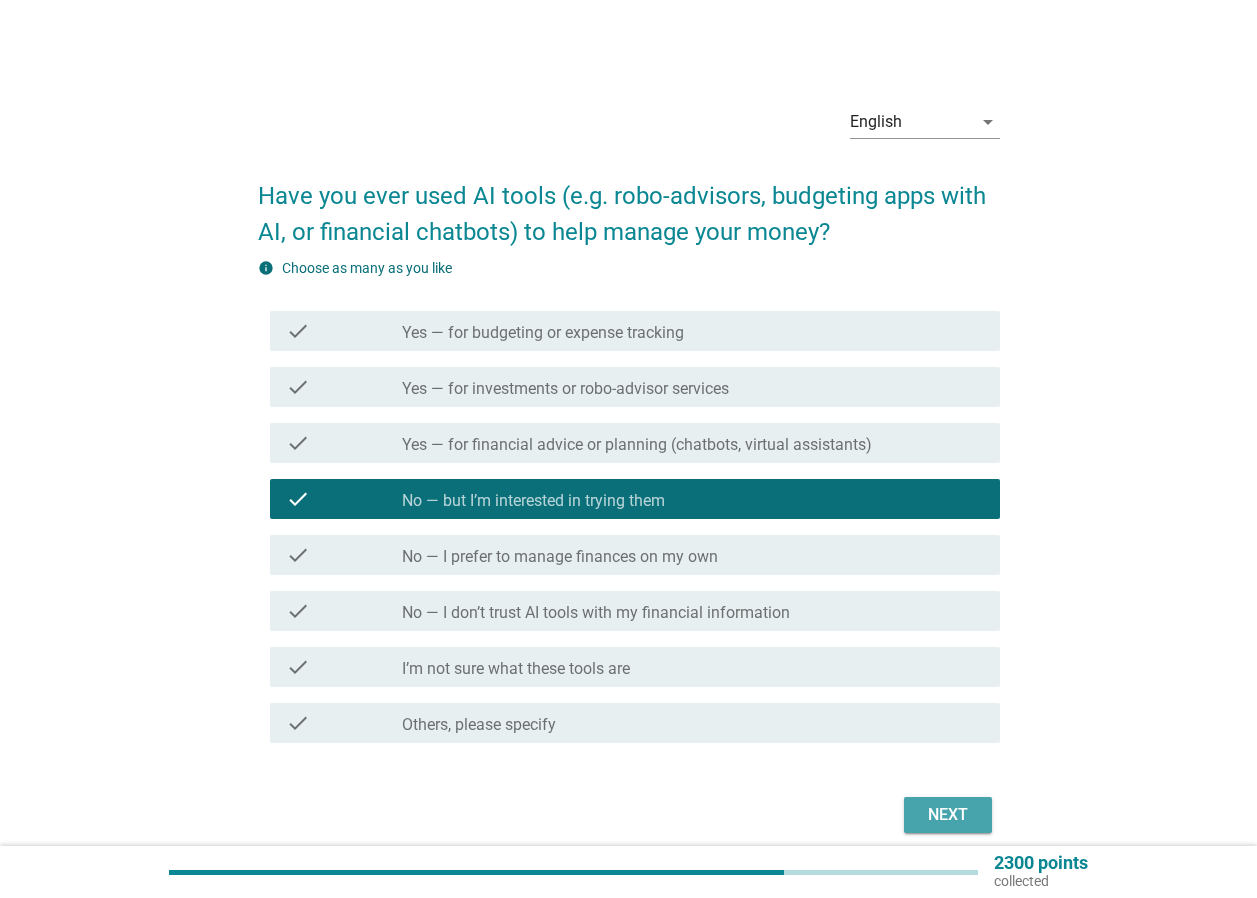 click on "Next" at bounding box center (948, 815) 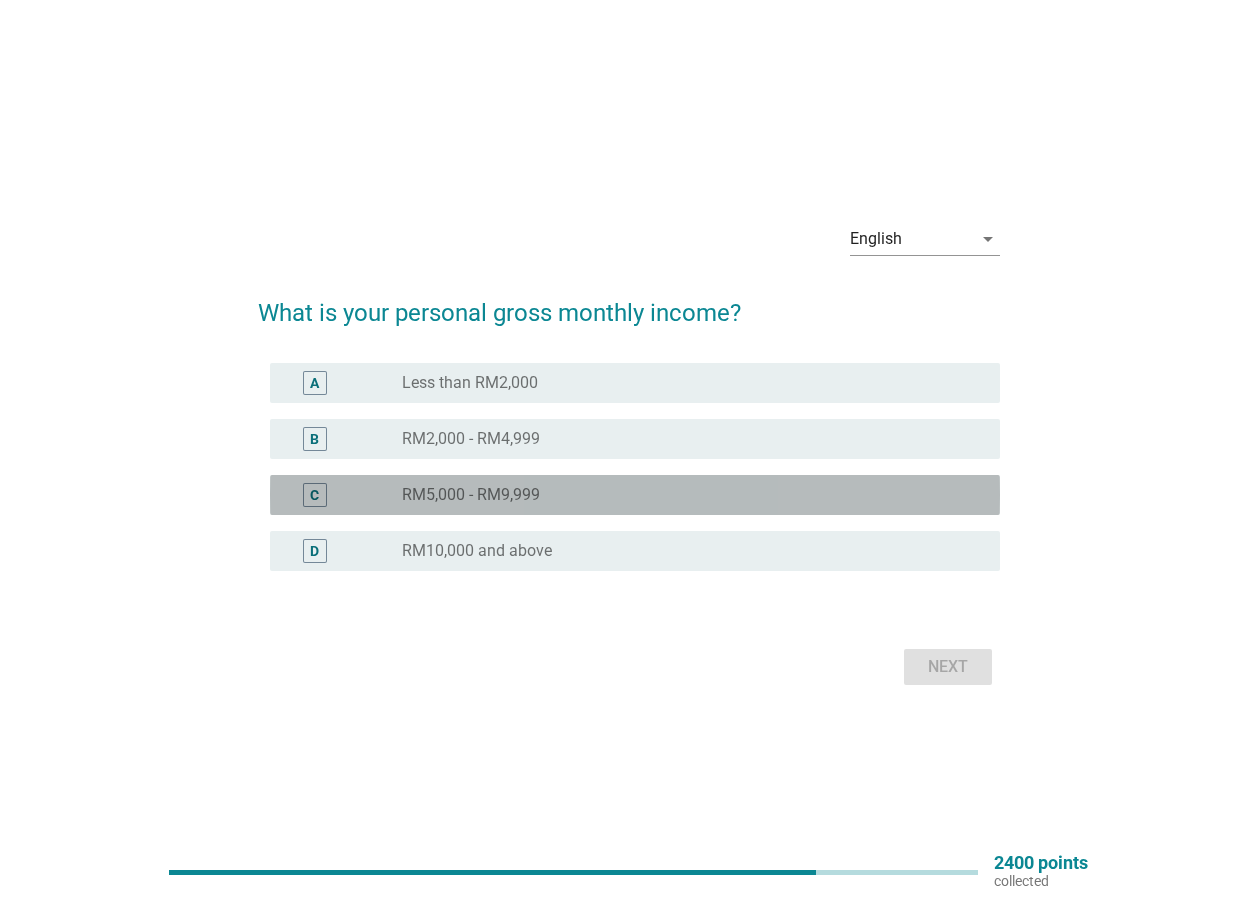 click on "radio_button_unchecked RM5,000 - RM9,999" at bounding box center [685, 495] 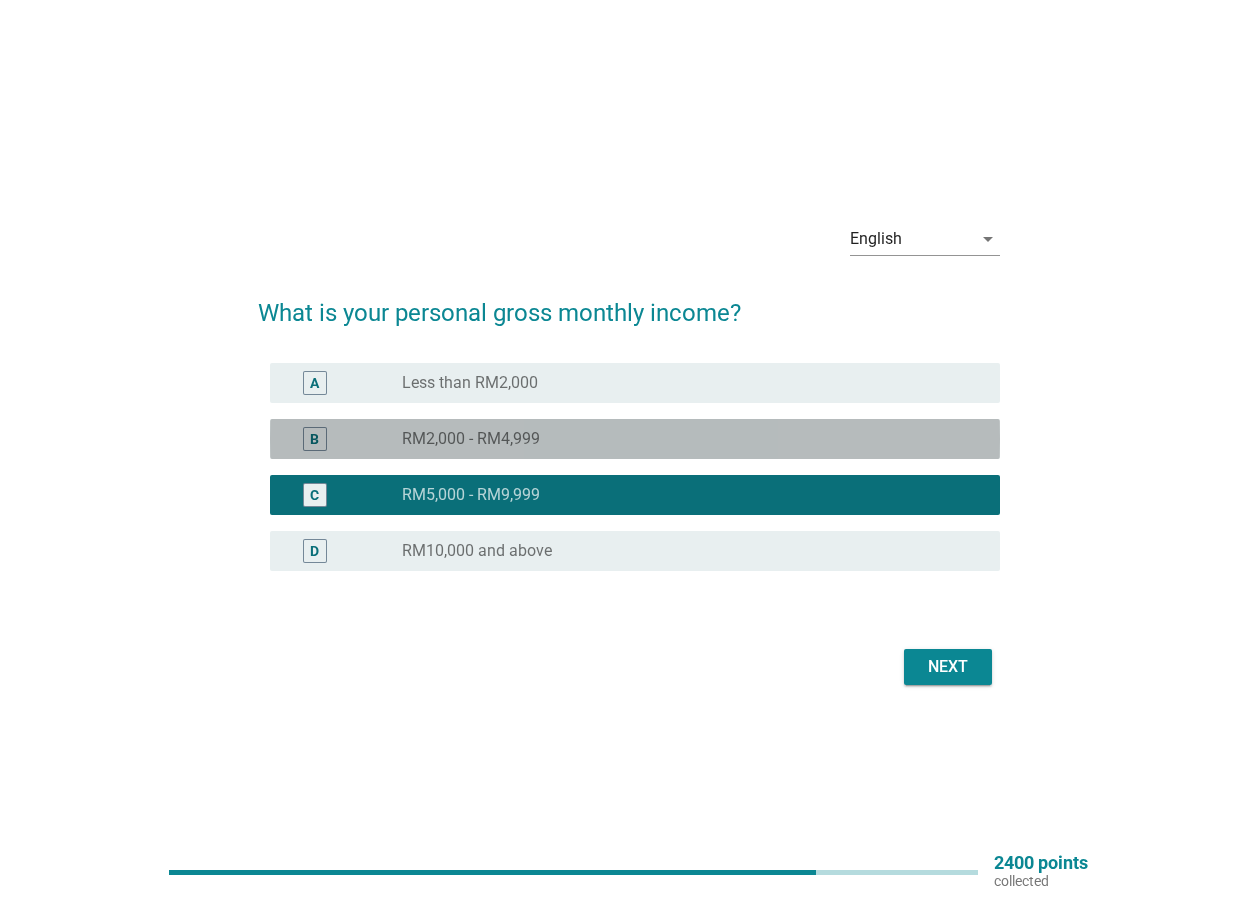 click on "radio_button_unchecked RM2,000 - RM4,999" at bounding box center (685, 439) 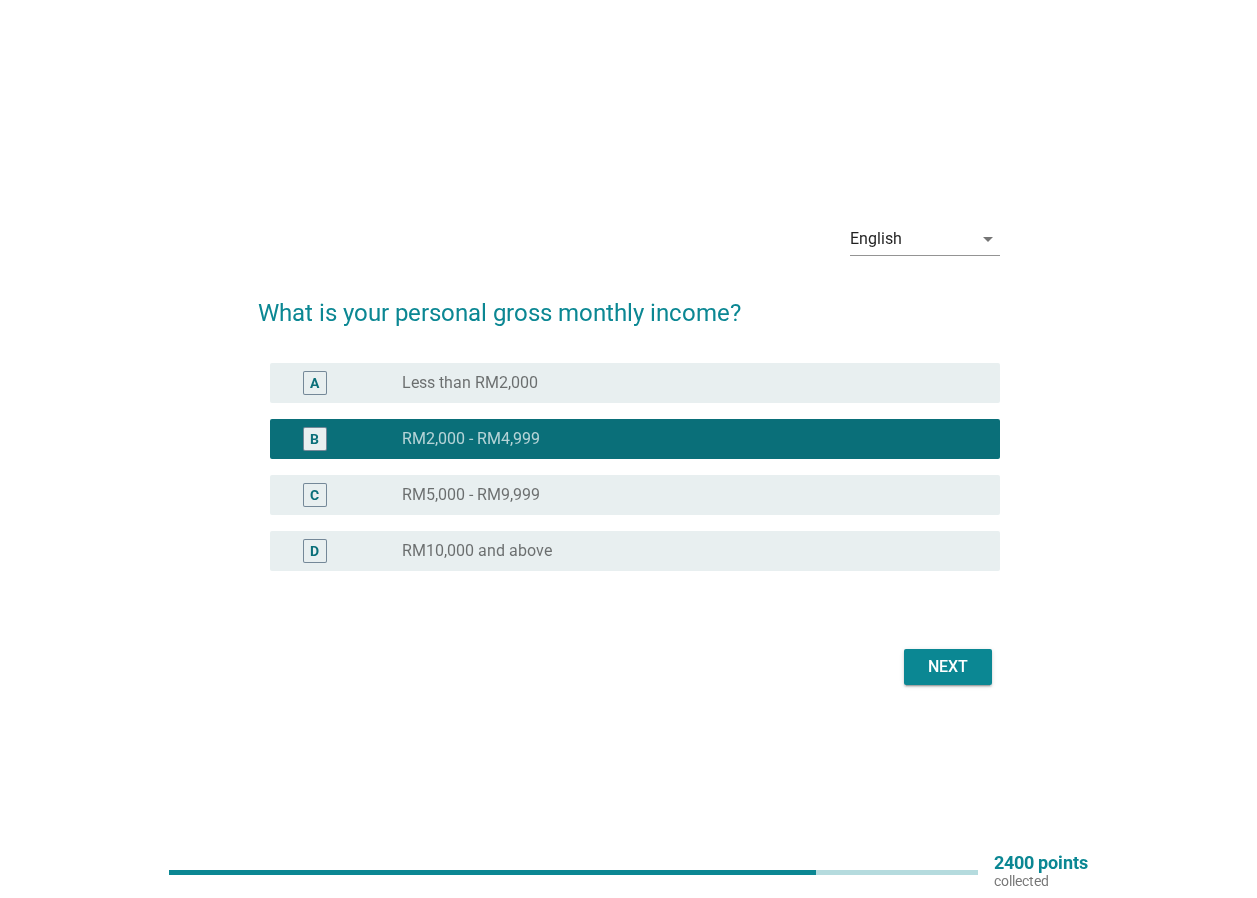 click on "Next" at bounding box center (948, 667) 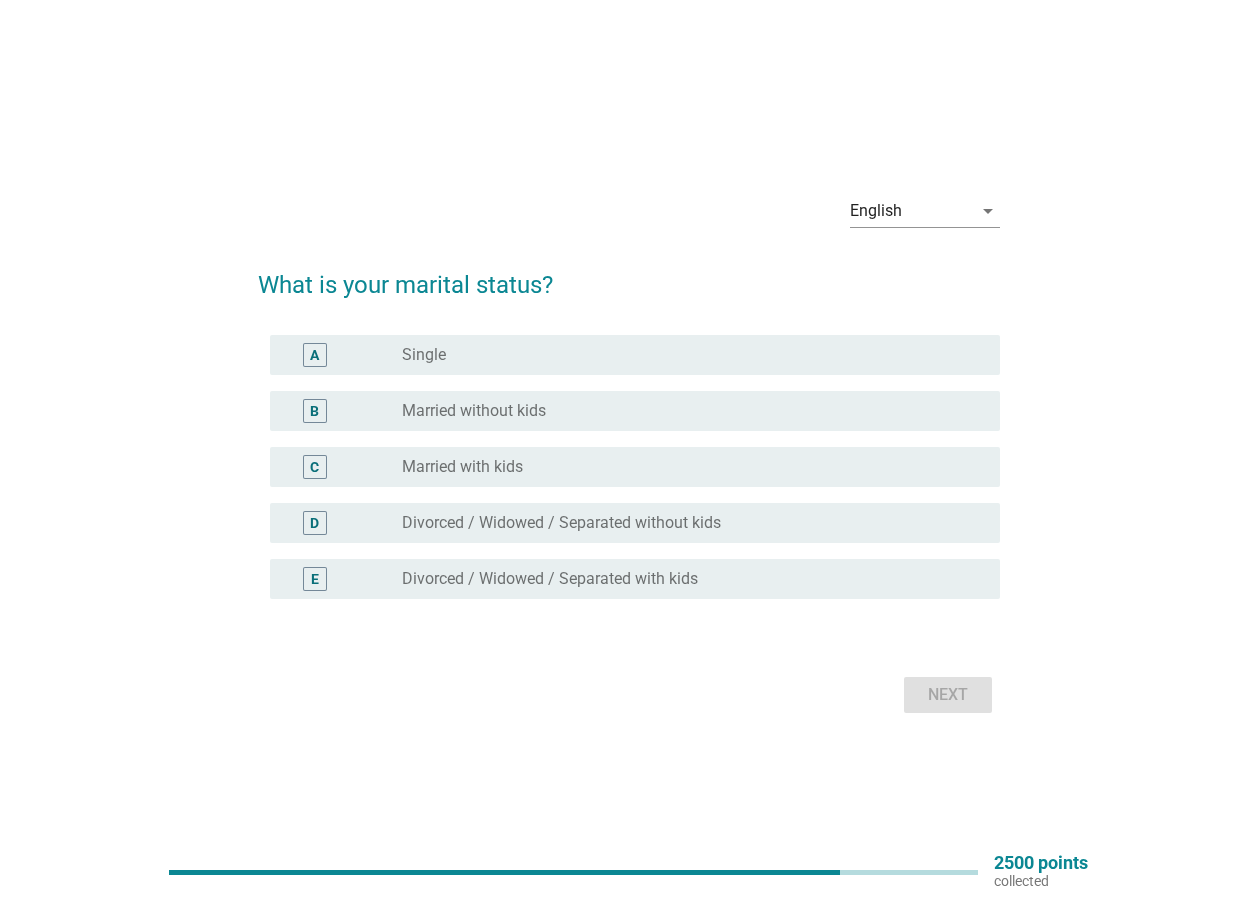 click on "A     radio_button_unchecked Single" at bounding box center (635, 355) 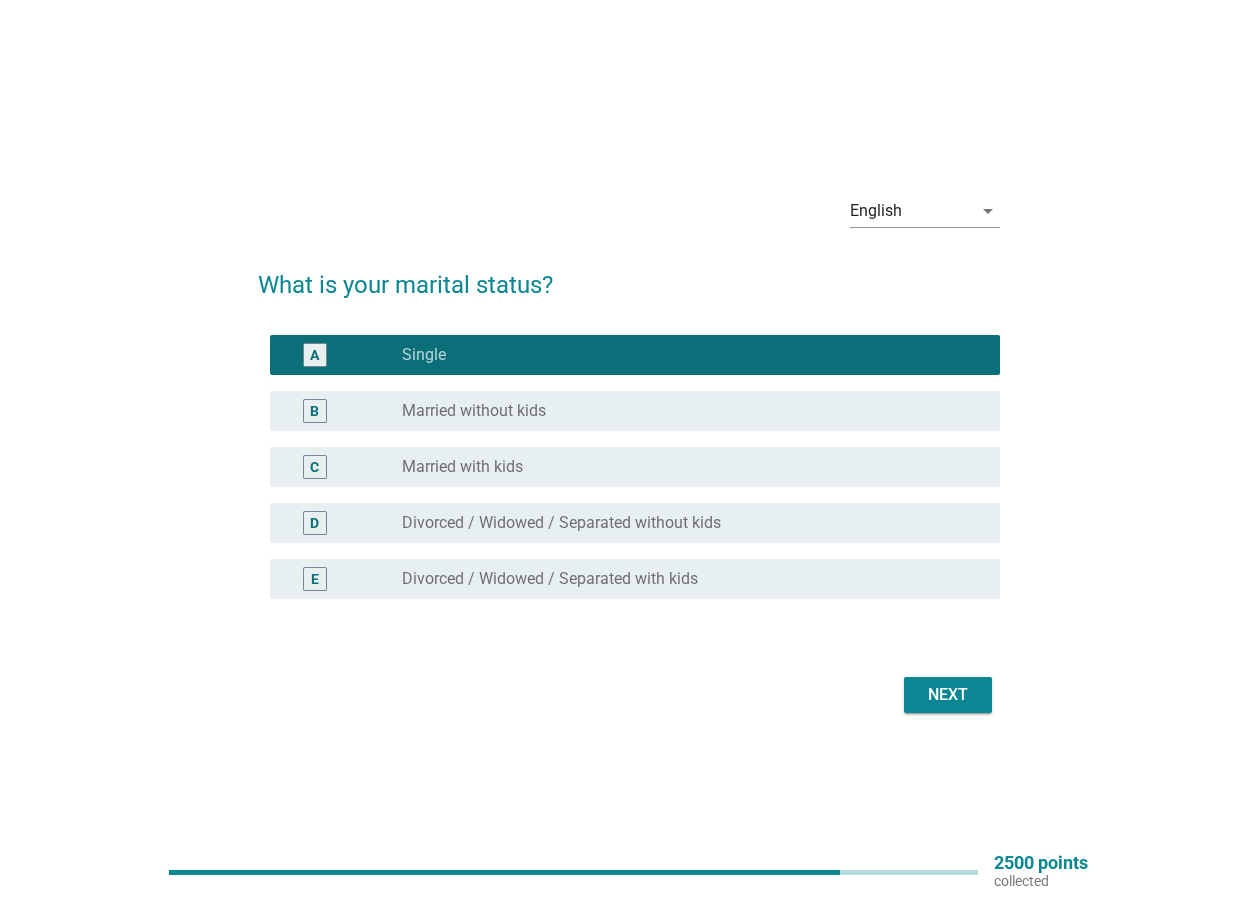 click on "Next" at bounding box center [948, 695] 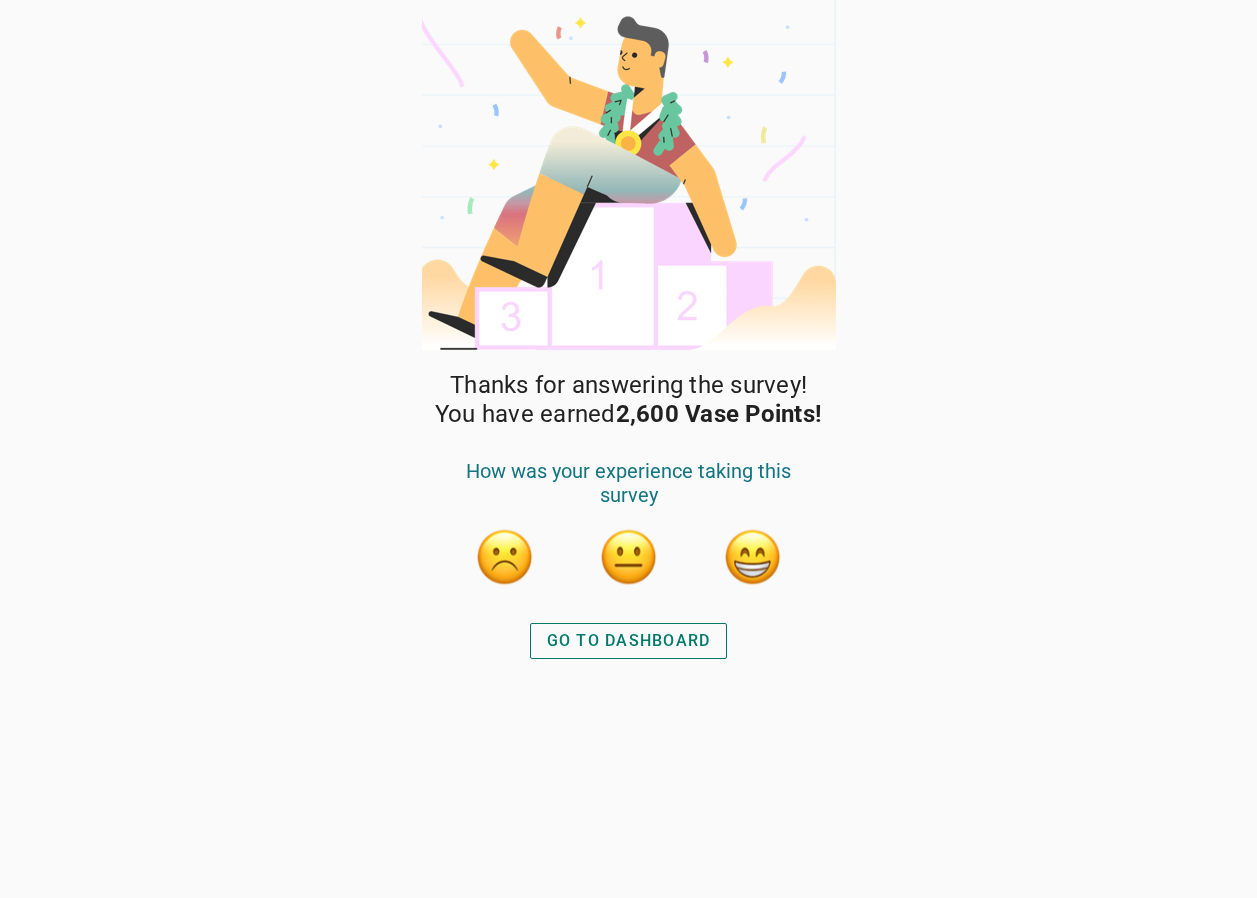 click on "GO TO DASHBOARD" at bounding box center (629, 641) 